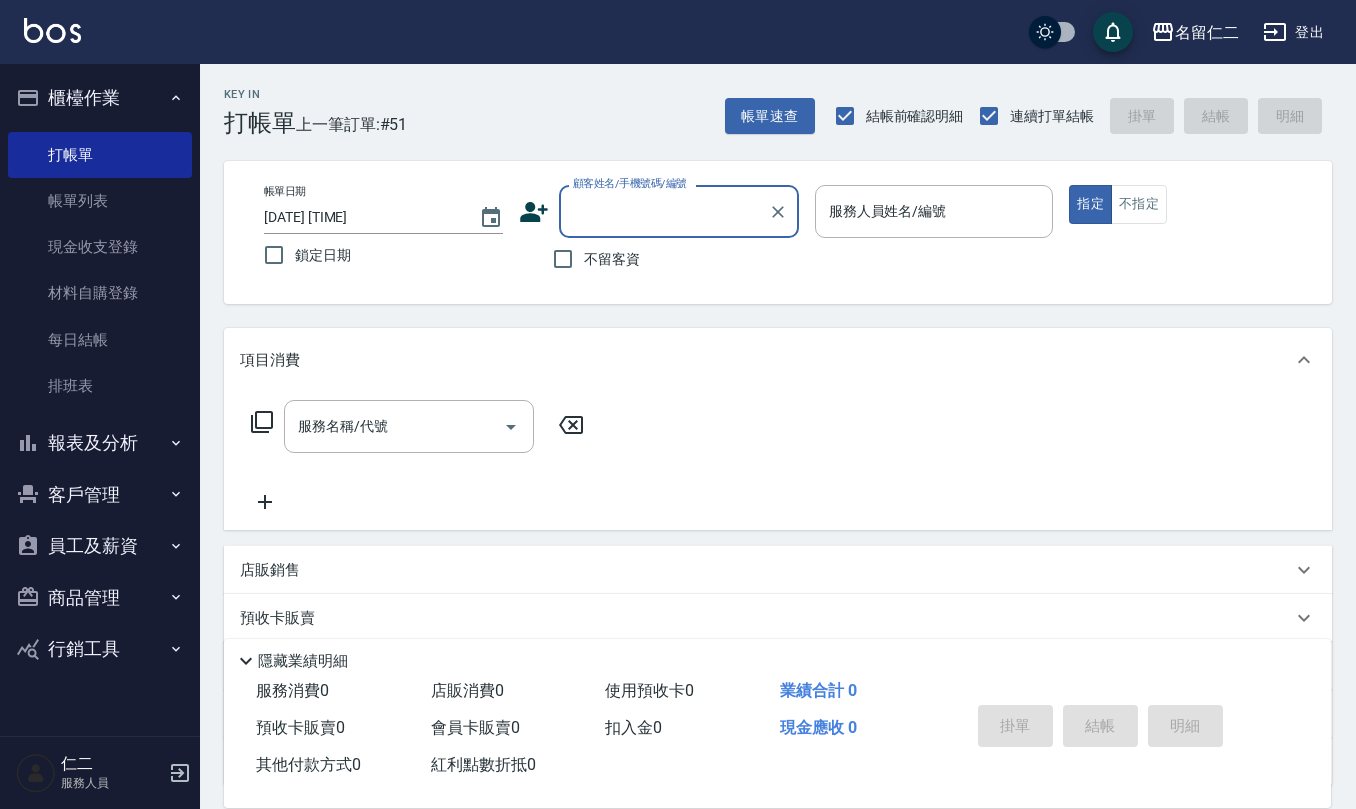 scroll, scrollTop: 0, scrollLeft: 0, axis: both 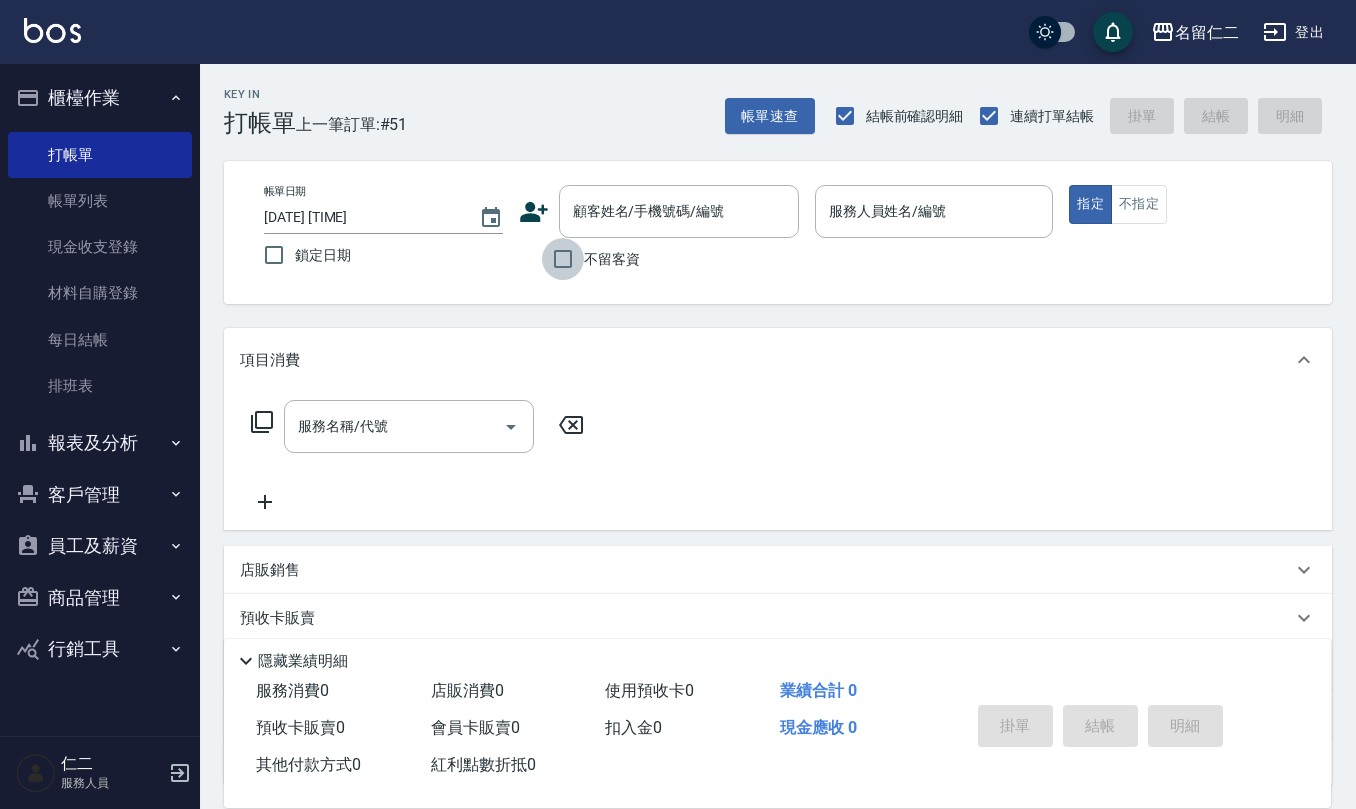 click on "不留客資" at bounding box center (563, 259) 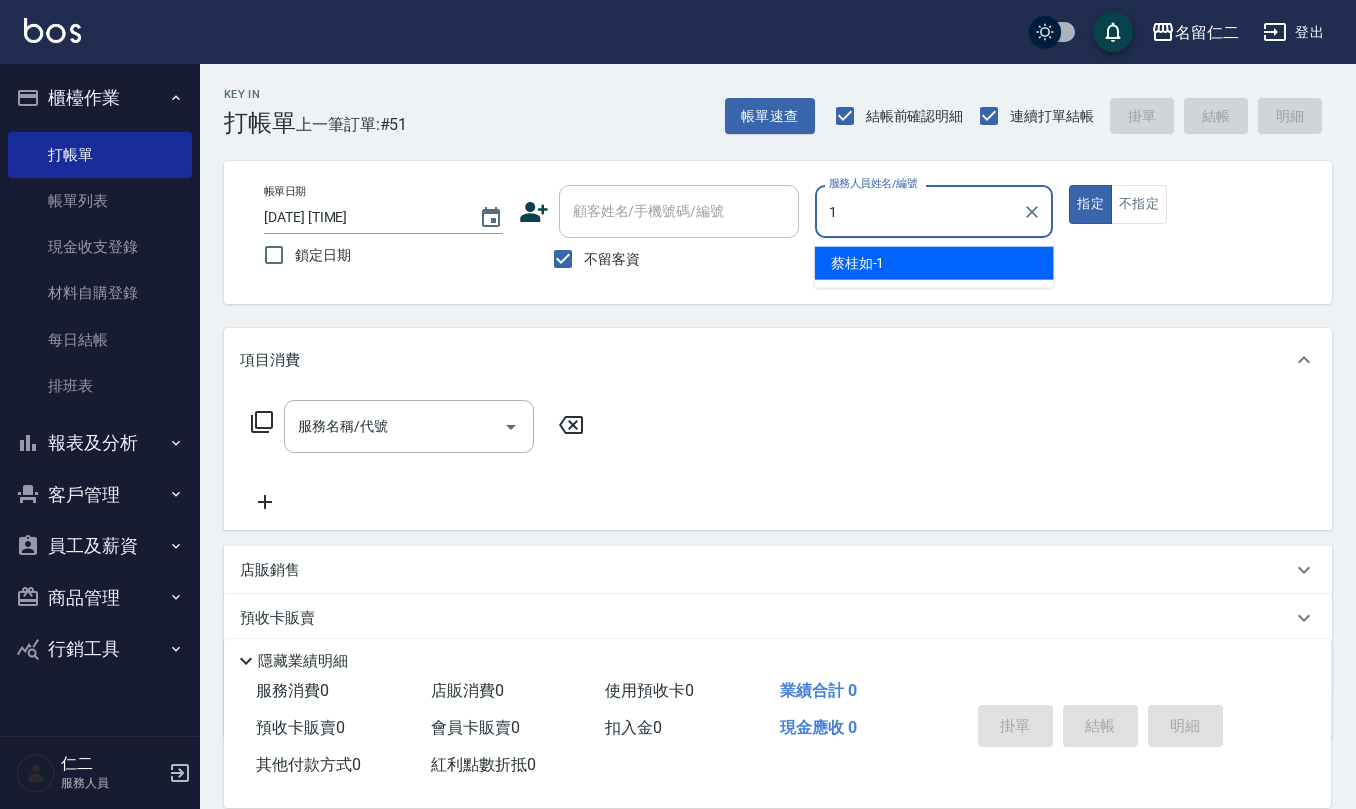 type on "蔡桂如-1" 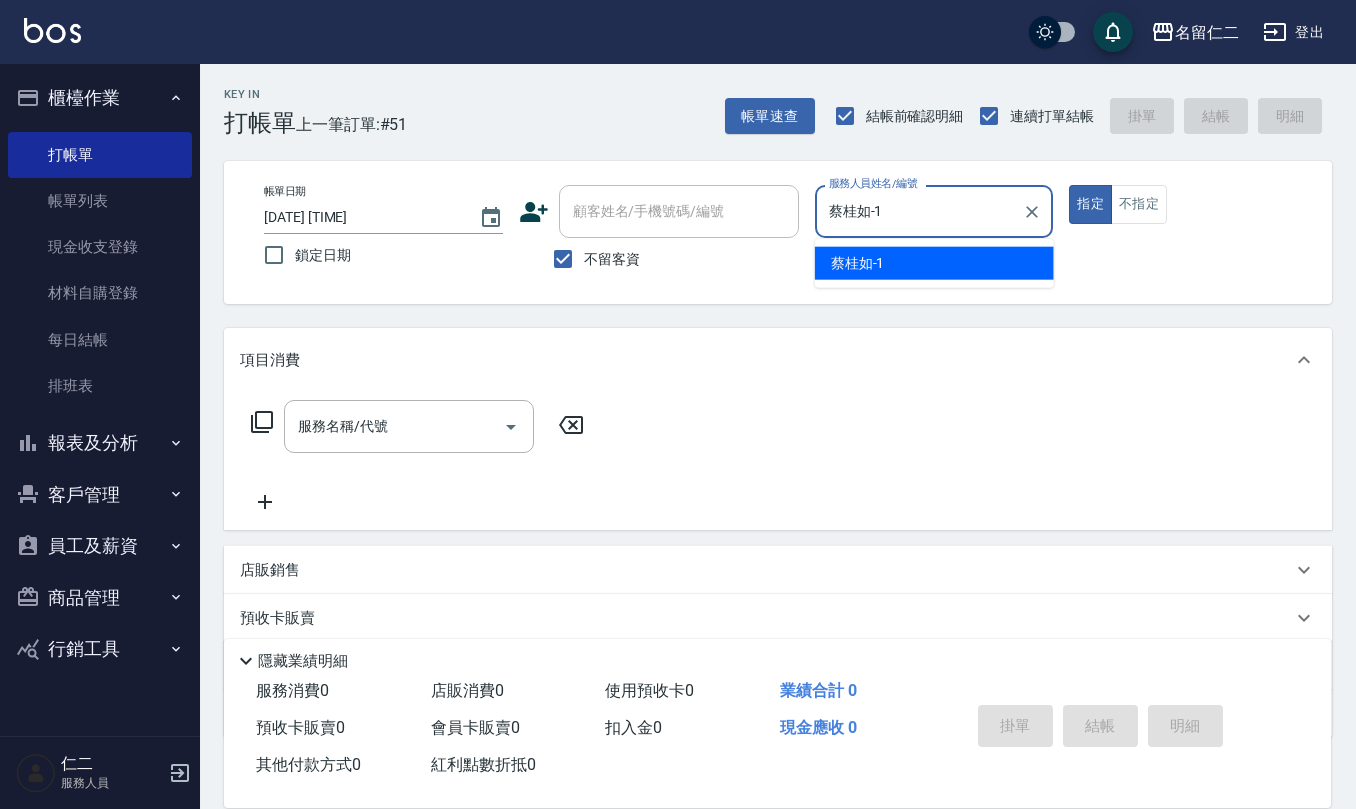 type on "true" 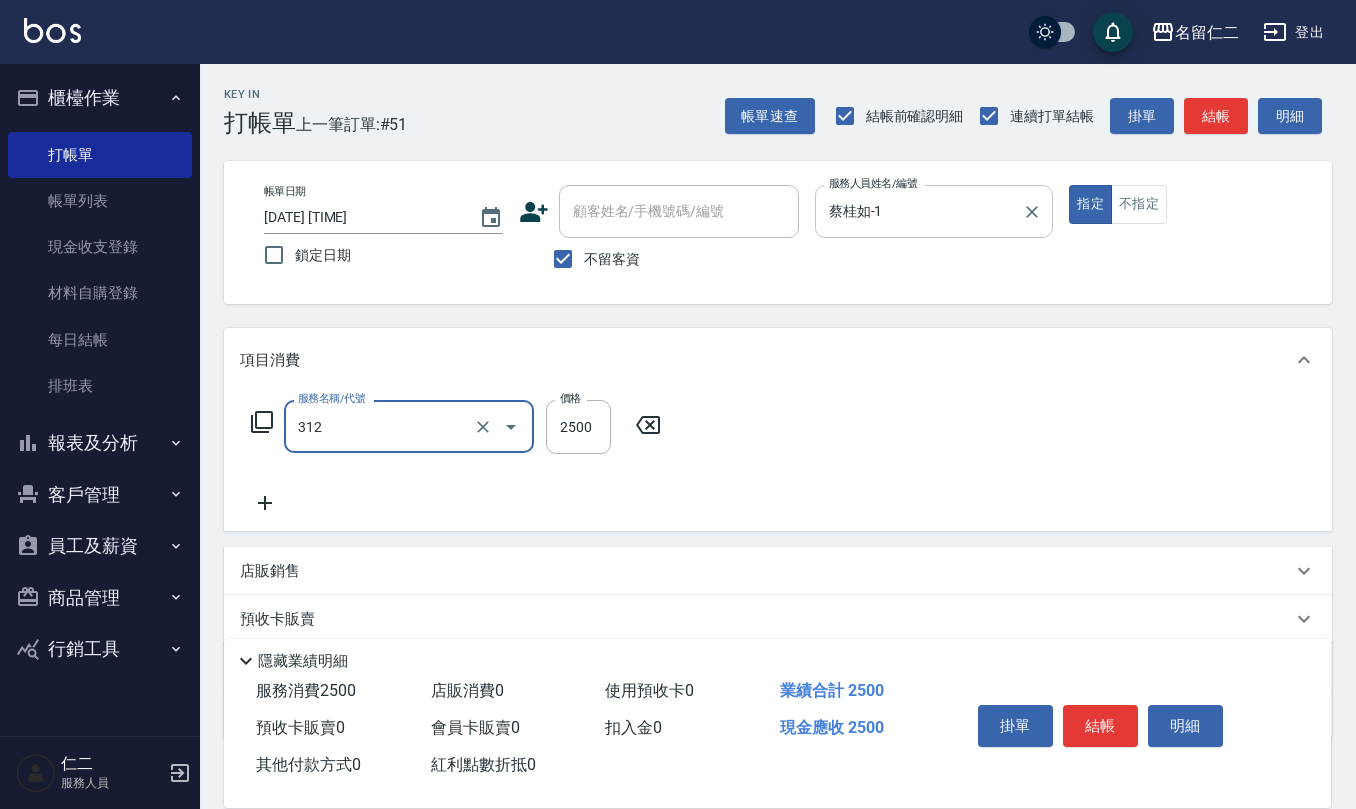 type on "有氧水離子燙2500(312)" 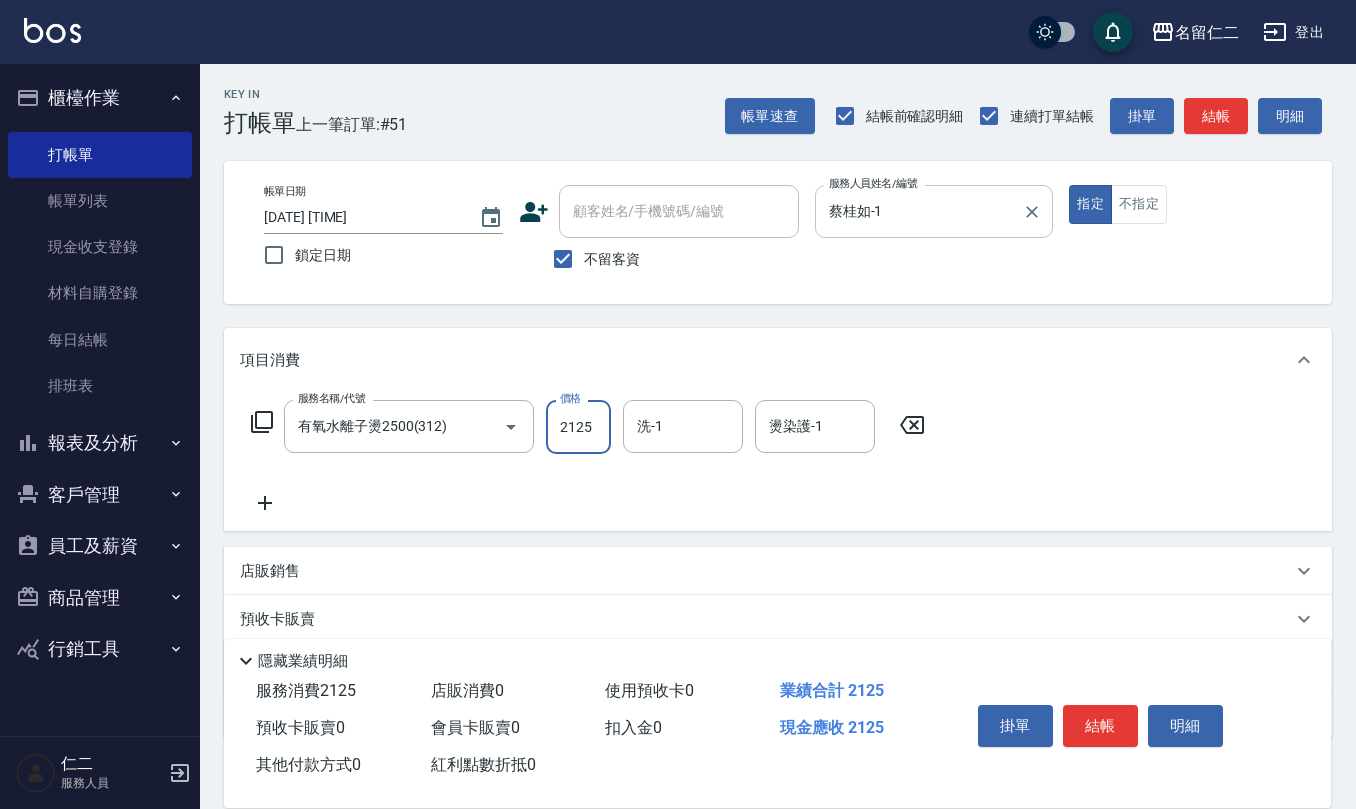 type on "2125" 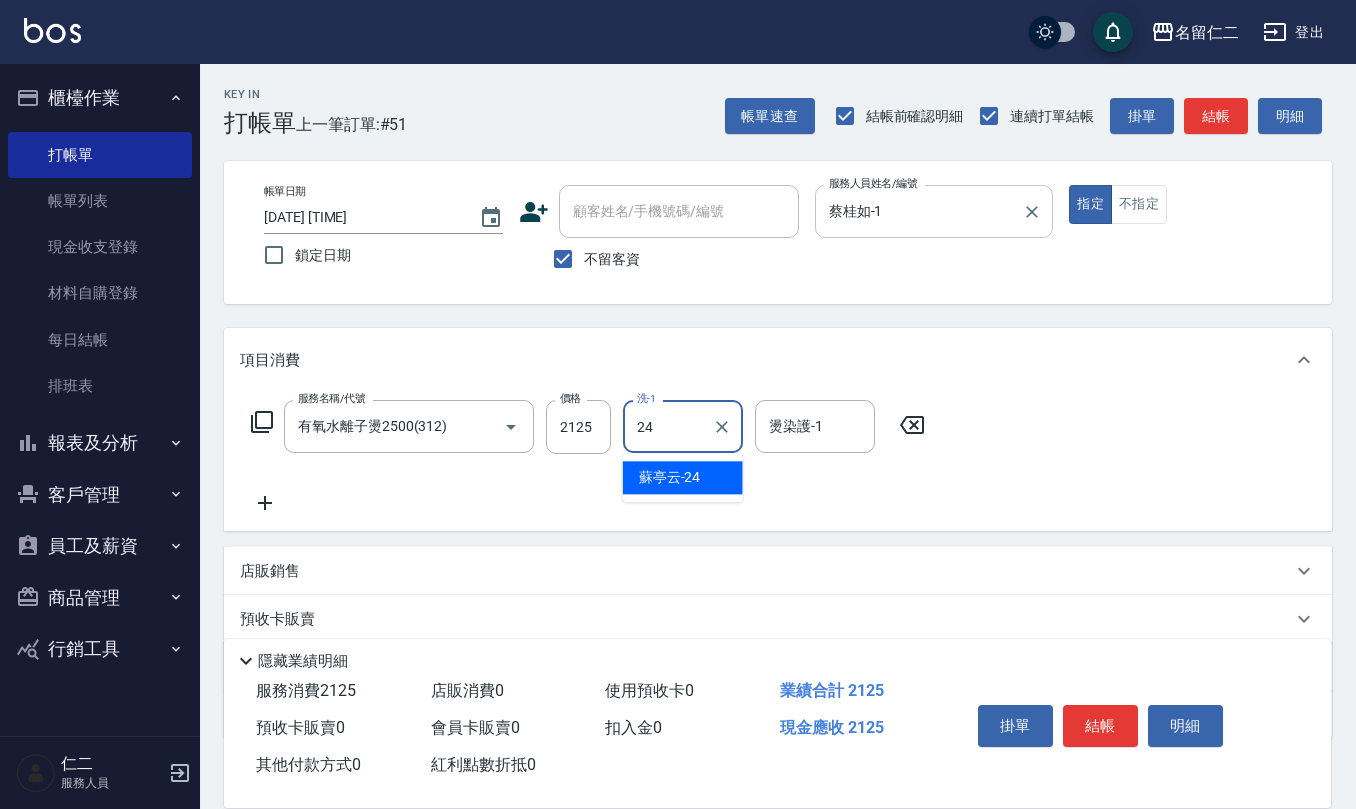 type on "蘇亭云-24" 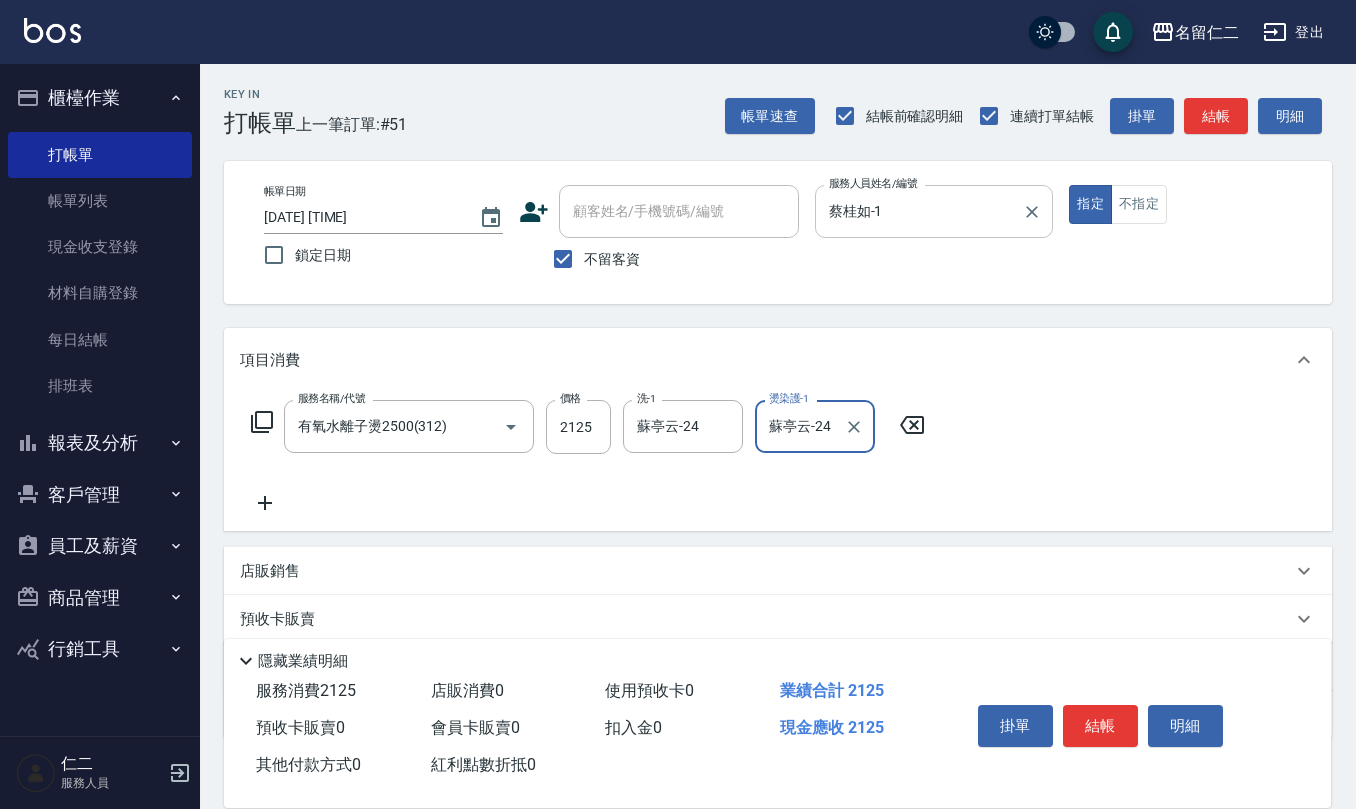 type on "蘇亭云-24" 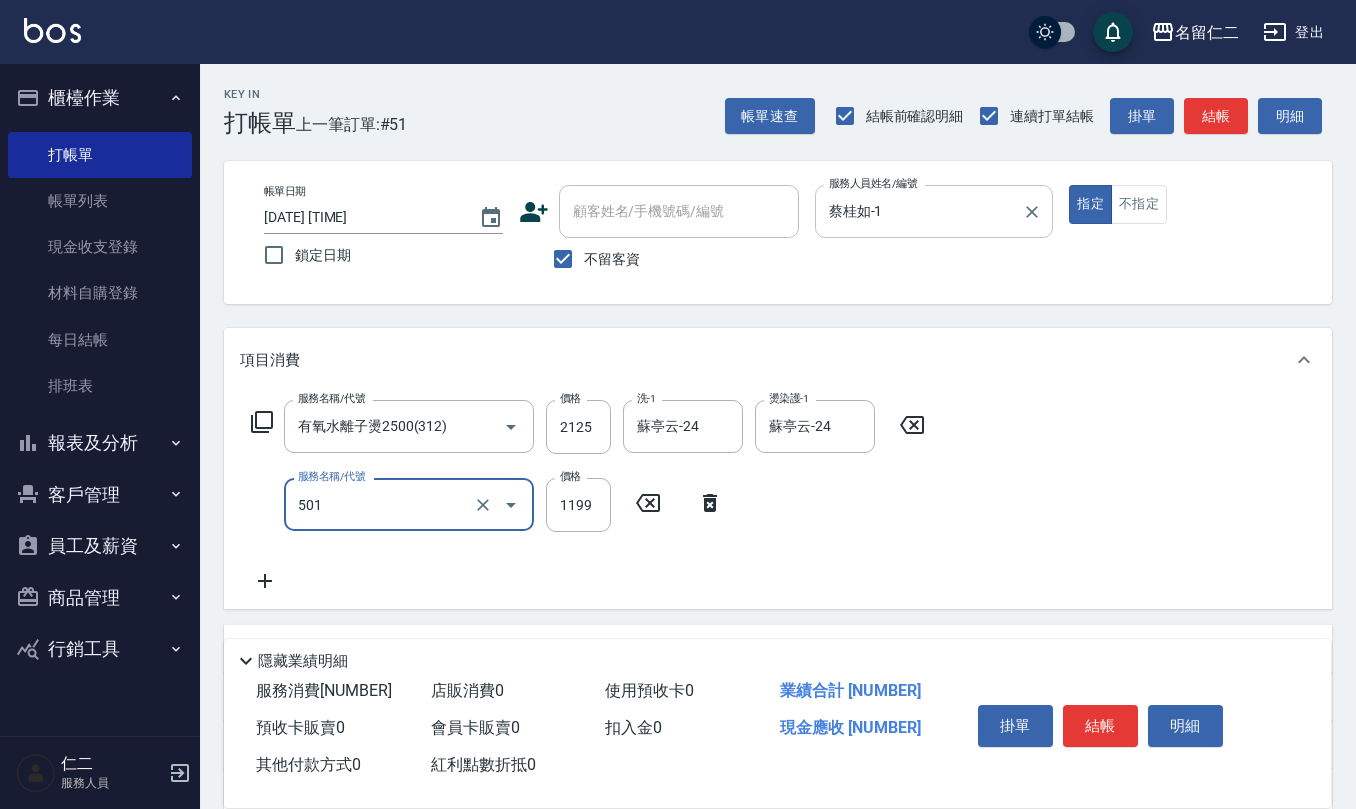 type on "染髮(501)" 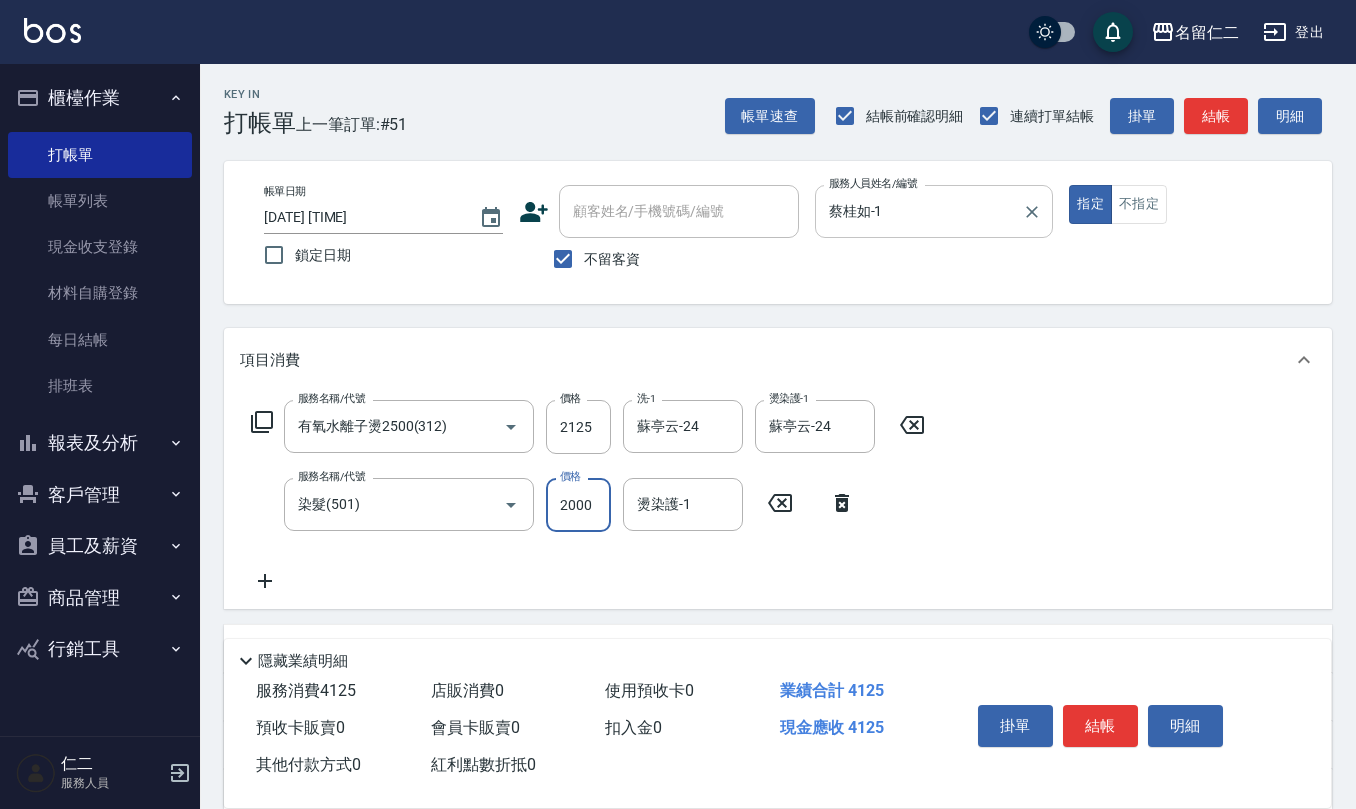 type on "2000" 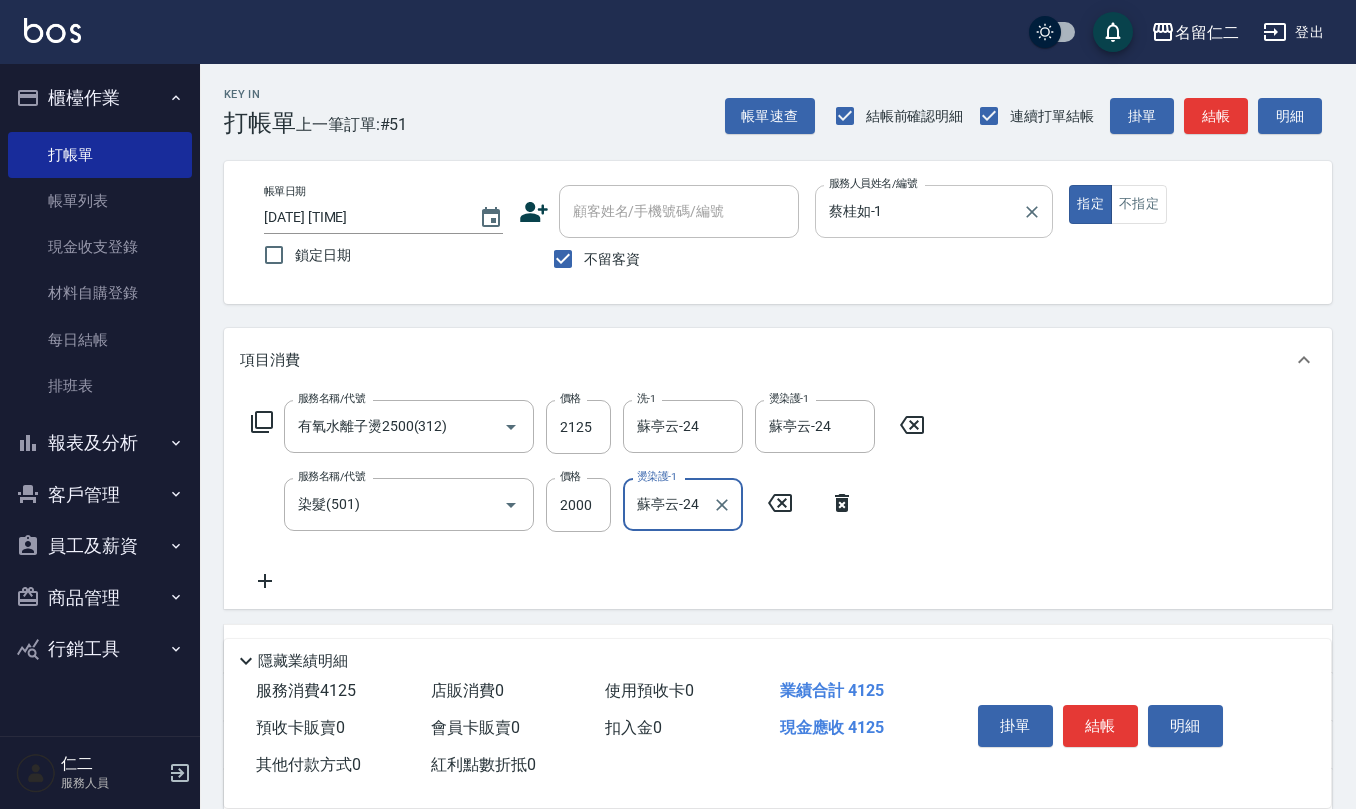 type on "蘇亭云-24" 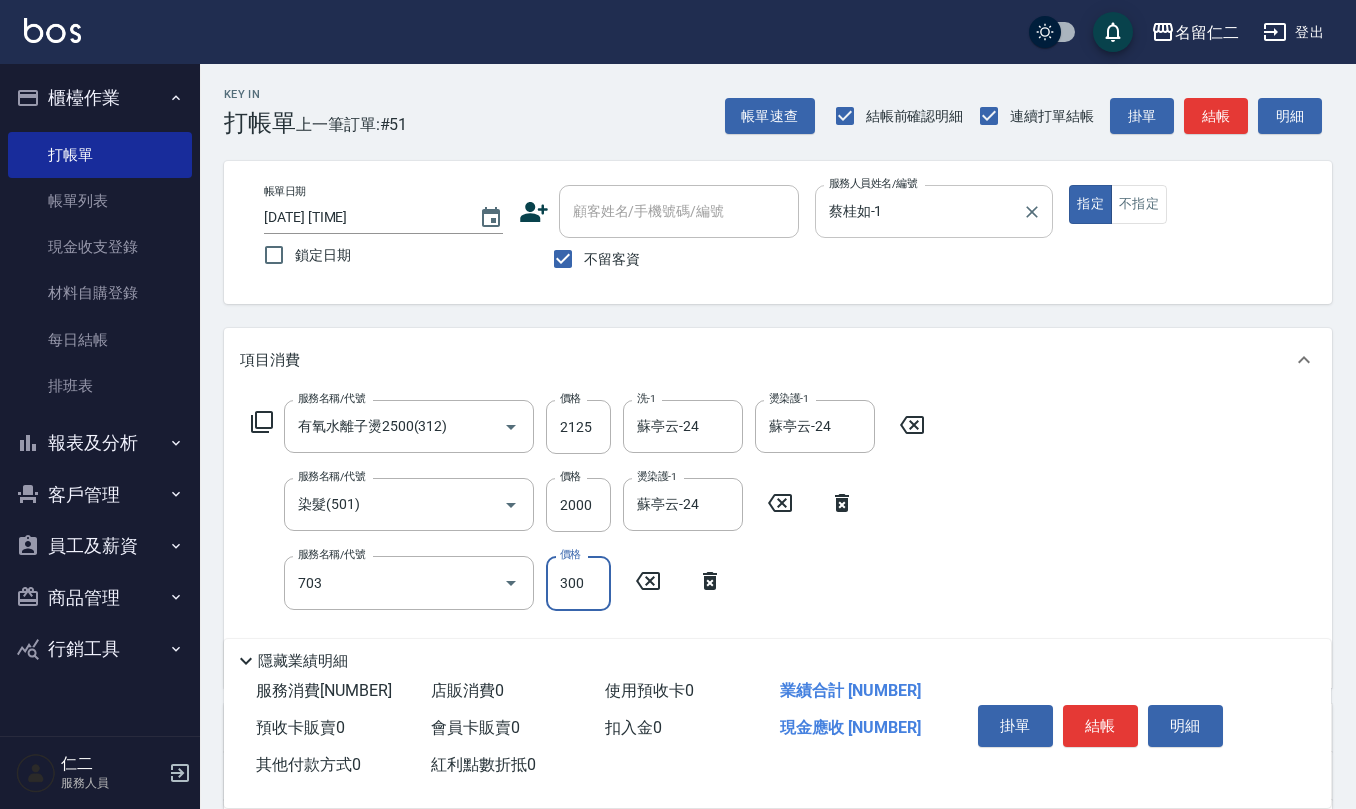 type on "(1236)設計師(703)" 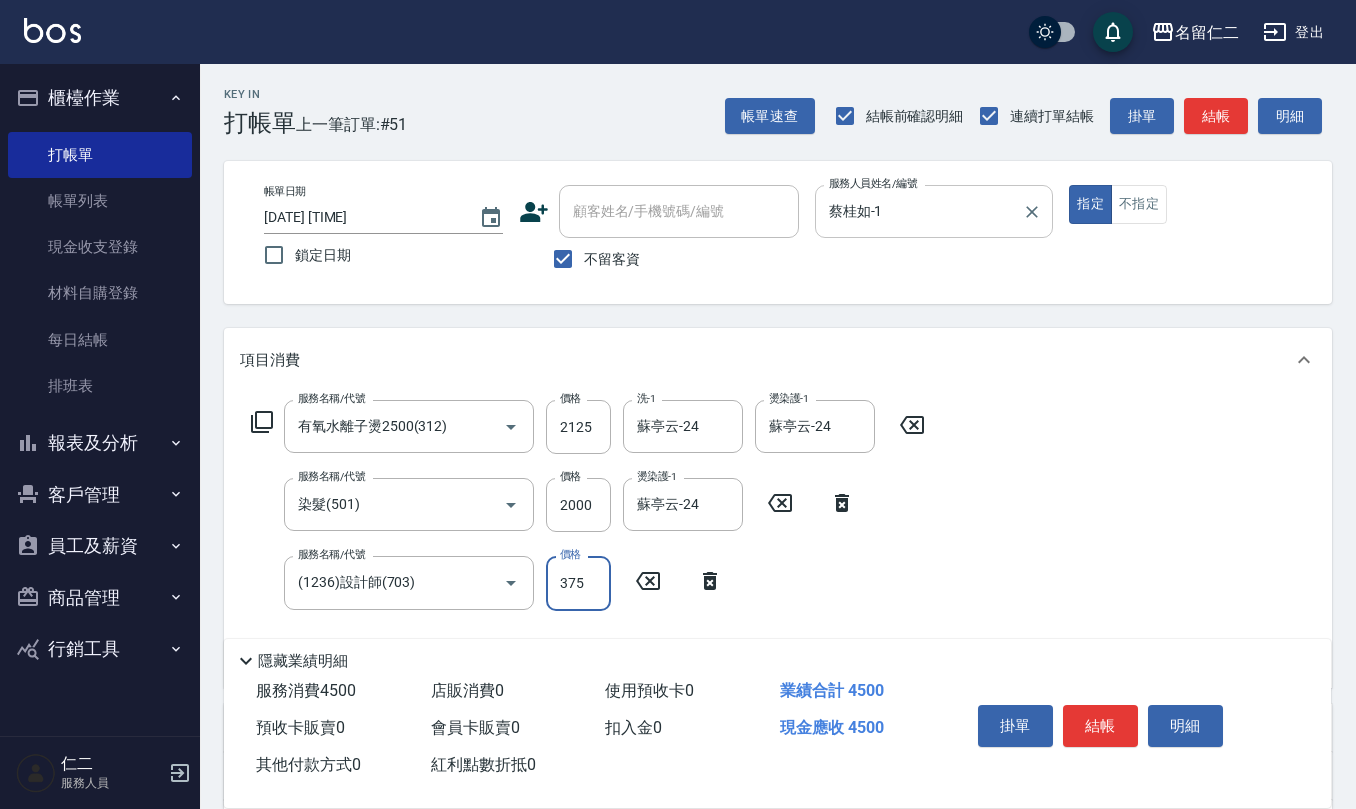 type on "375" 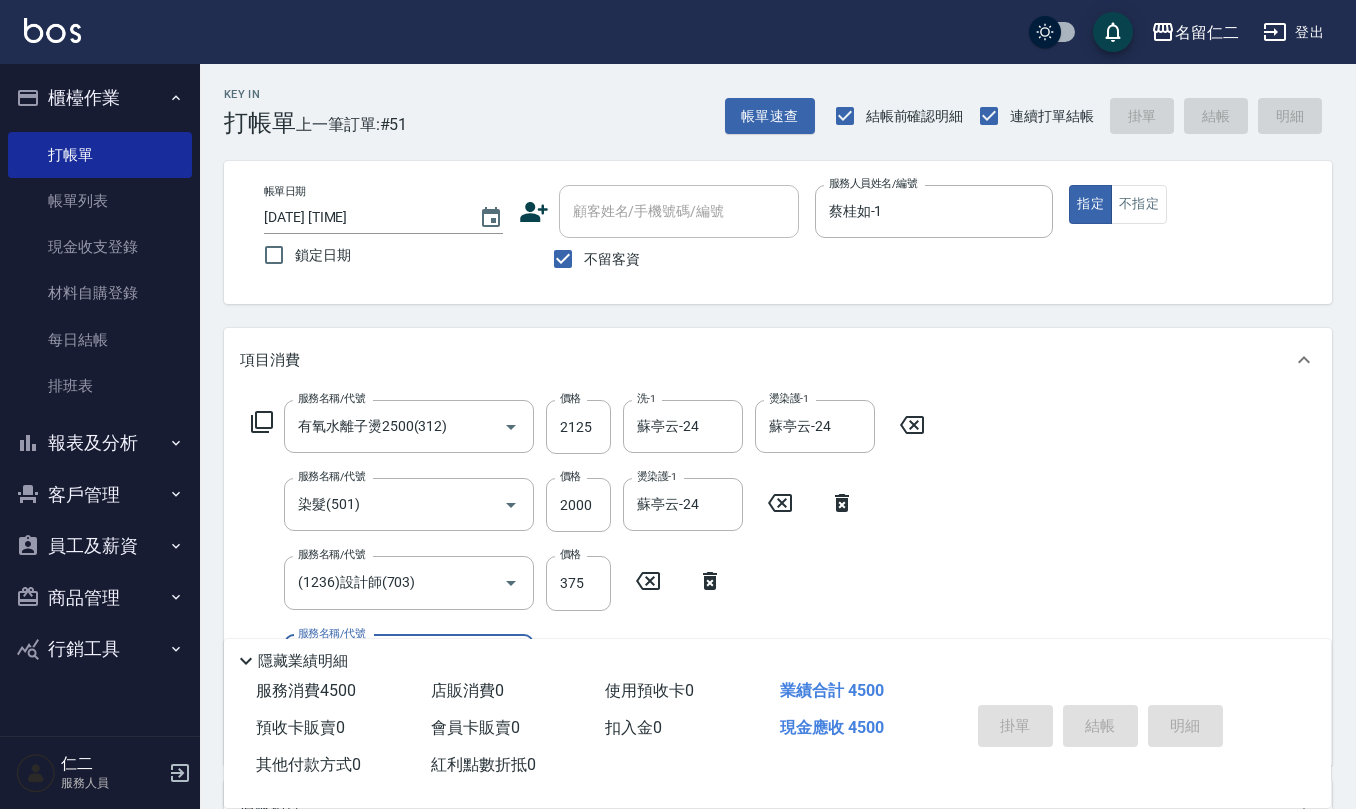 type on "[DATE] [TIME]" 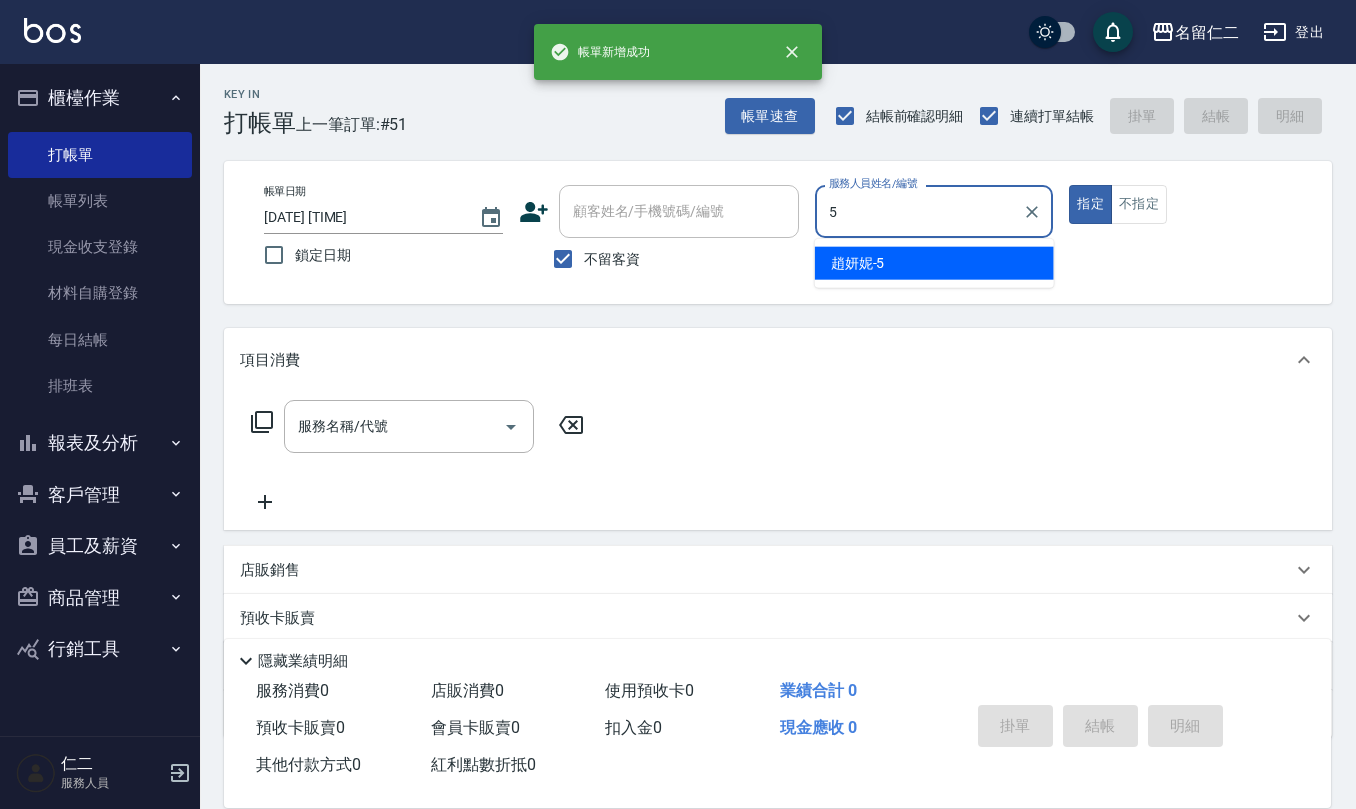 type on "趙妍妮-5" 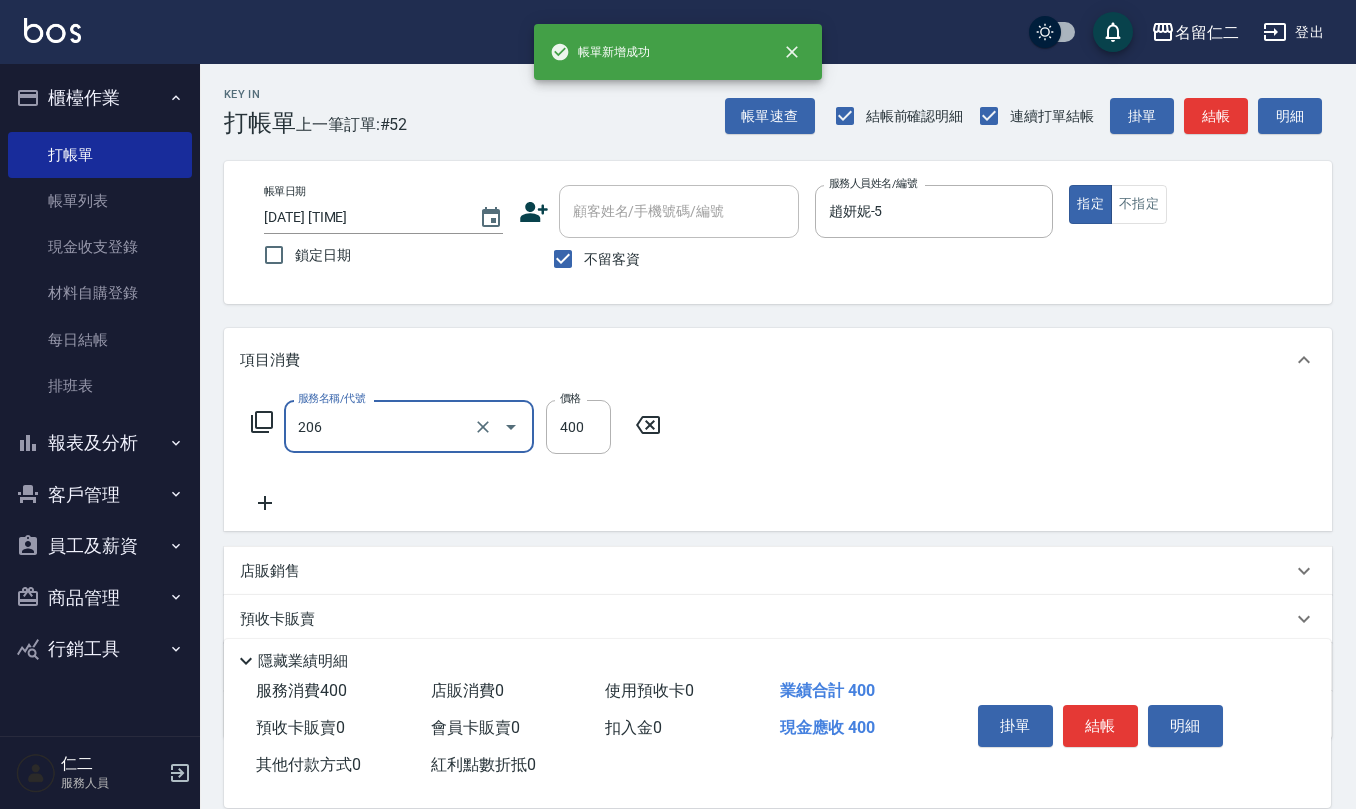 type on "健康洗(206)" 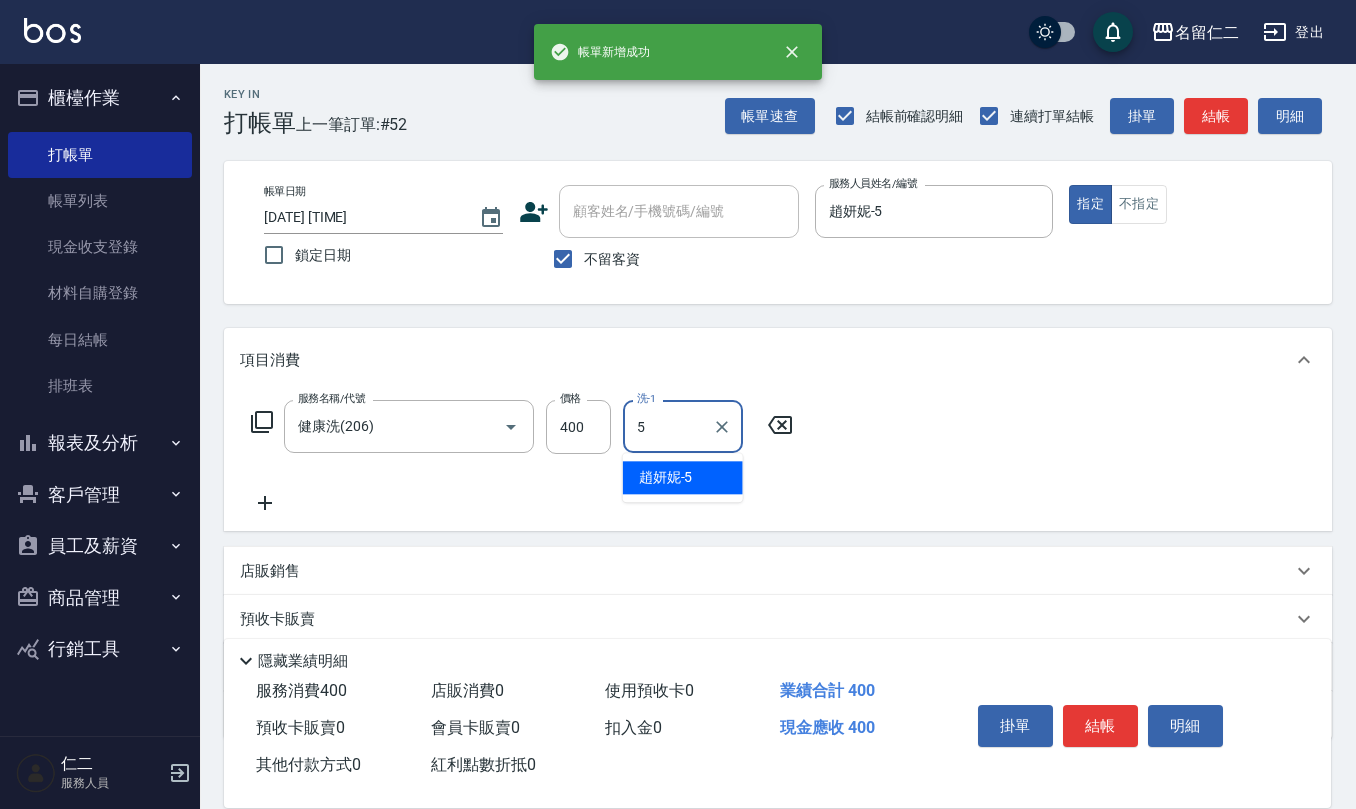 type on "趙妍妮-5" 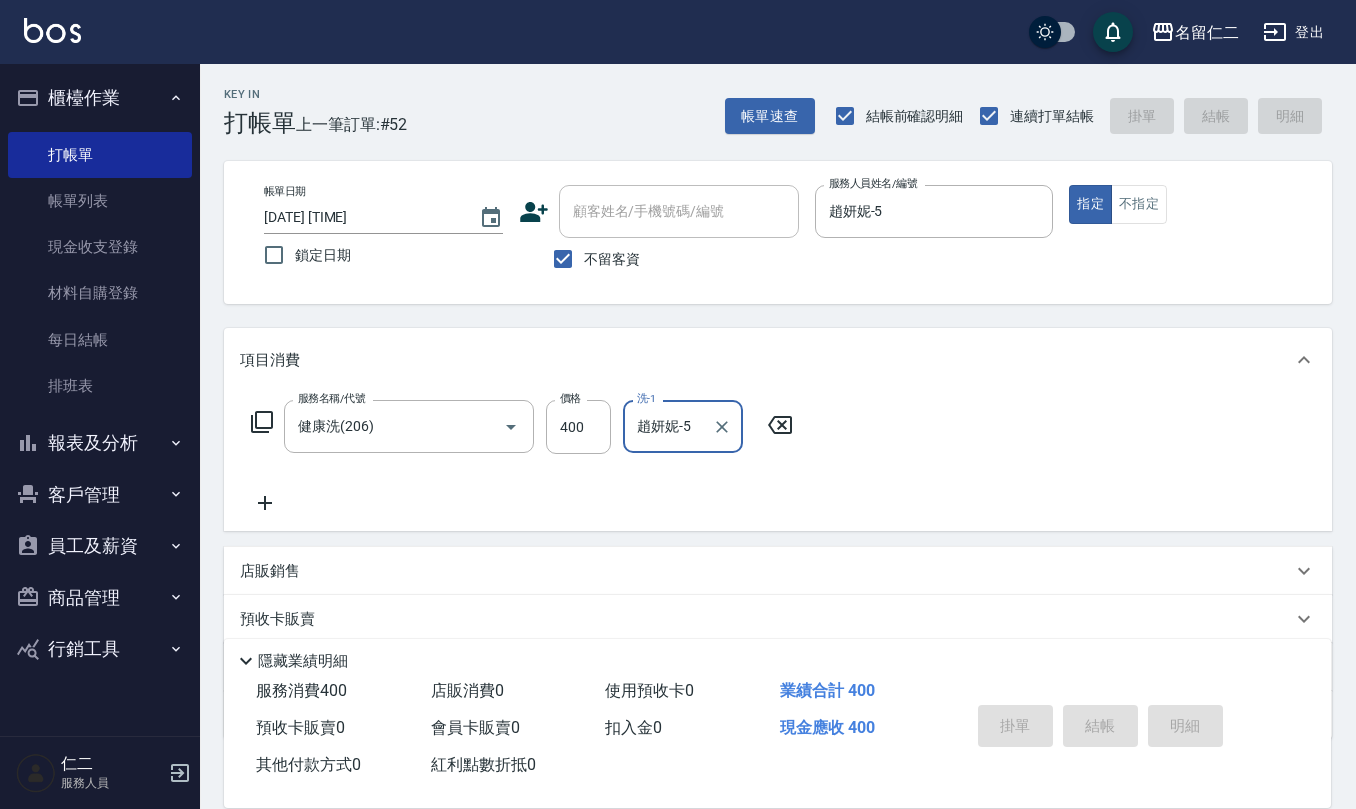 type 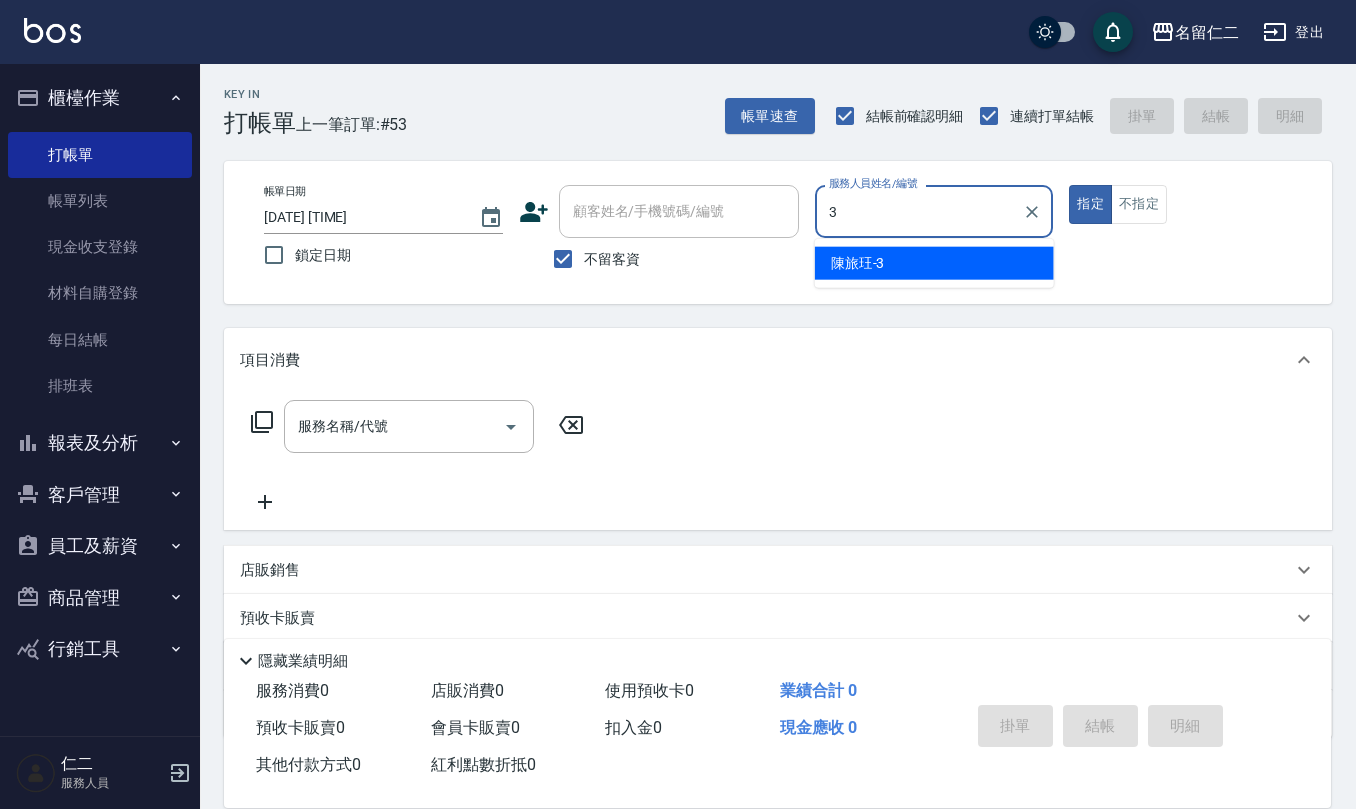 type on "陳旅玨-3" 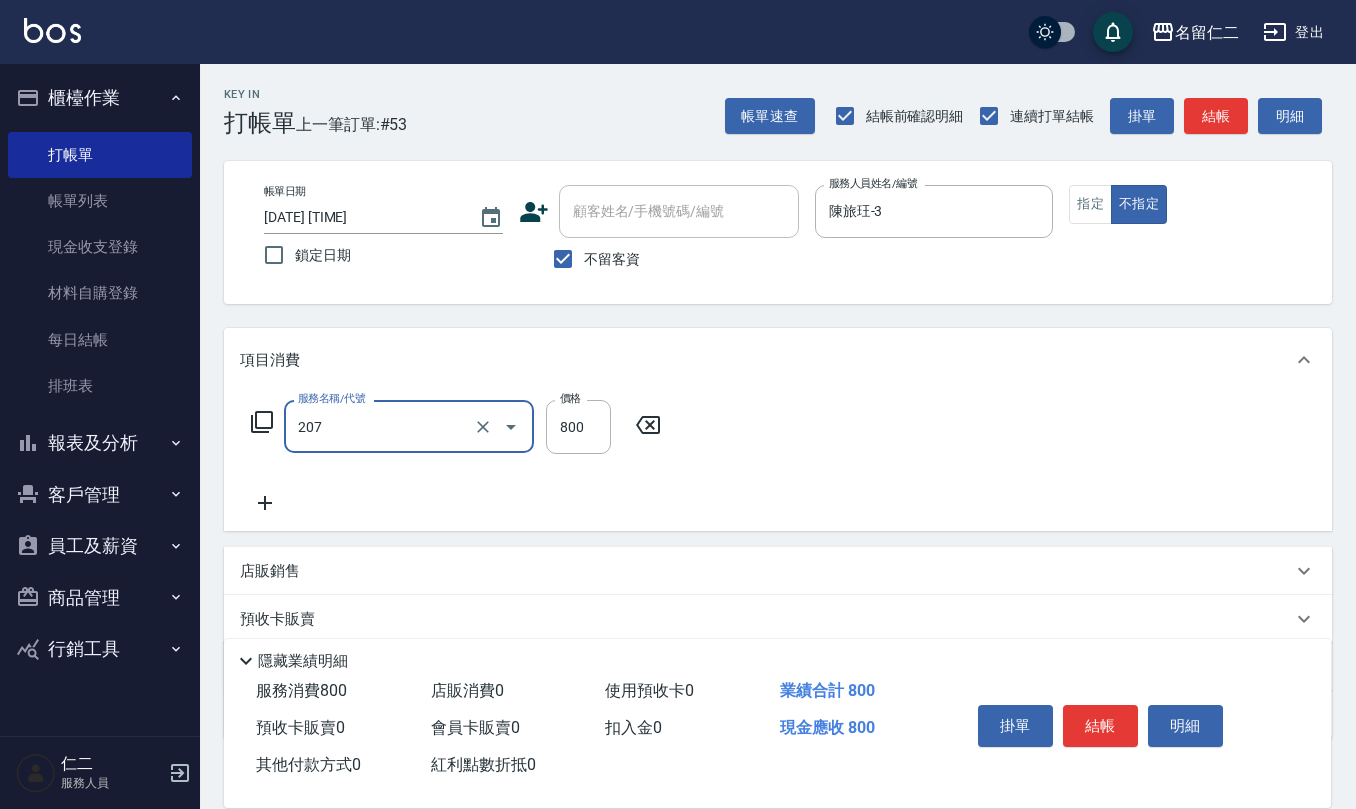 type on "清潔洗(207)" 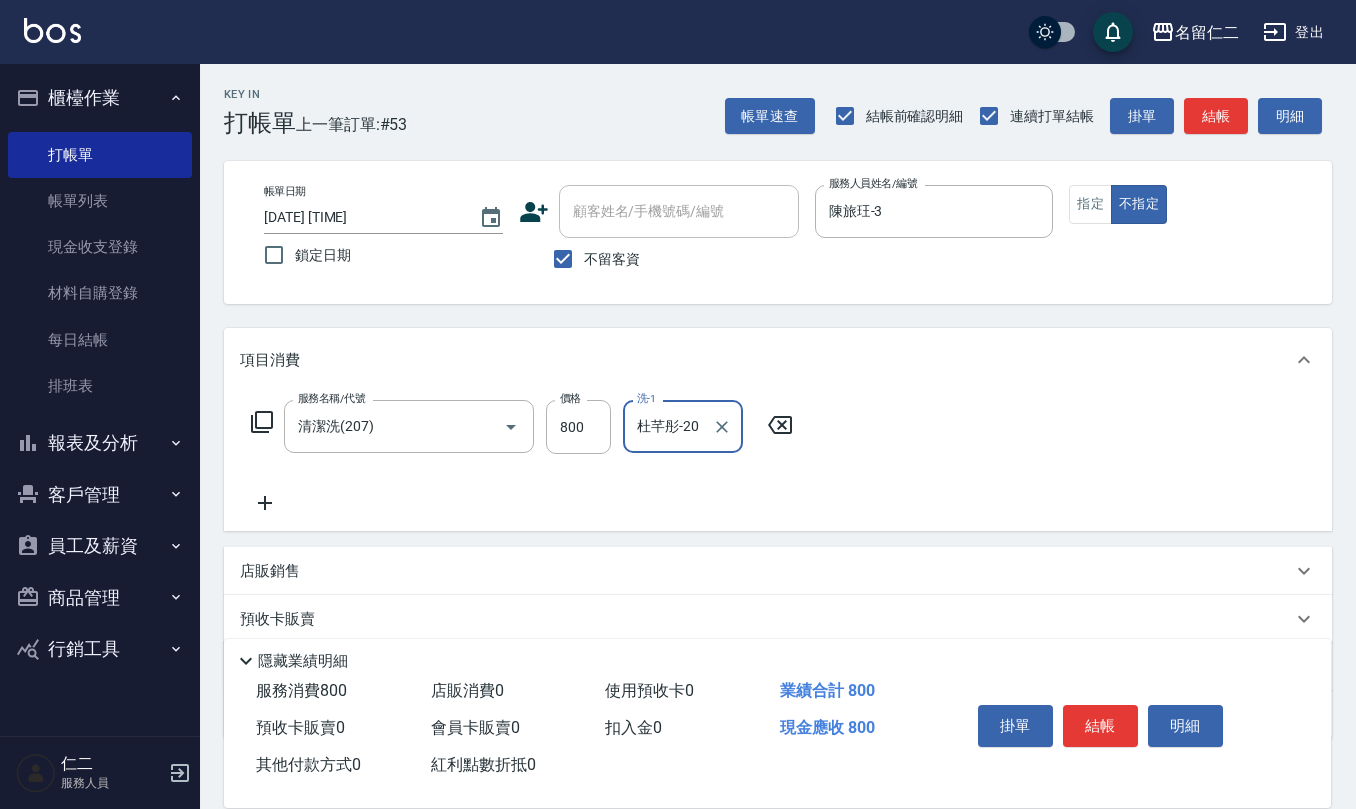 type on "杜芊彤-20" 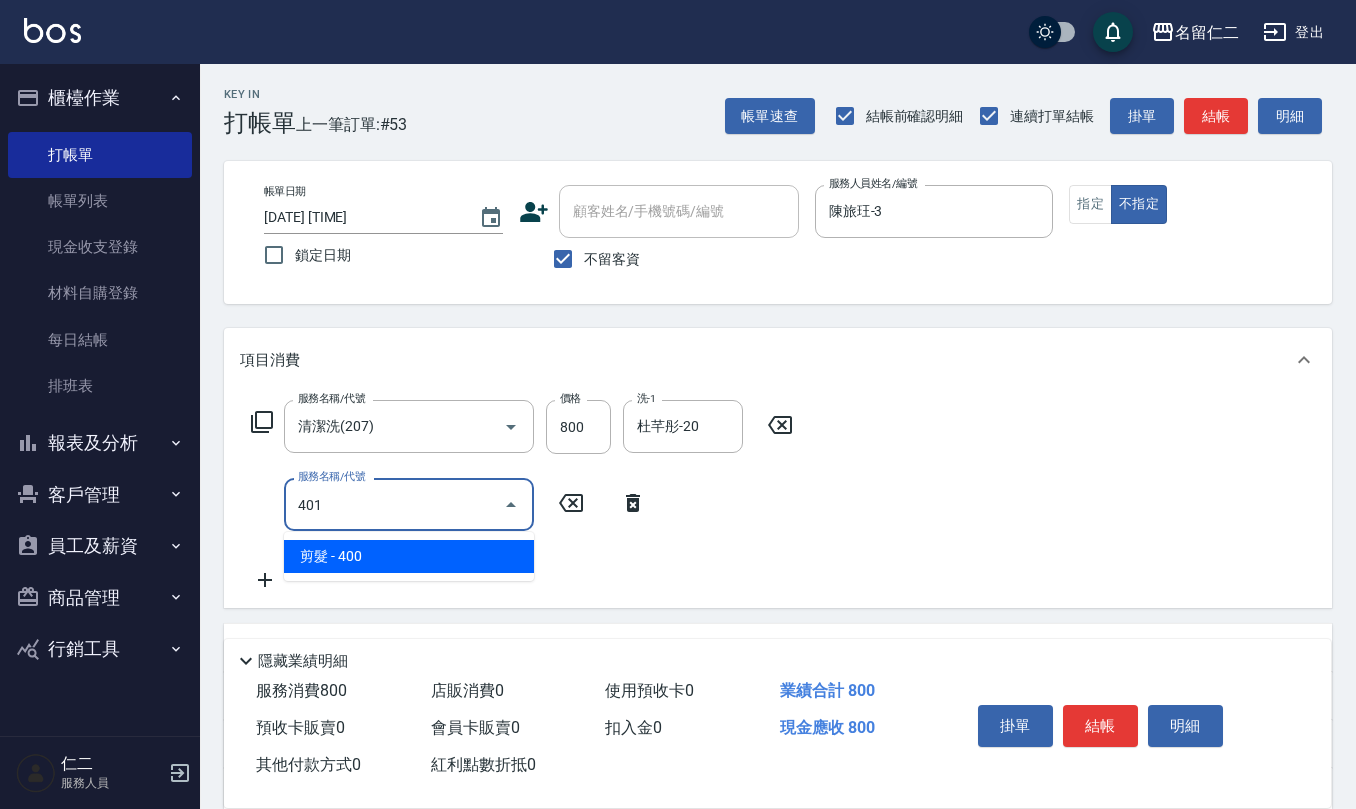 type on "剪髮(401)" 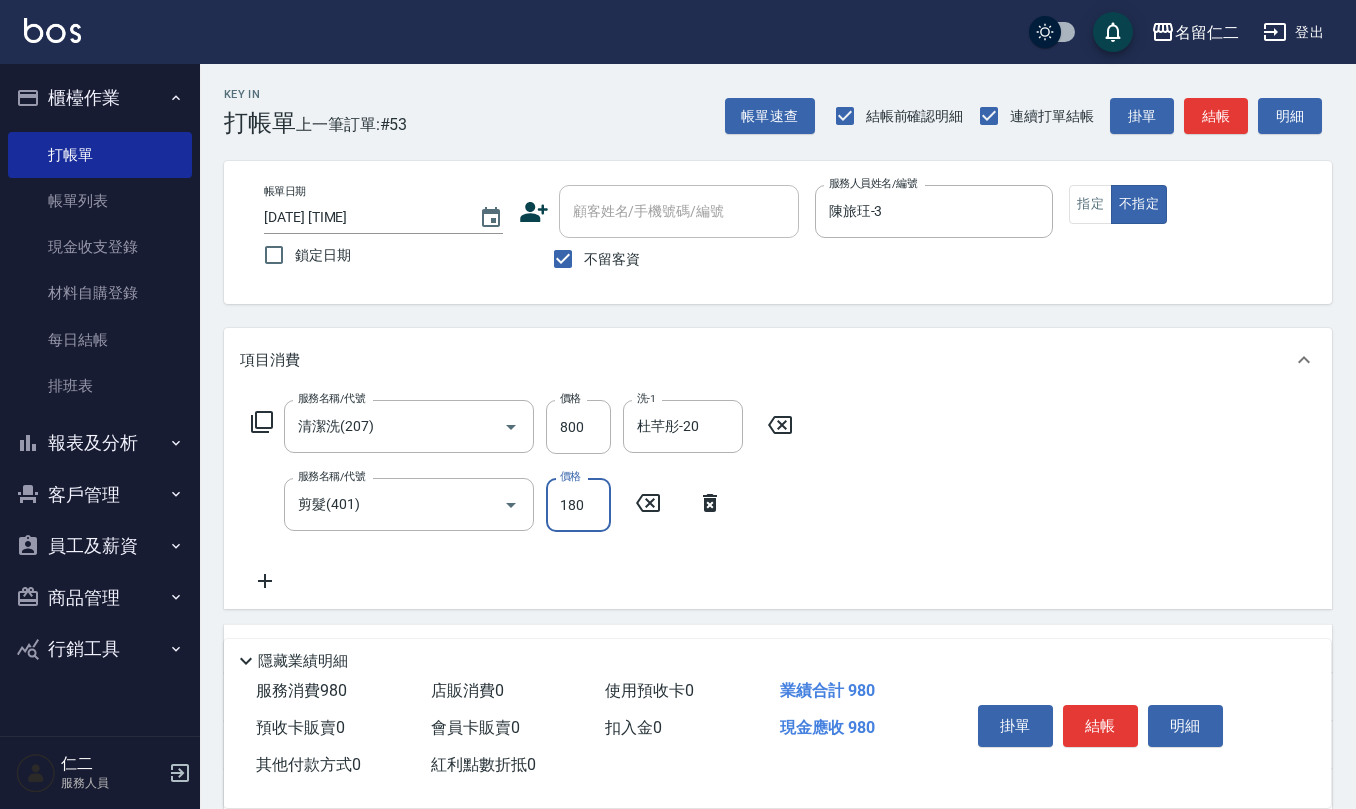 type on "180" 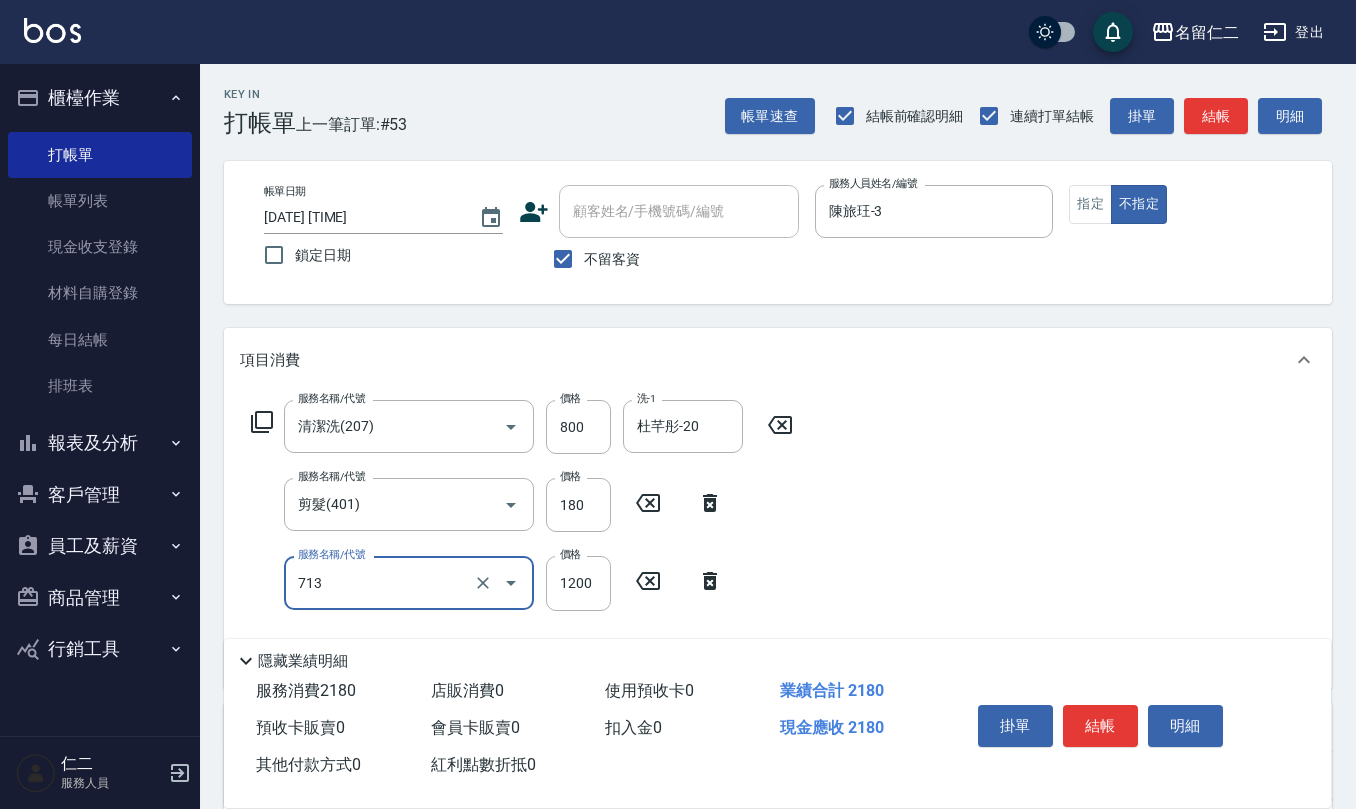type on "水樣結構式1200(713)" 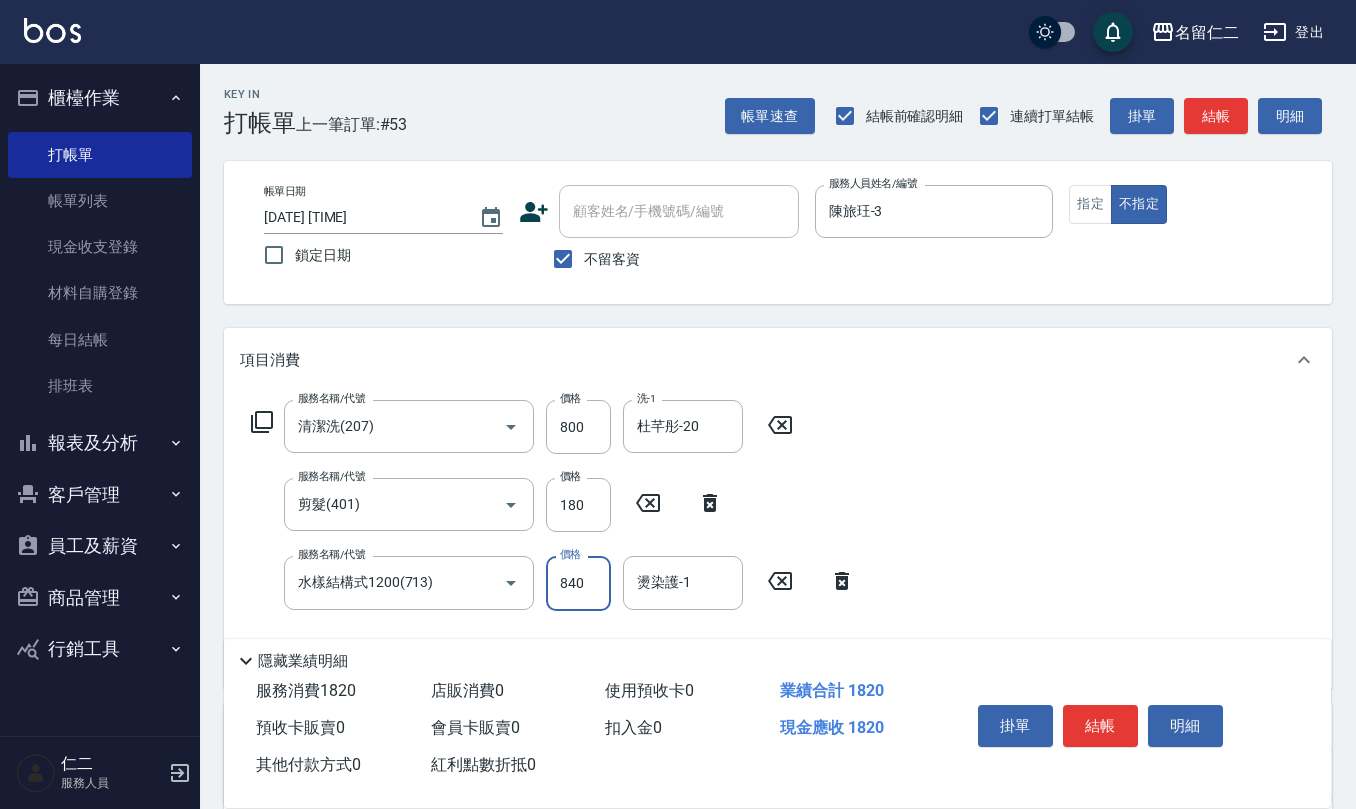 type on "840" 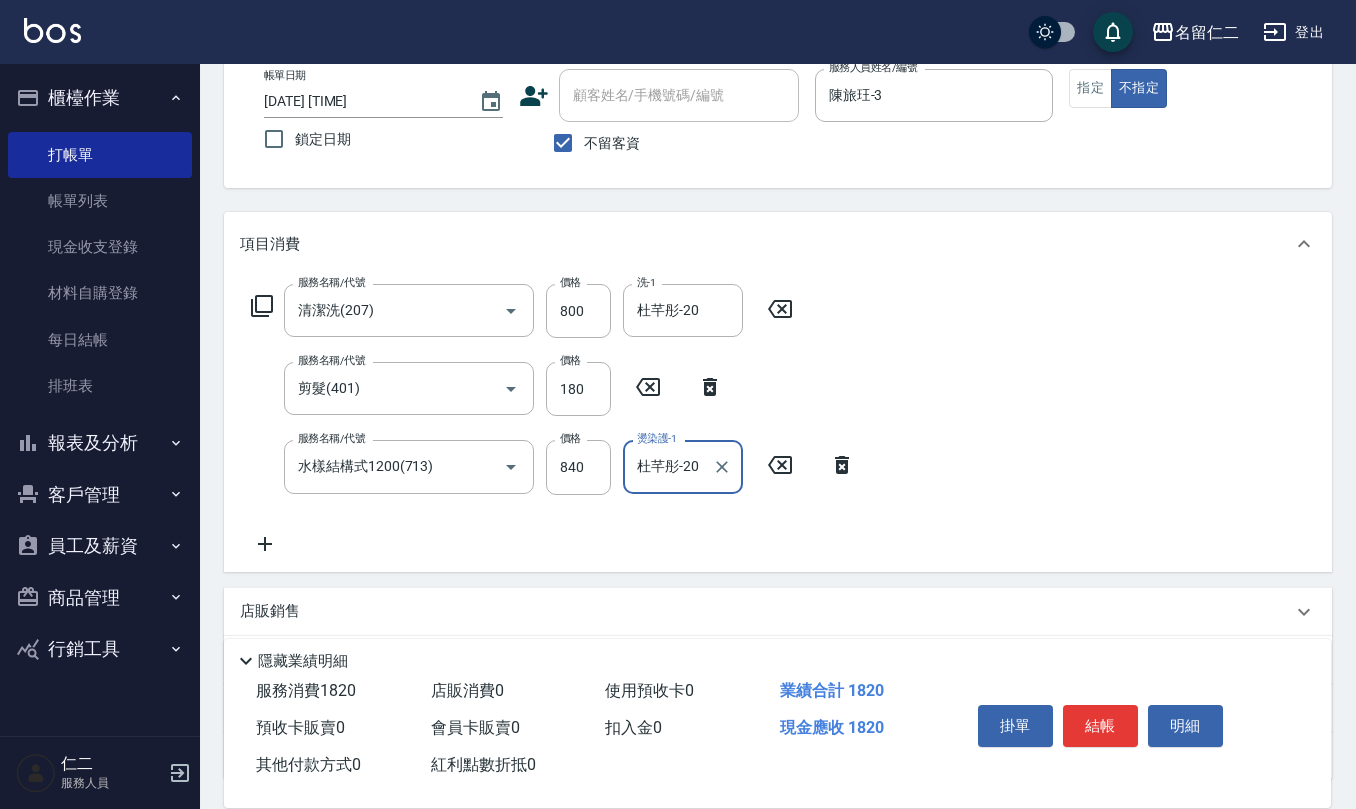scroll, scrollTop: 266, scrollLeft: 0, axis: vertical 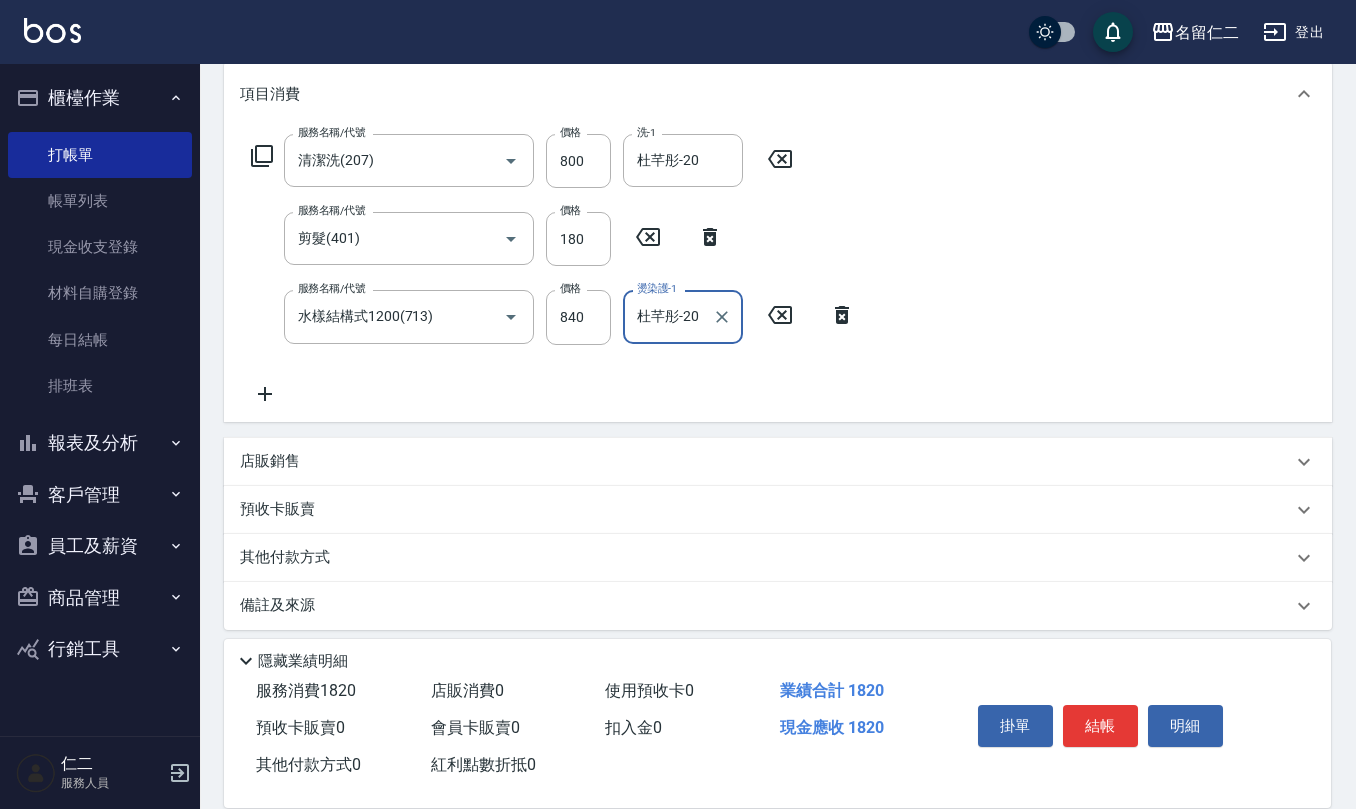 type on "杜芊彤-20" 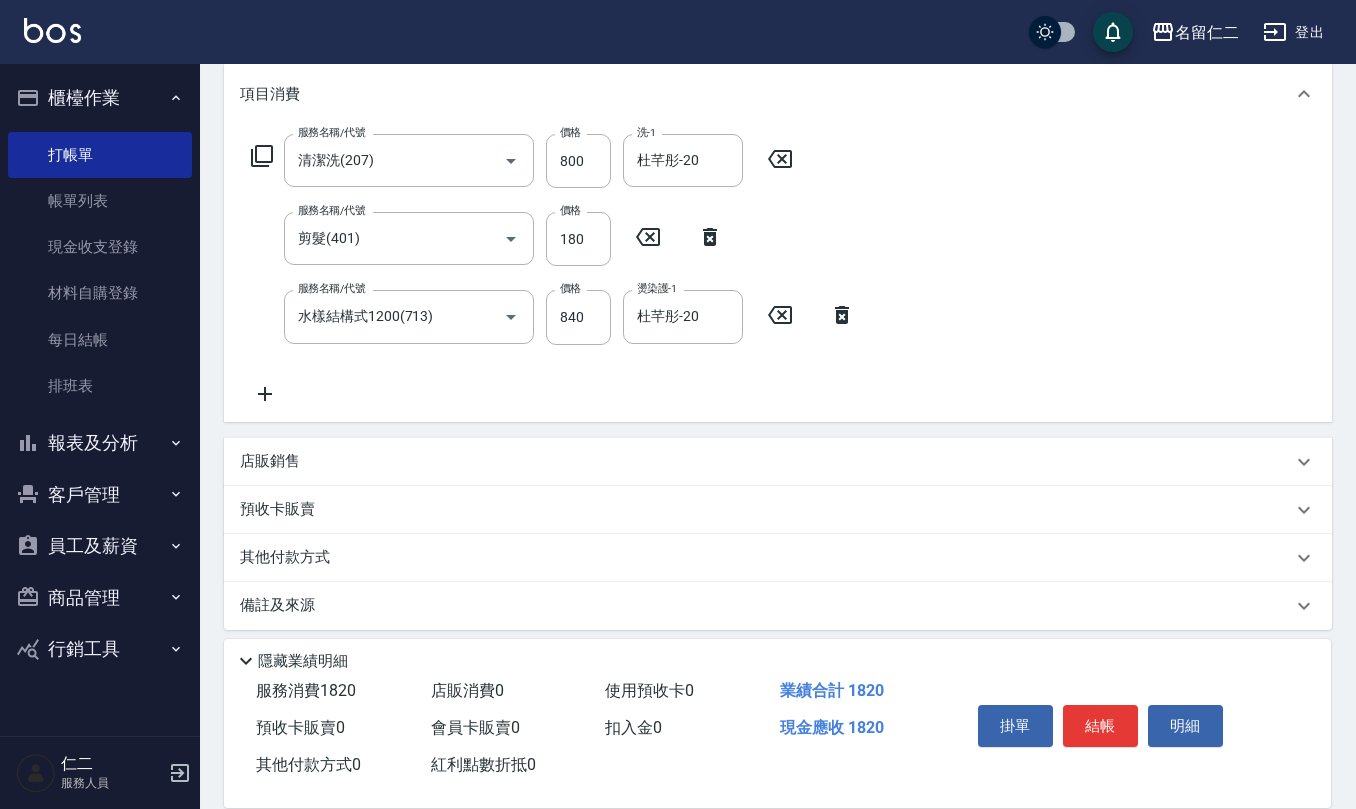 click on "店販銷售" at bounding box center [766, 461] 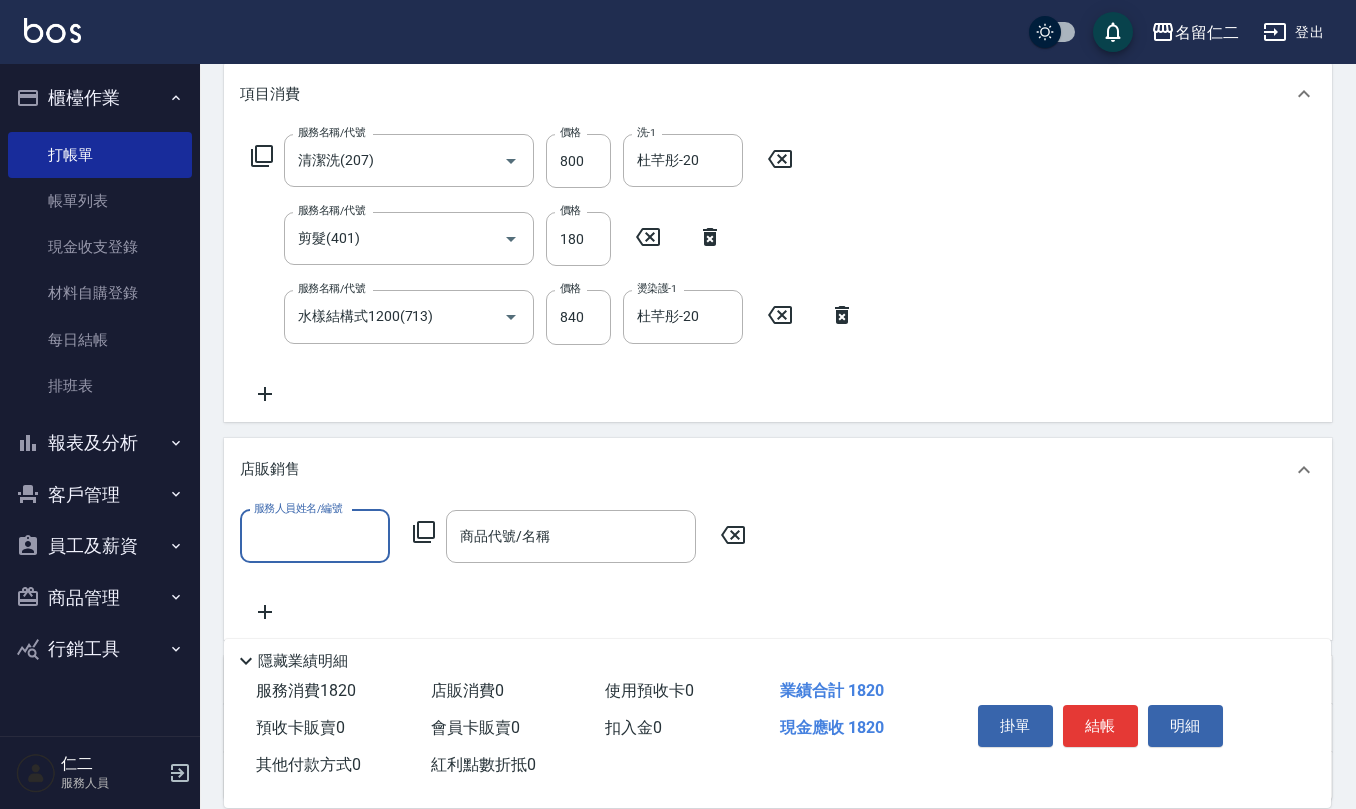 scroll, scrollTop: 0, scrollLeft: 0, axis: both 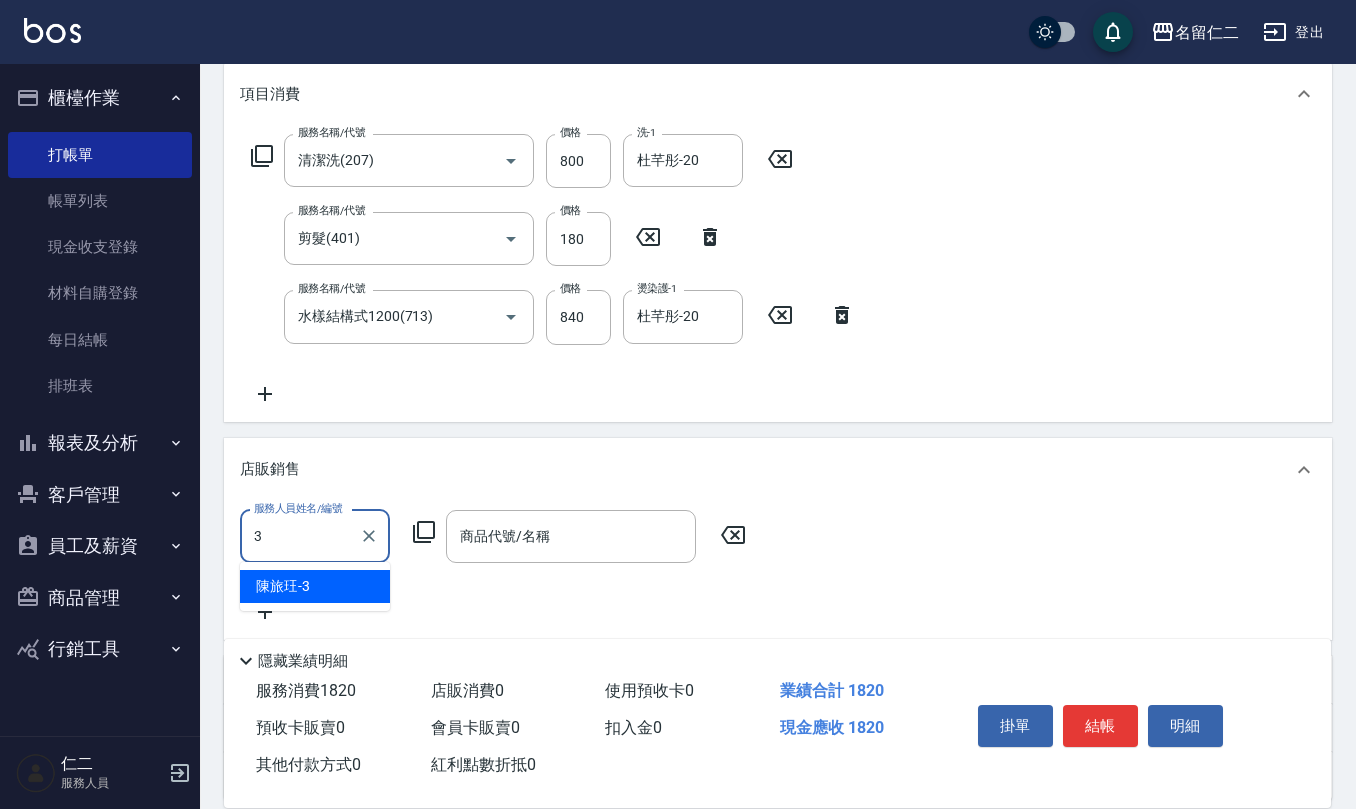 type on "陳旅玨-3" 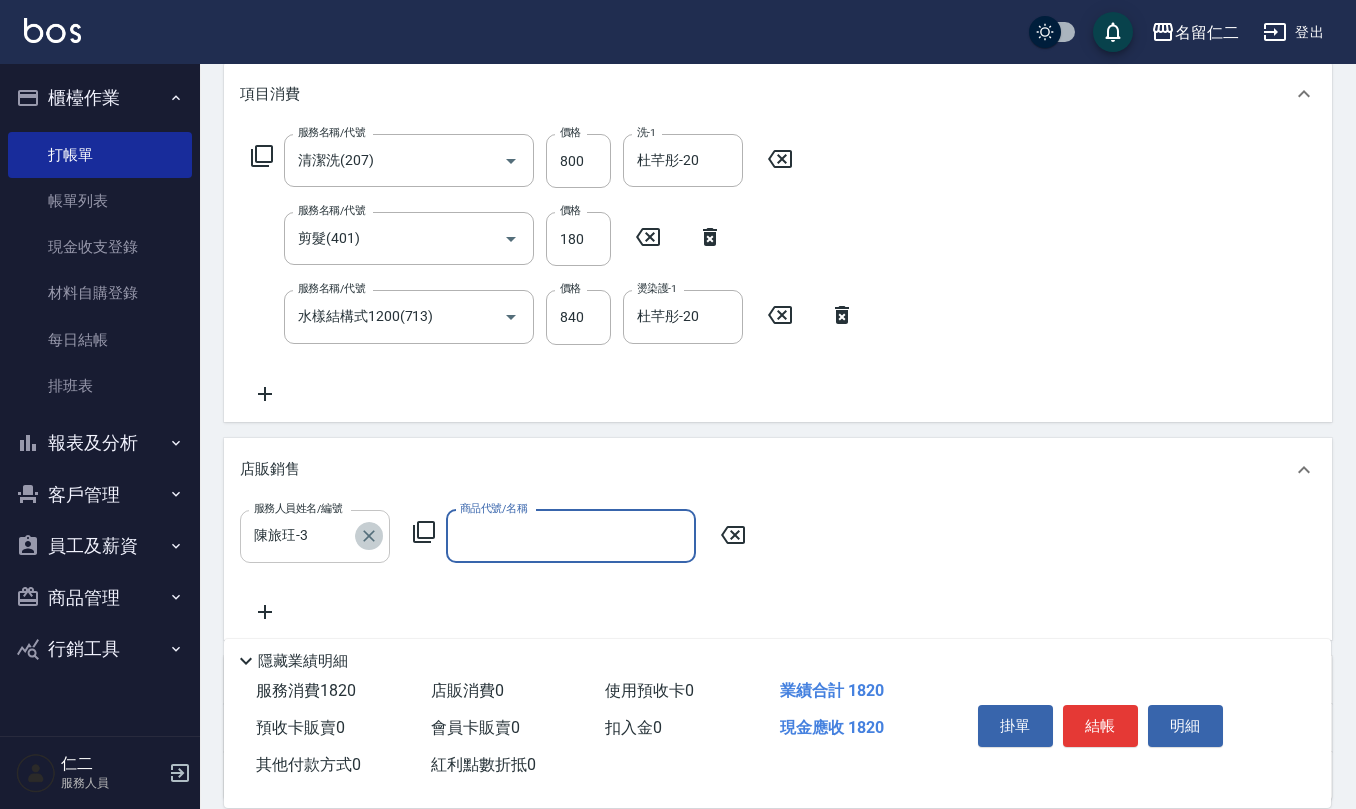 click 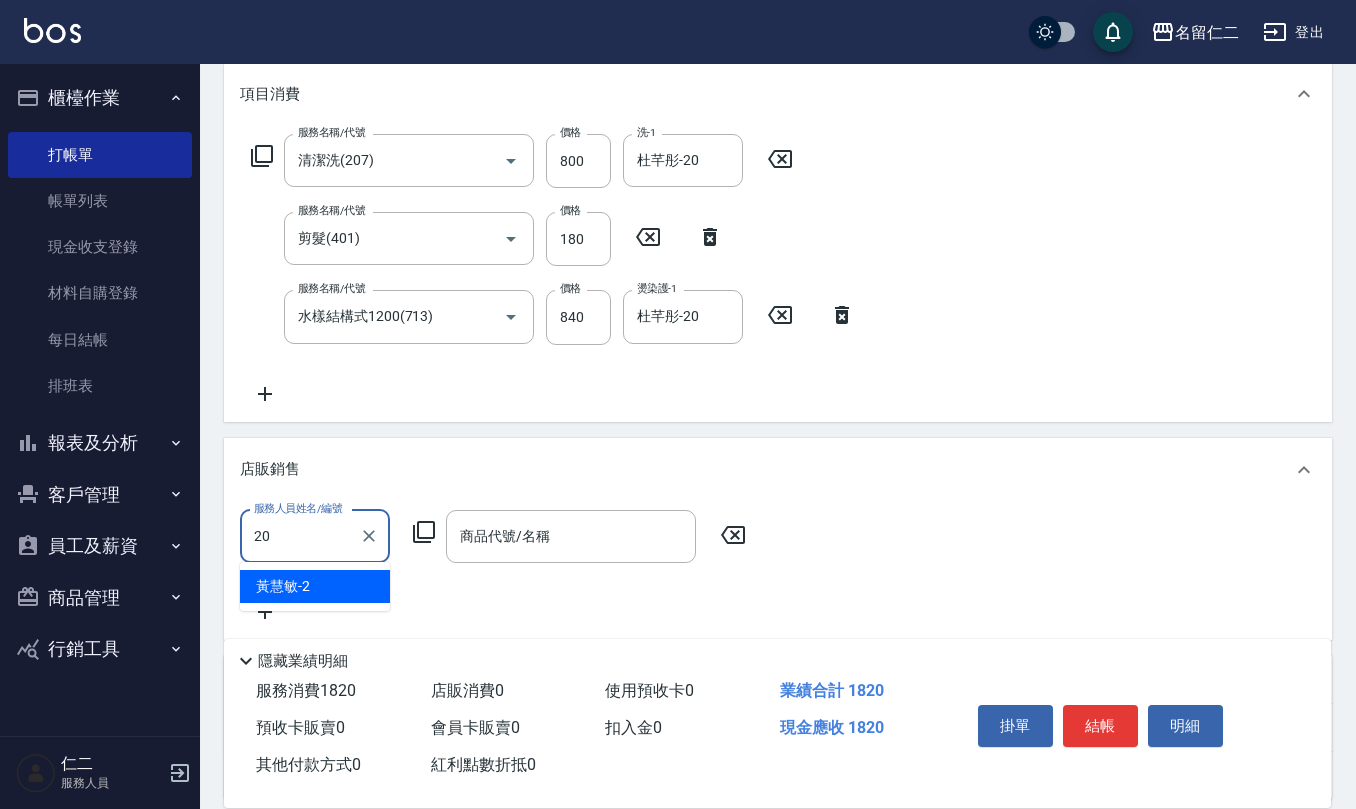 type on "杜芊彤-20" 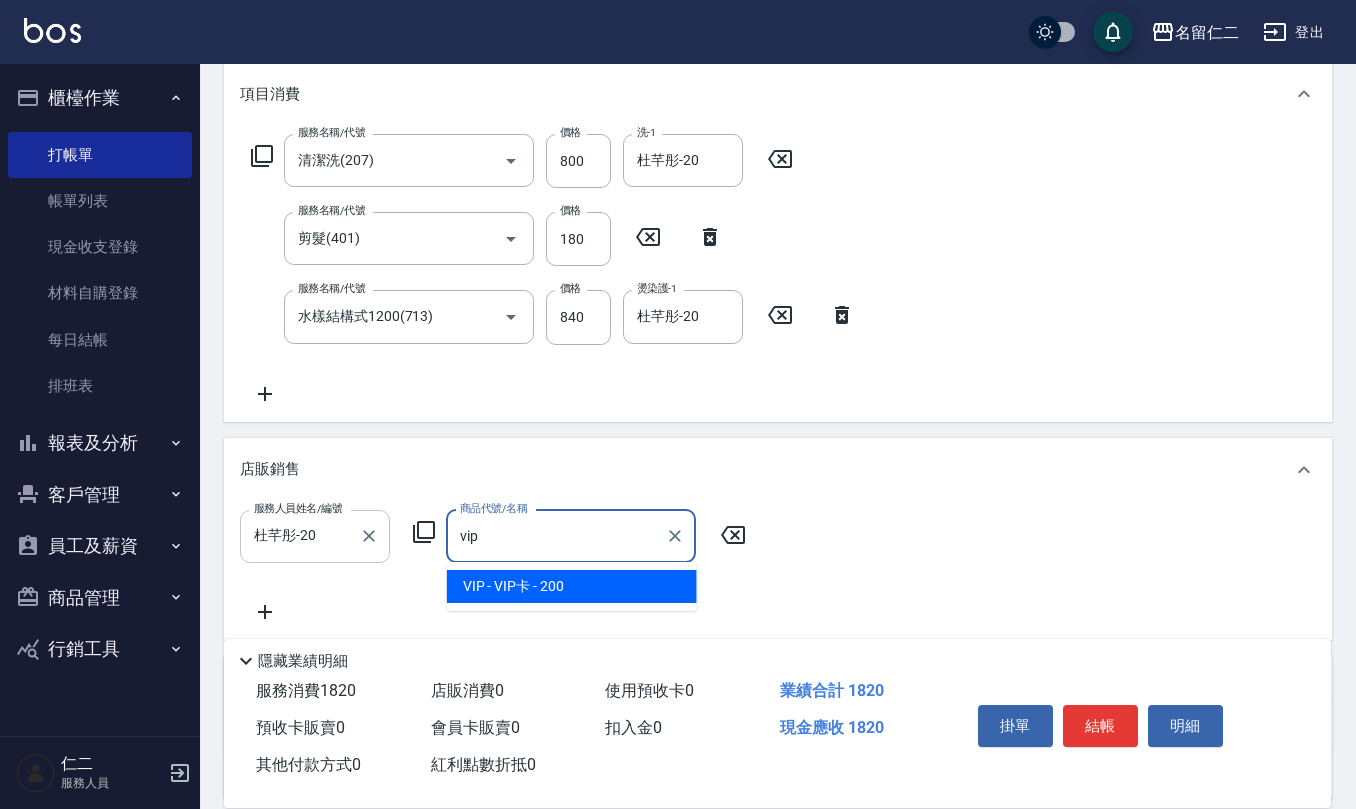 type on "VIP卡" 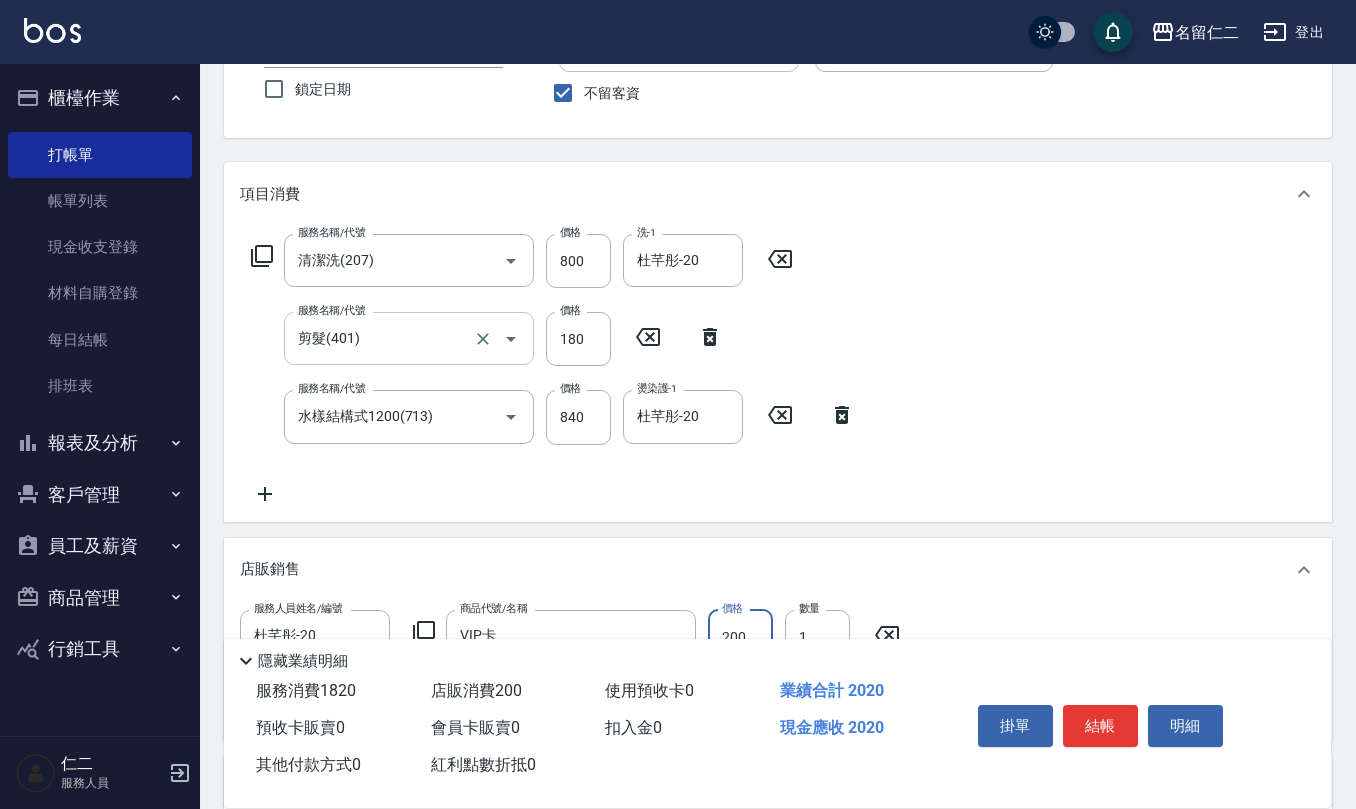 scroll, scrollTop: 0, scrollLeft: 0, axis: both 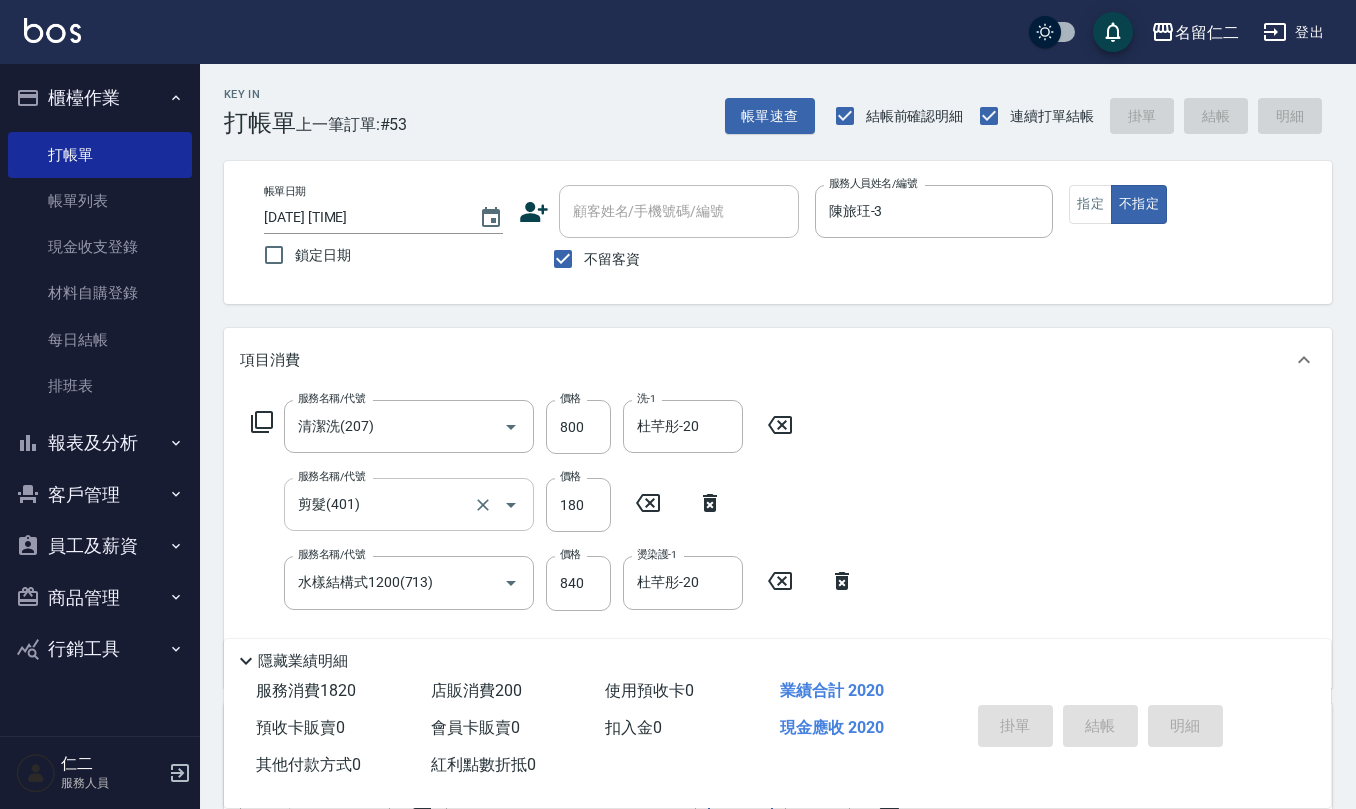 type on "[DATE] [TIME]" 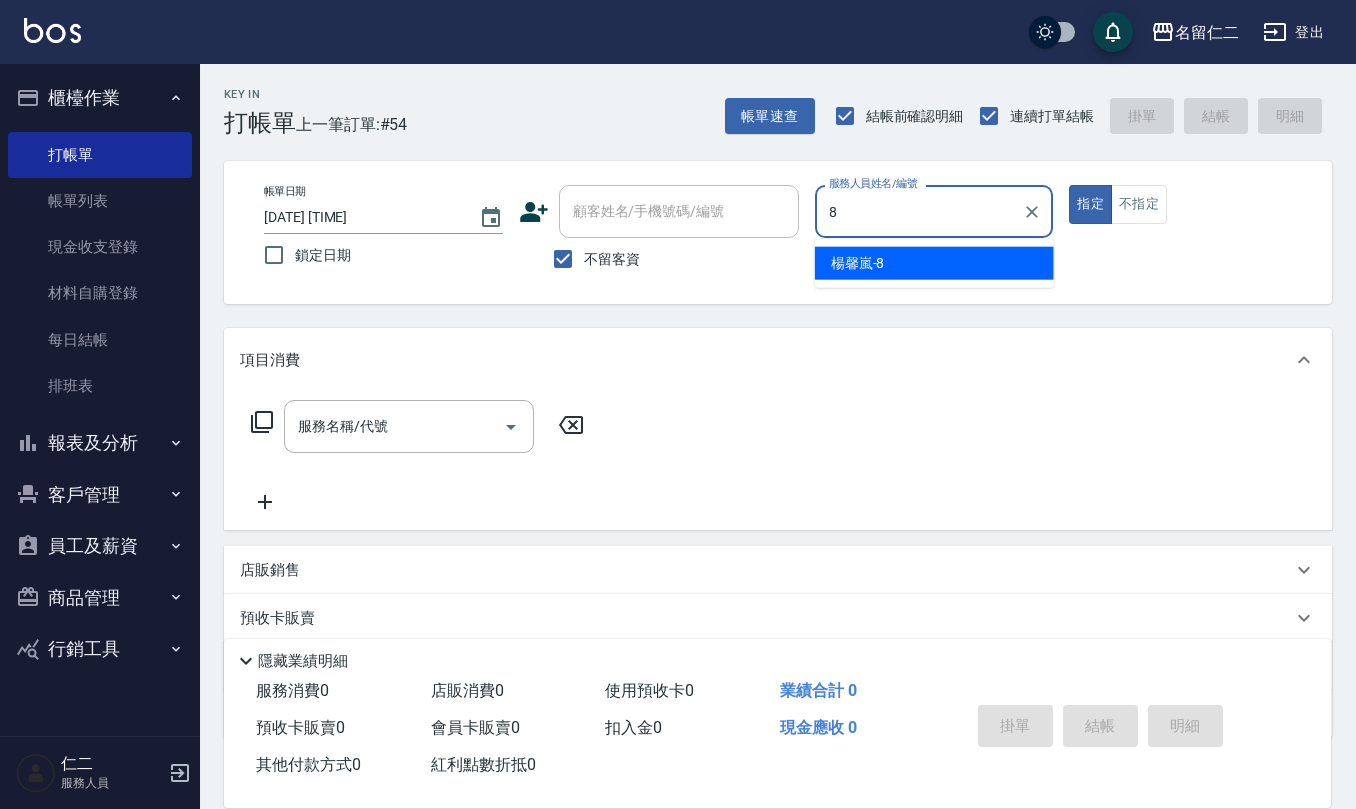 type on "楊馨嵐-8" 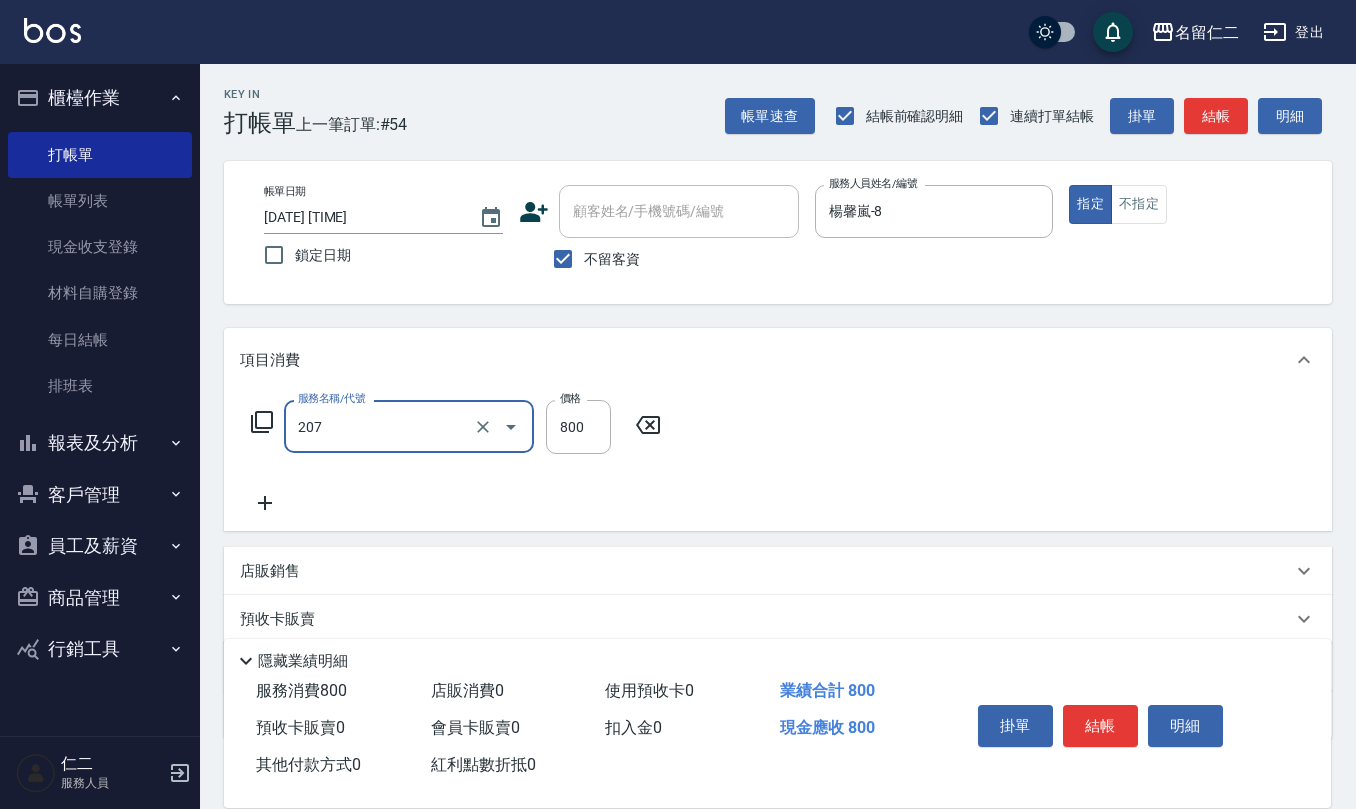 type on "清潔洗(207)" 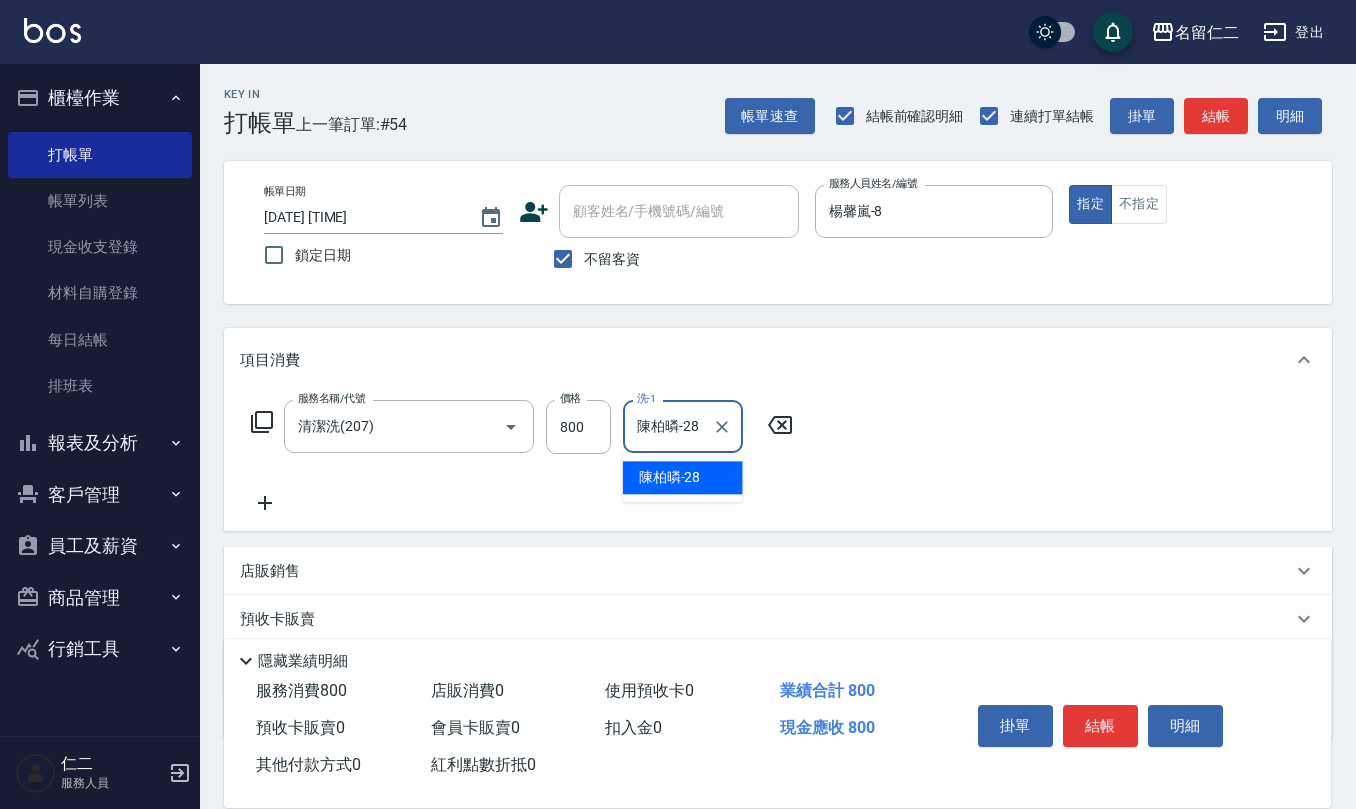 type on "陳柏暽-28" 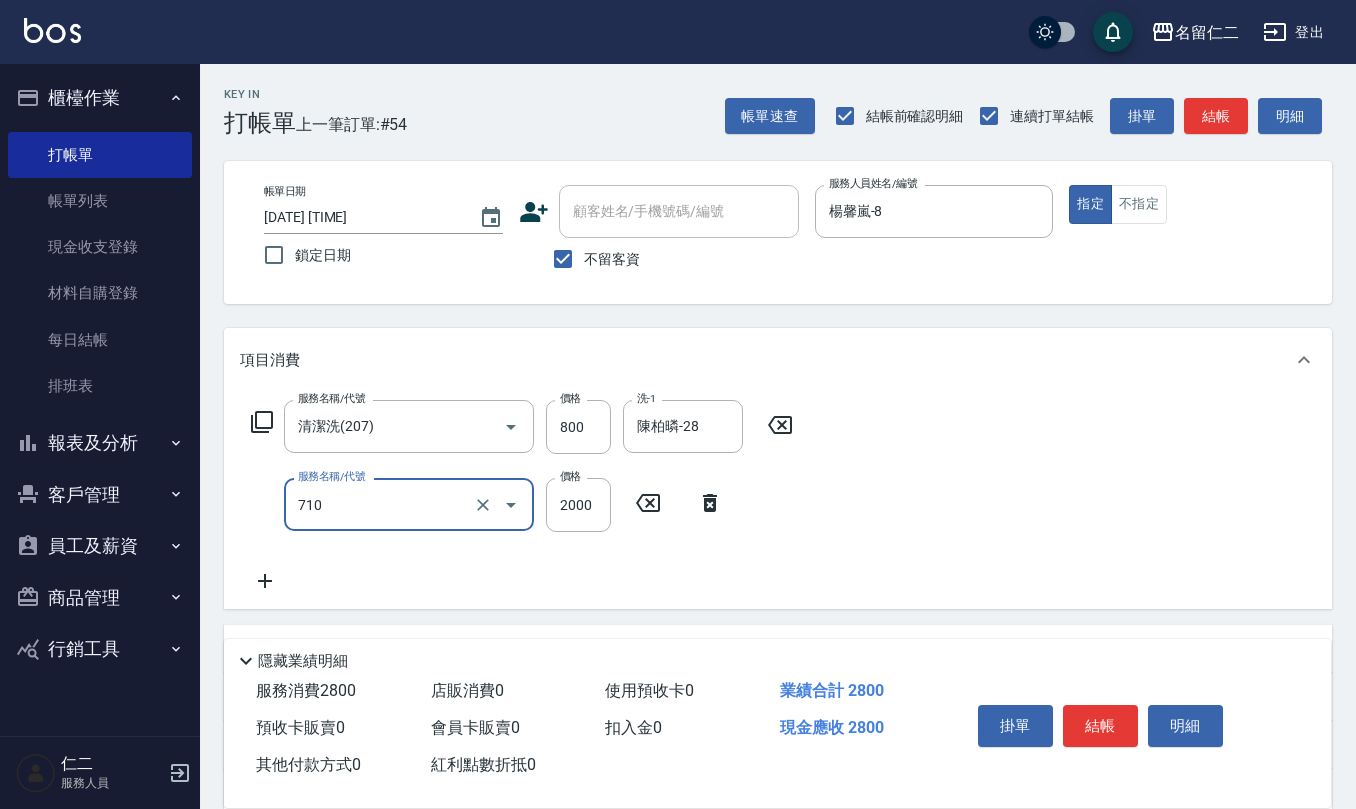 type on "髮善4段護髮2000(710)" 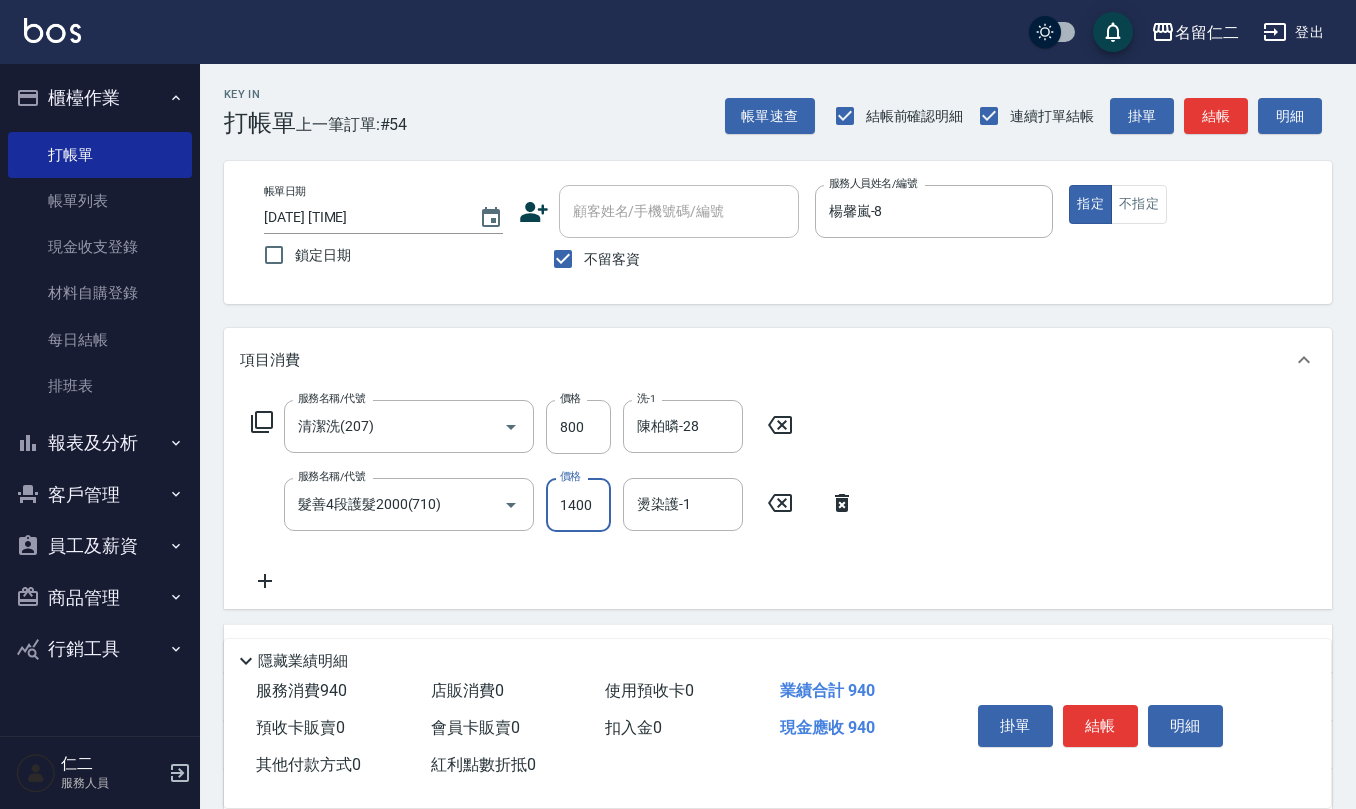 type on "1400" 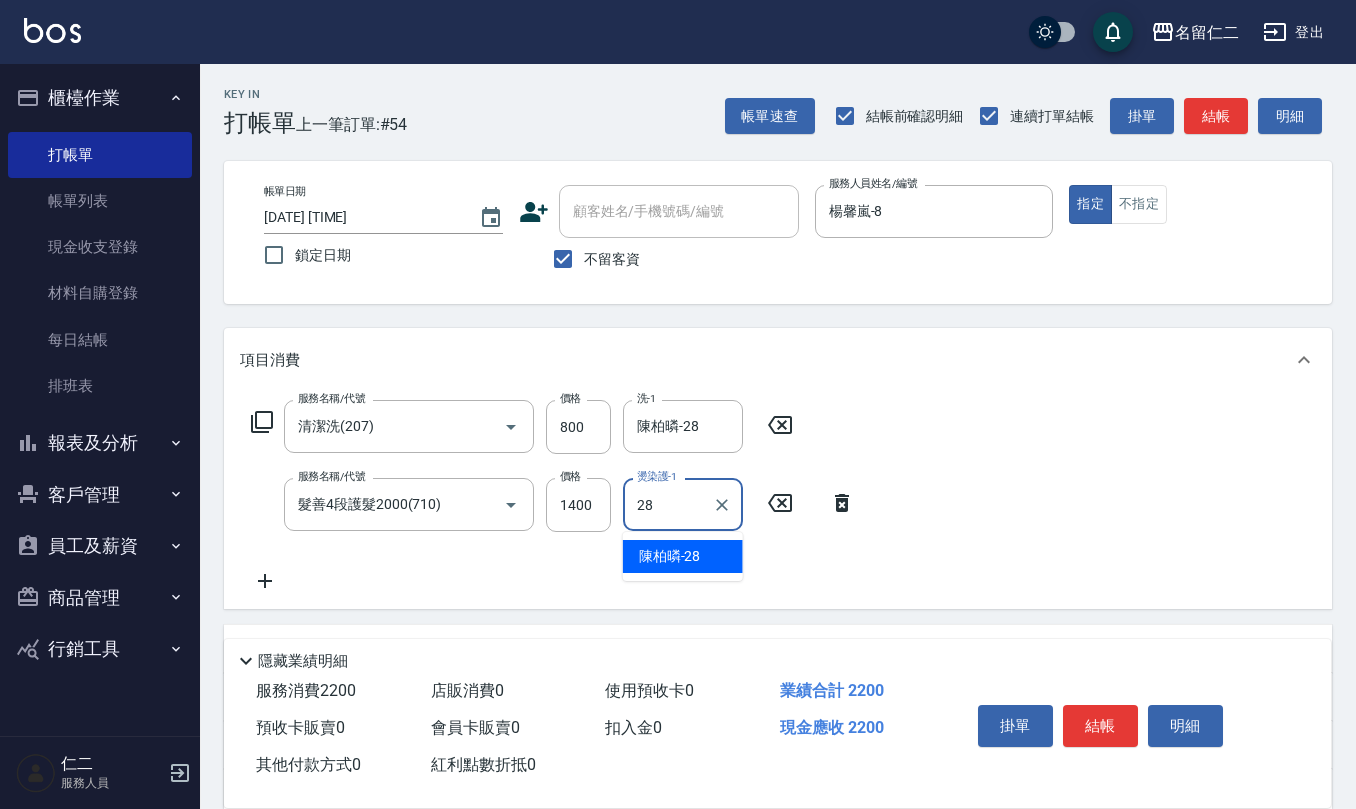 type on "陳柏暽-28" 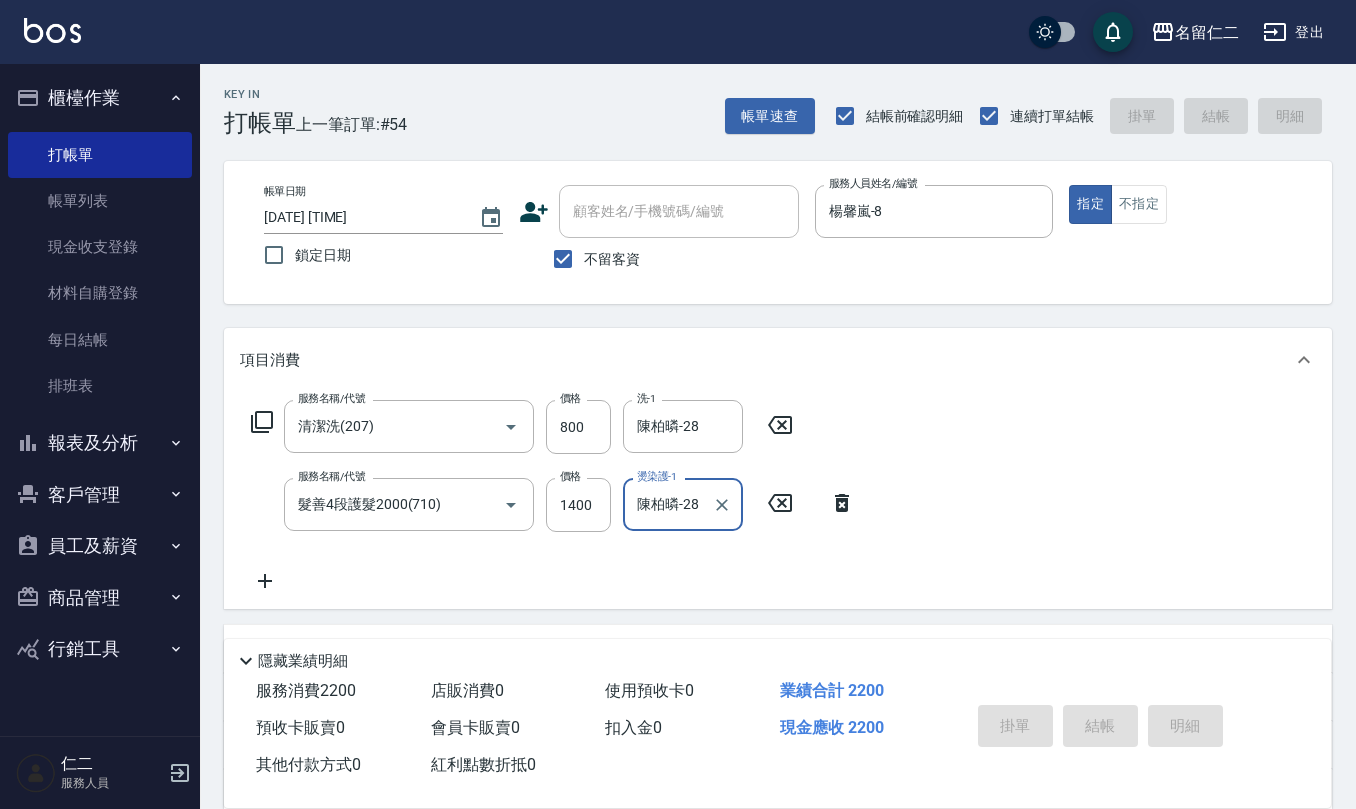 type on "2025/08/02 19:17" 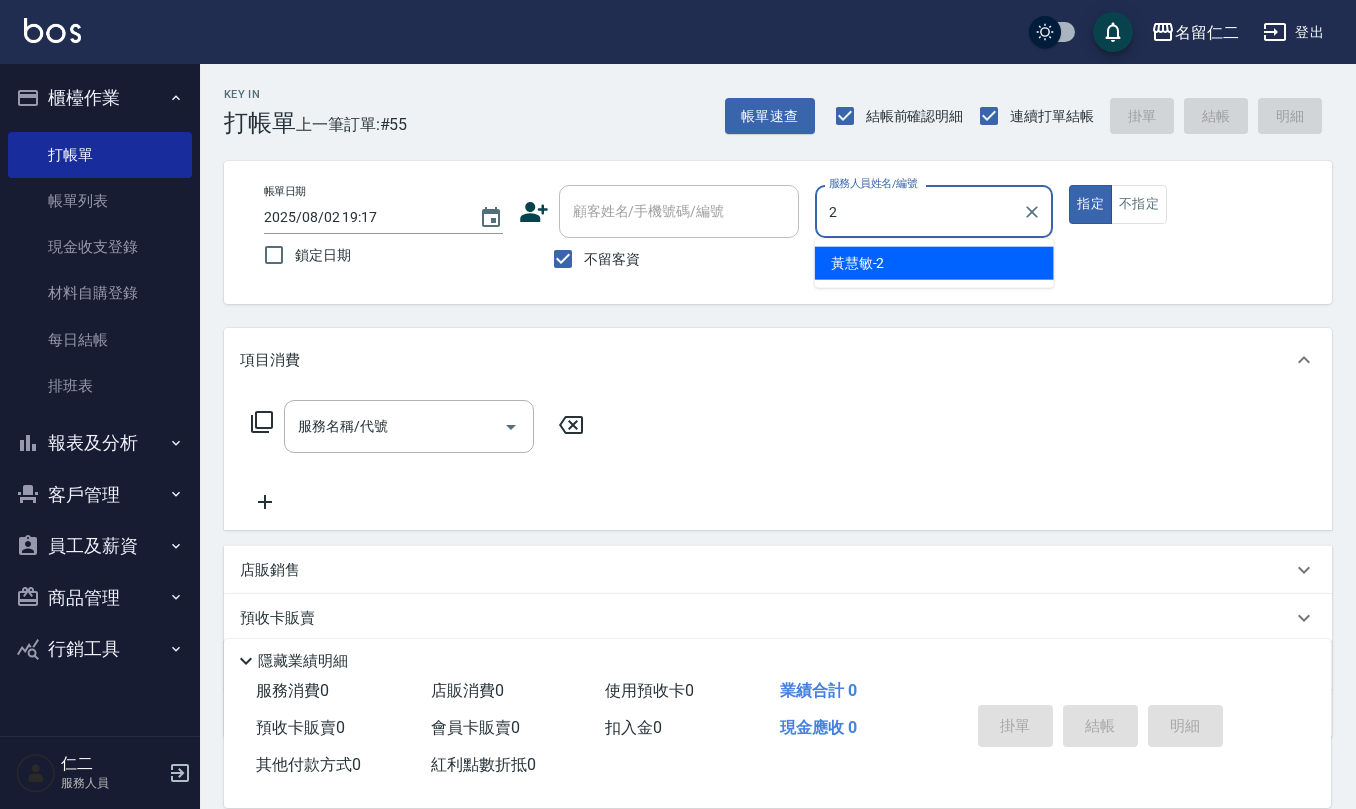 type on "黃慧敏-2" 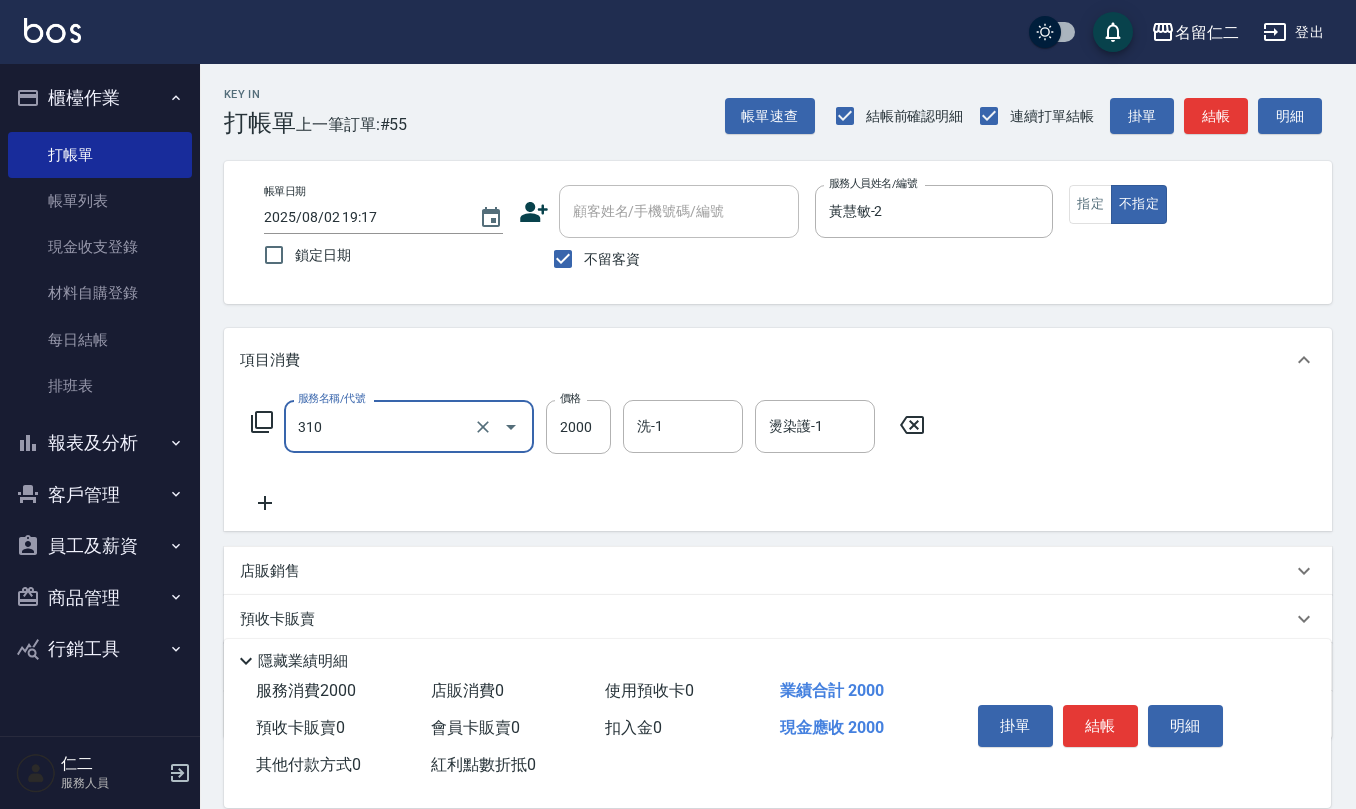 type on "MK果酸燙2000(310)" 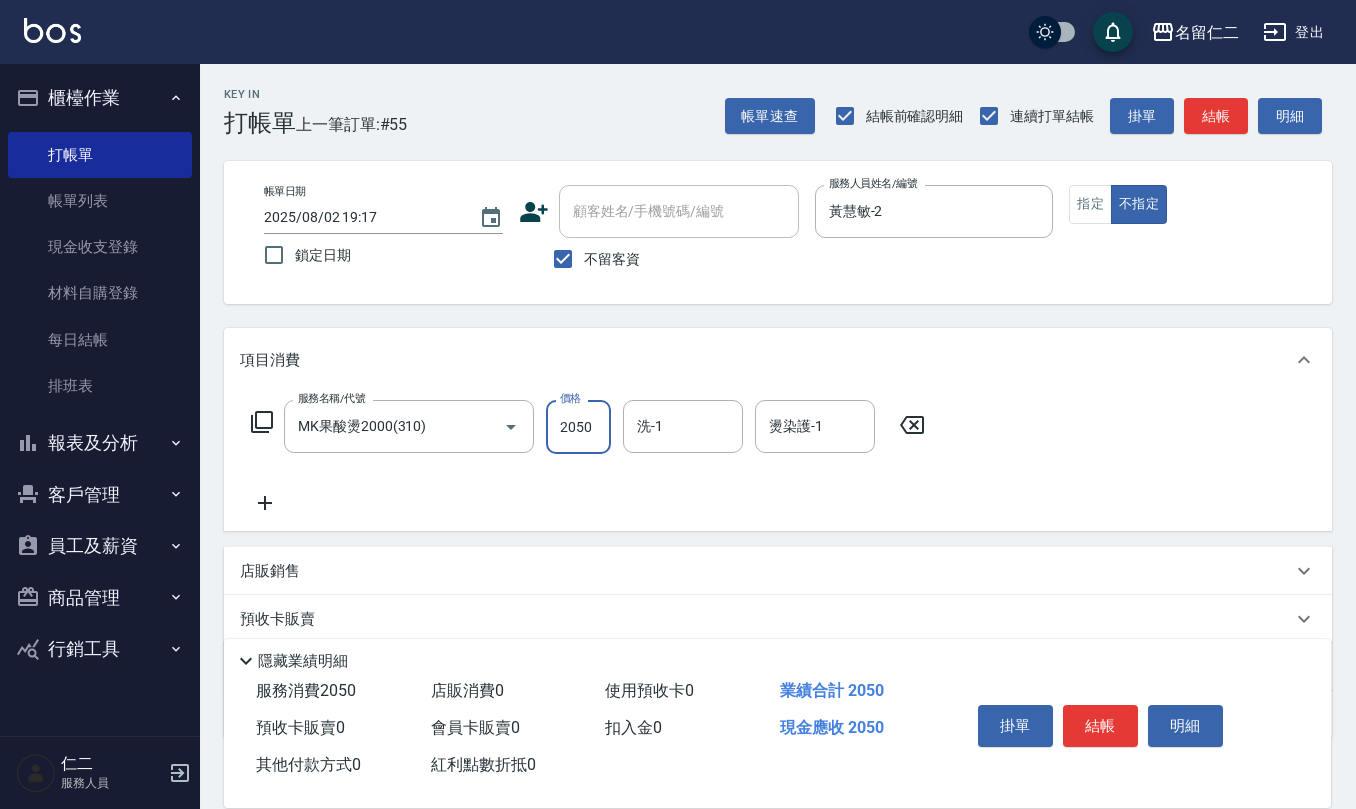type on "2050" 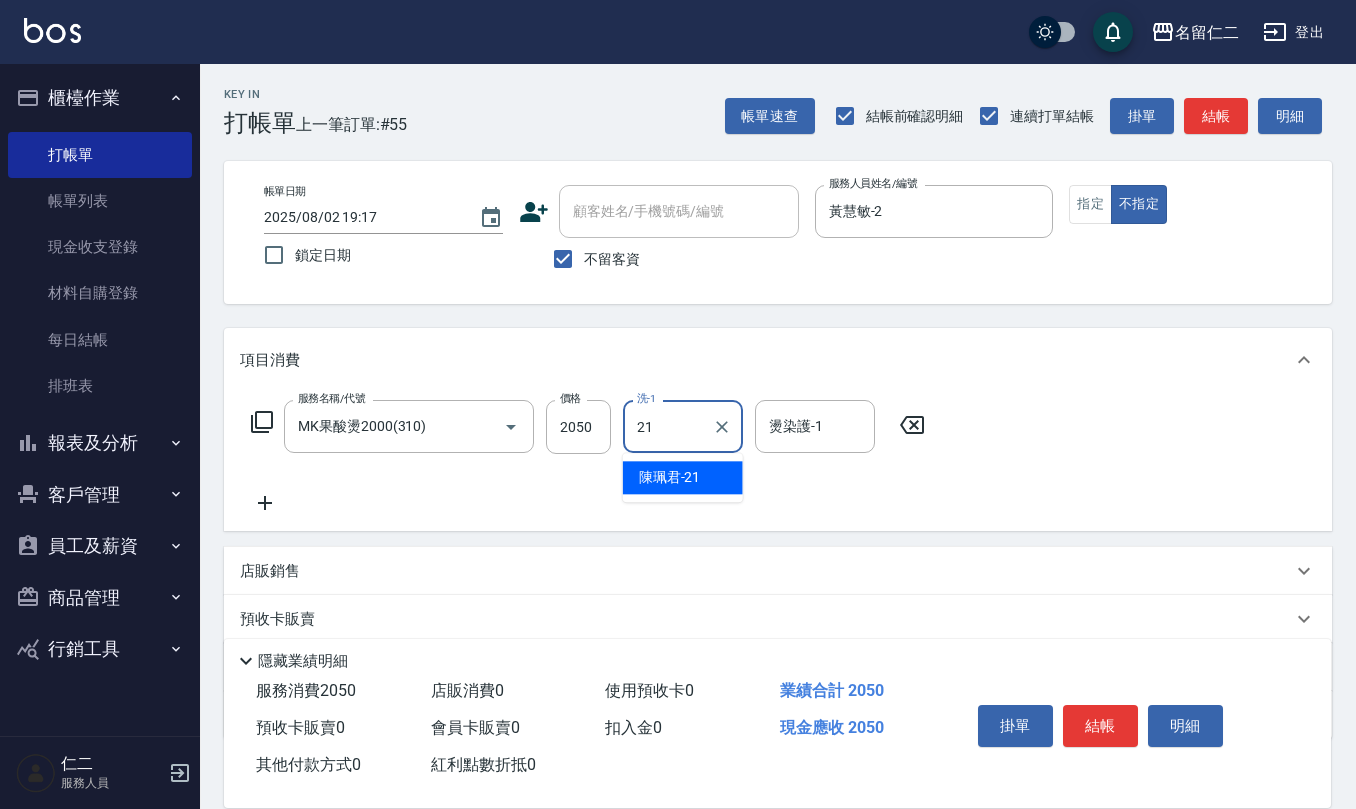 type on "陳珮君-21" 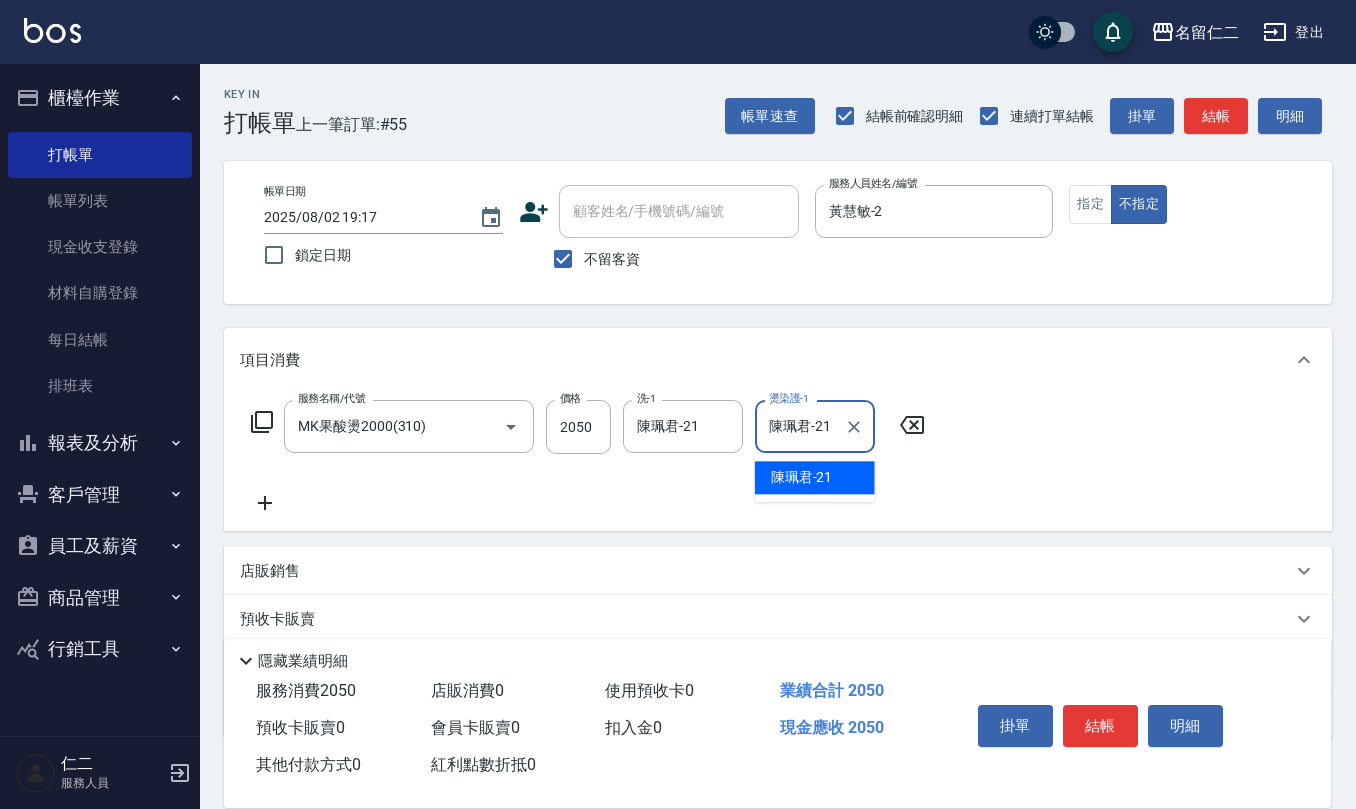 type on "陳珮君-21" 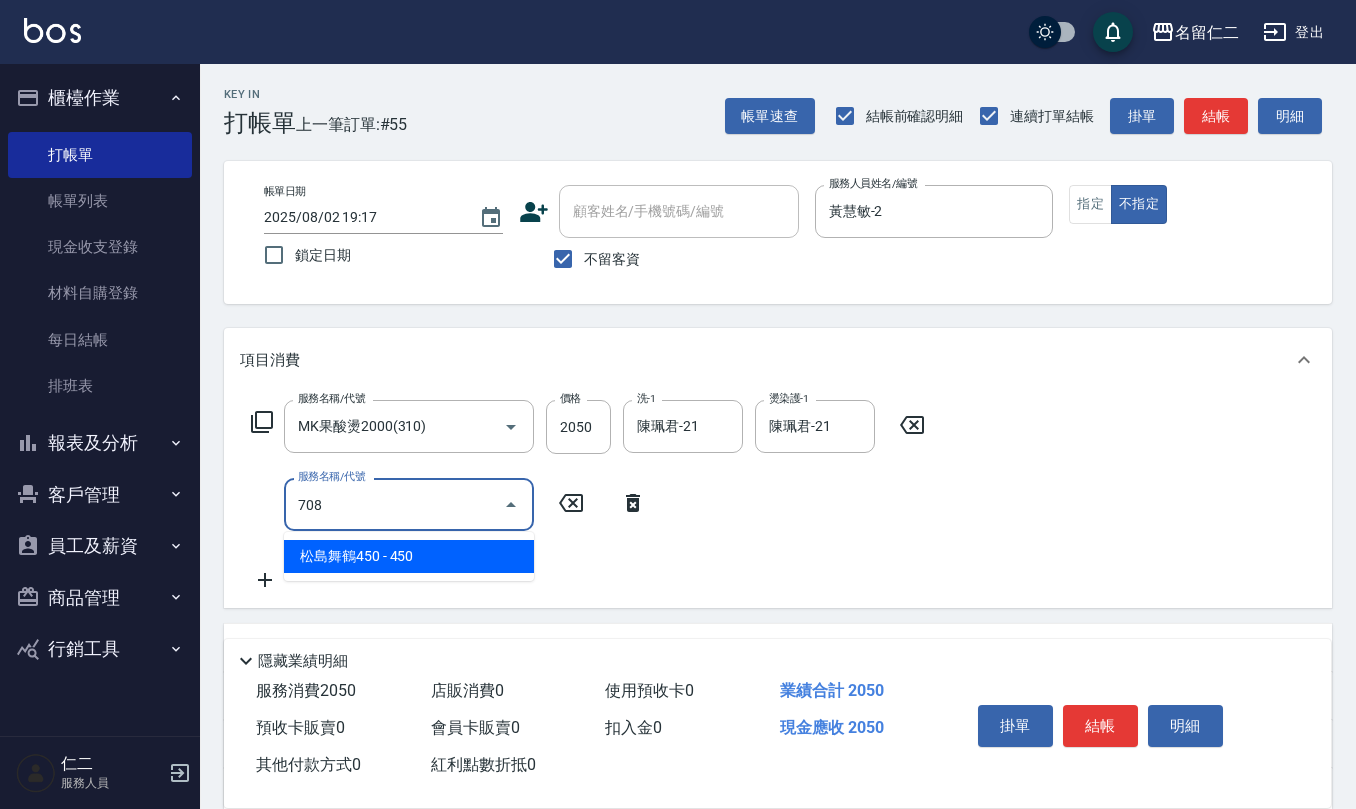 type on "松島舞鶴450(708)" 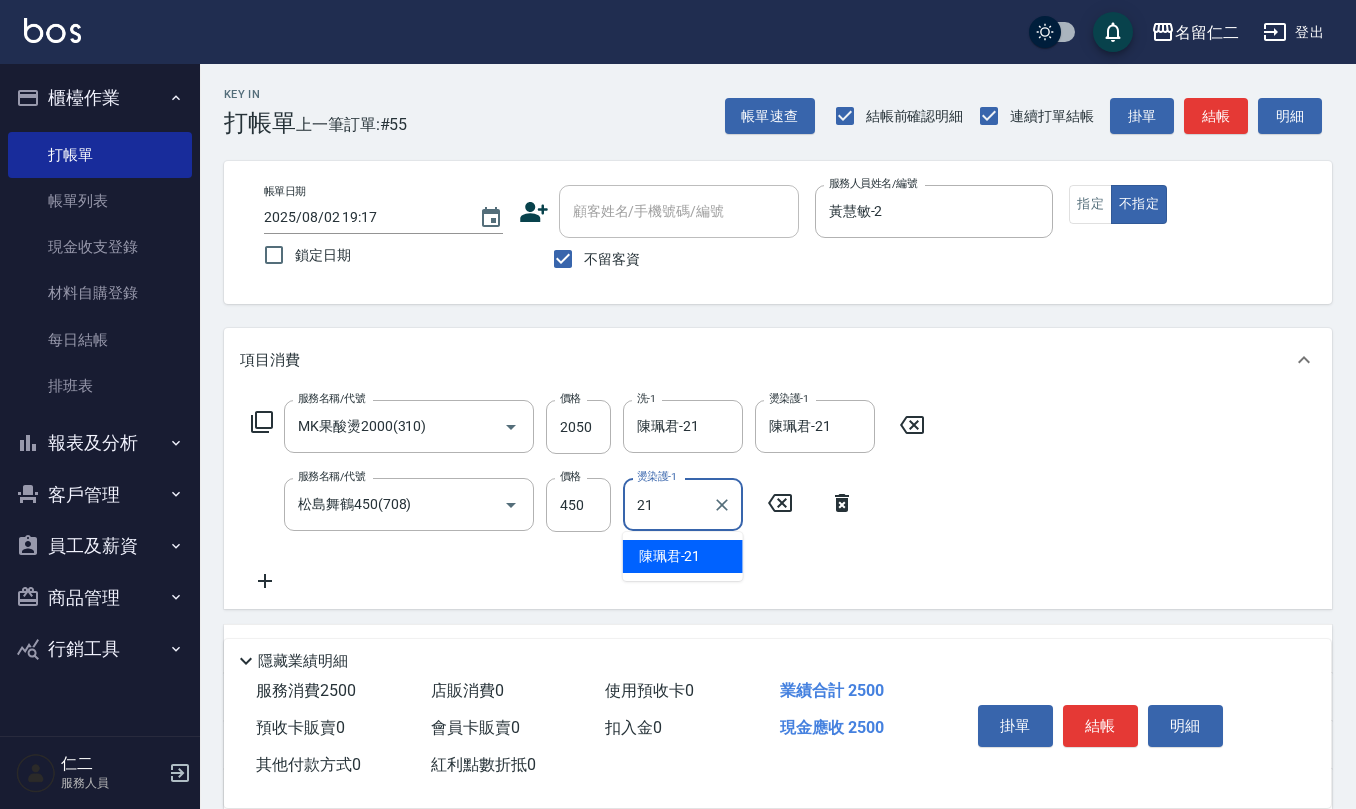 type on "陳珮君-21" 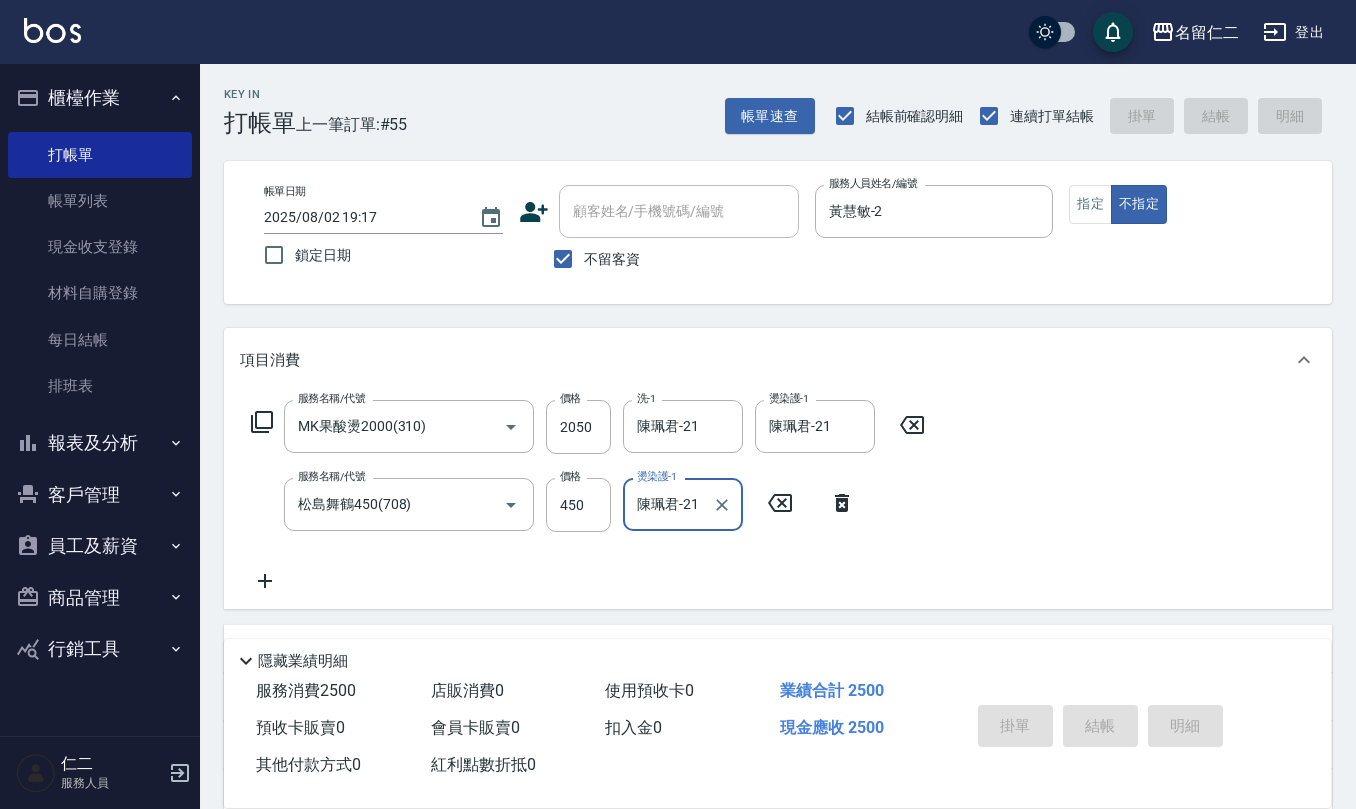 type 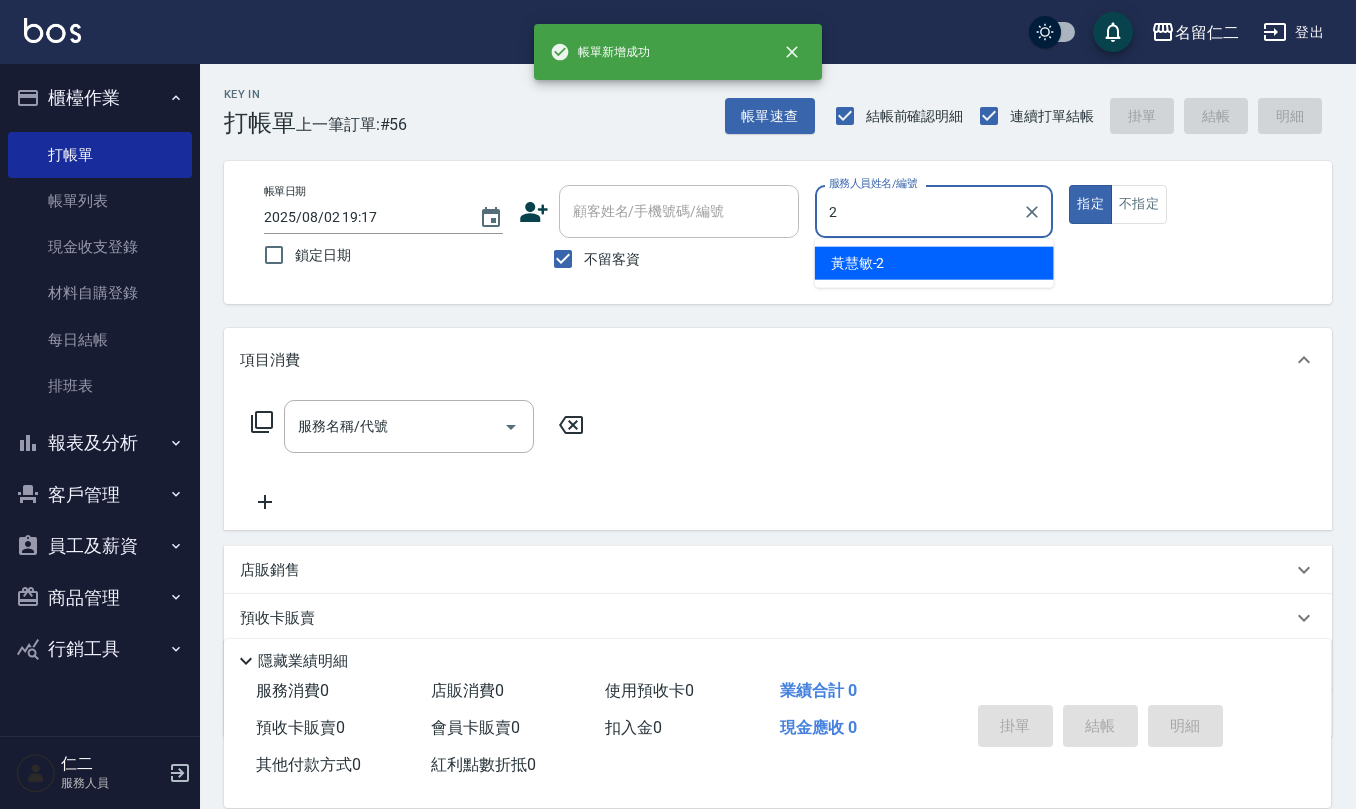 type on "黃慧敏-2" 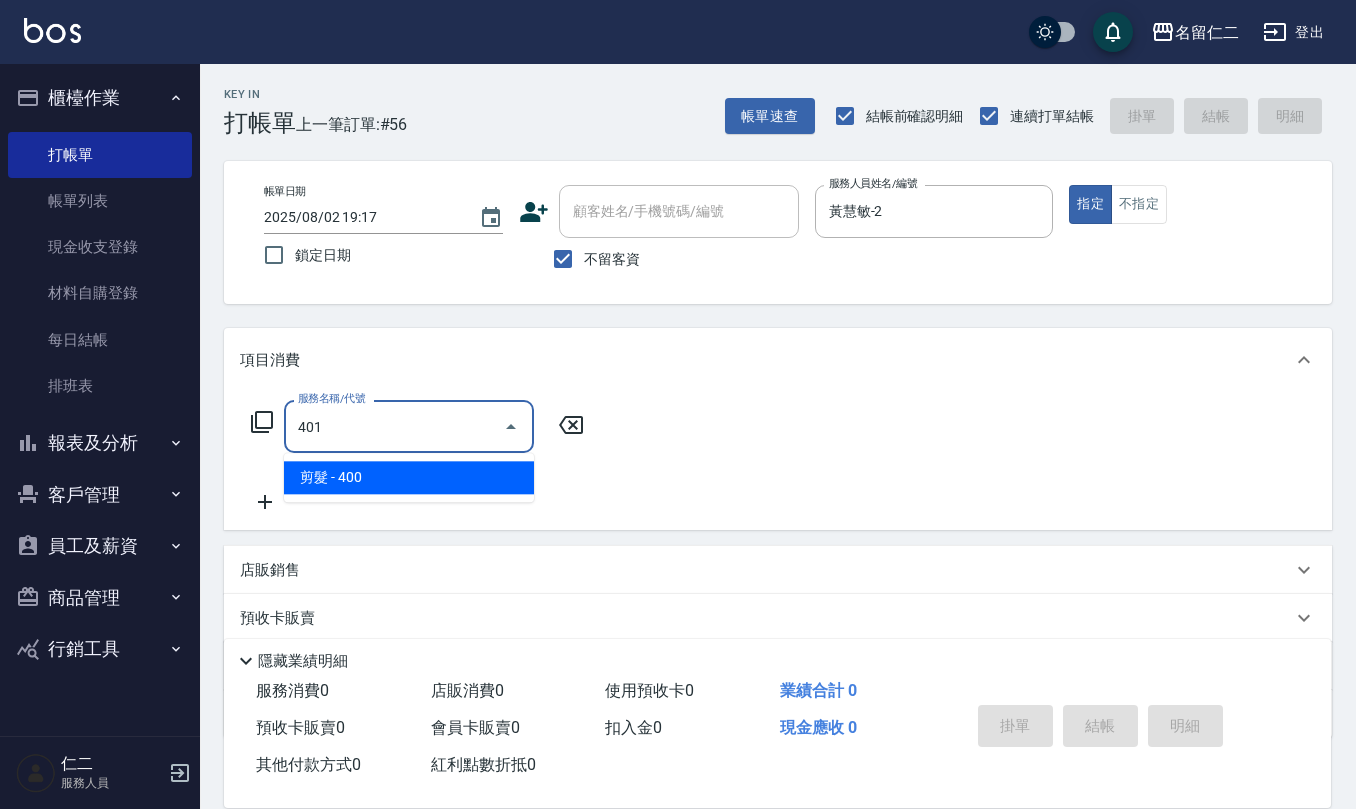 type on "剪髮(401)" 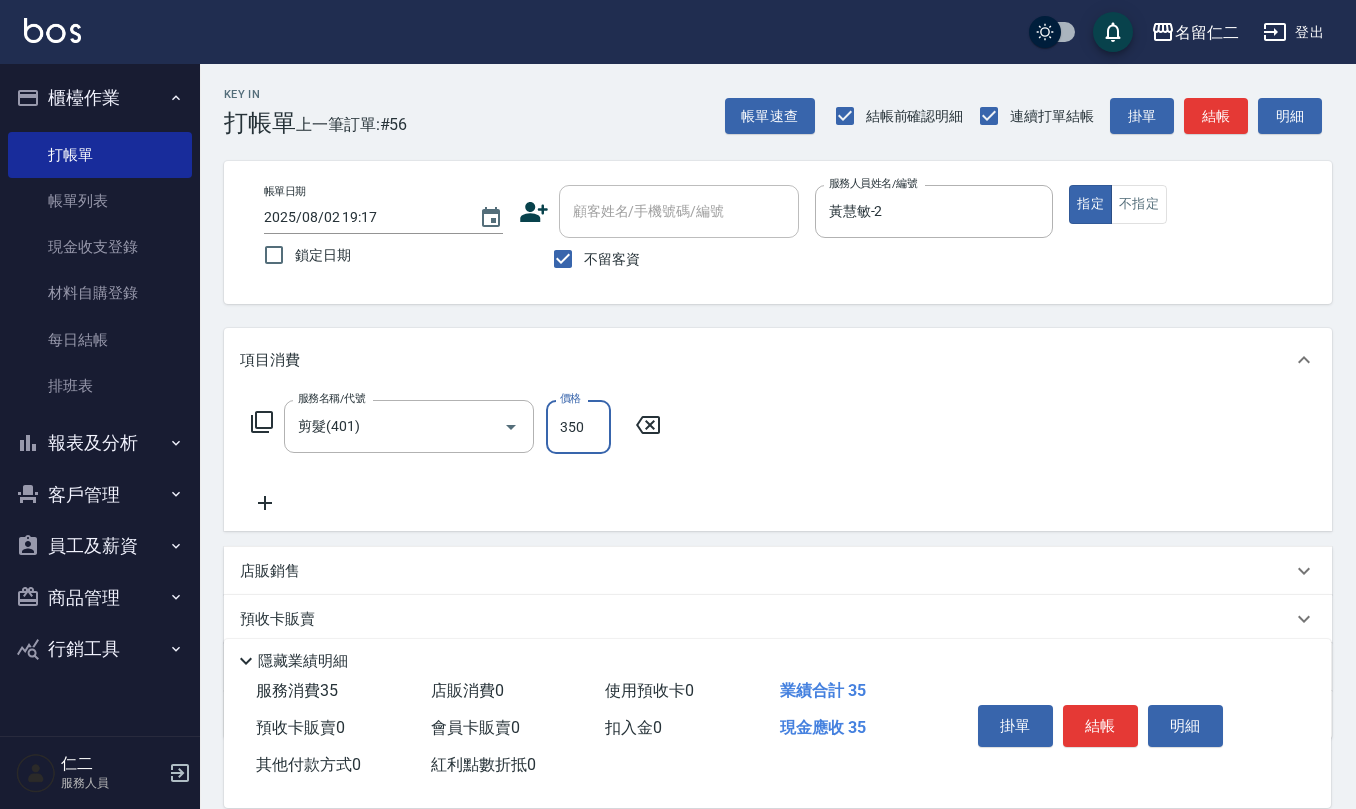 type on "350" 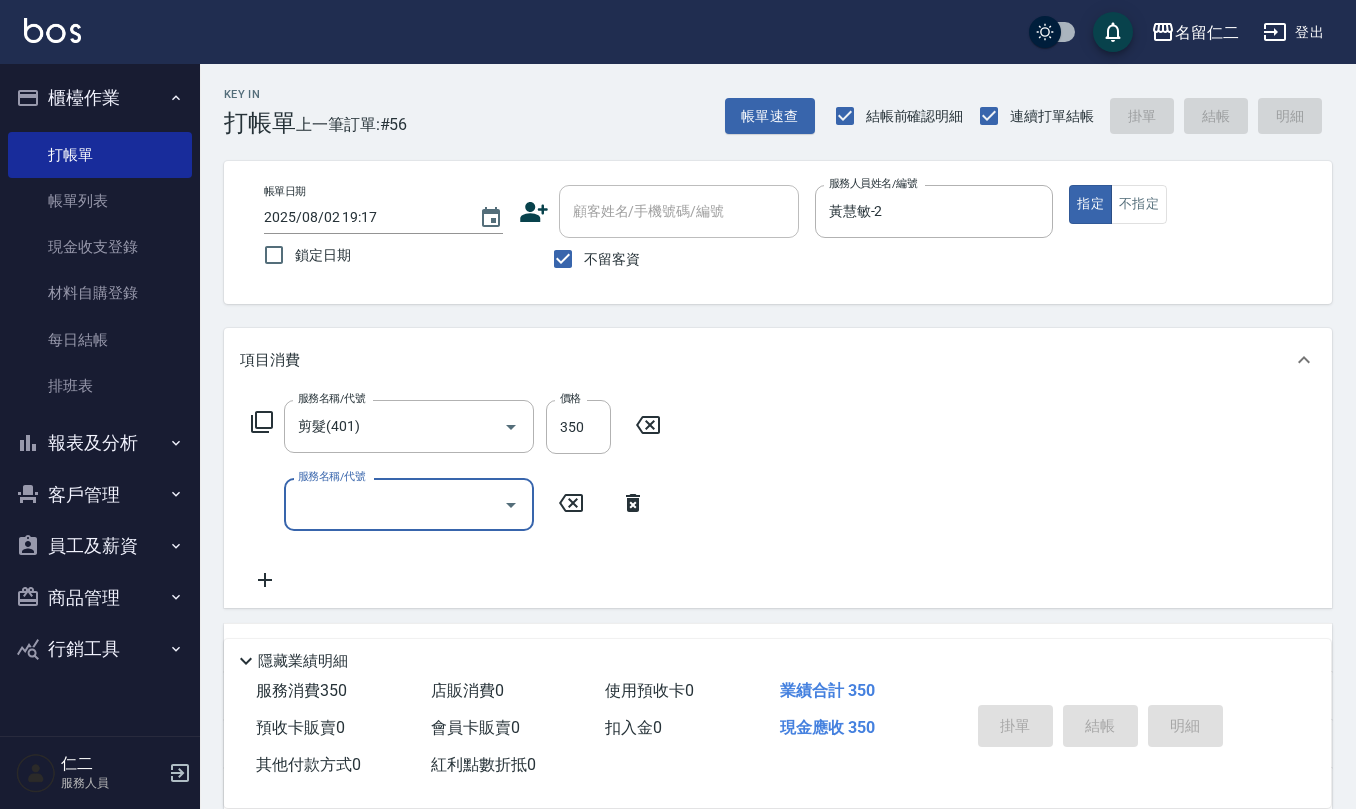 type 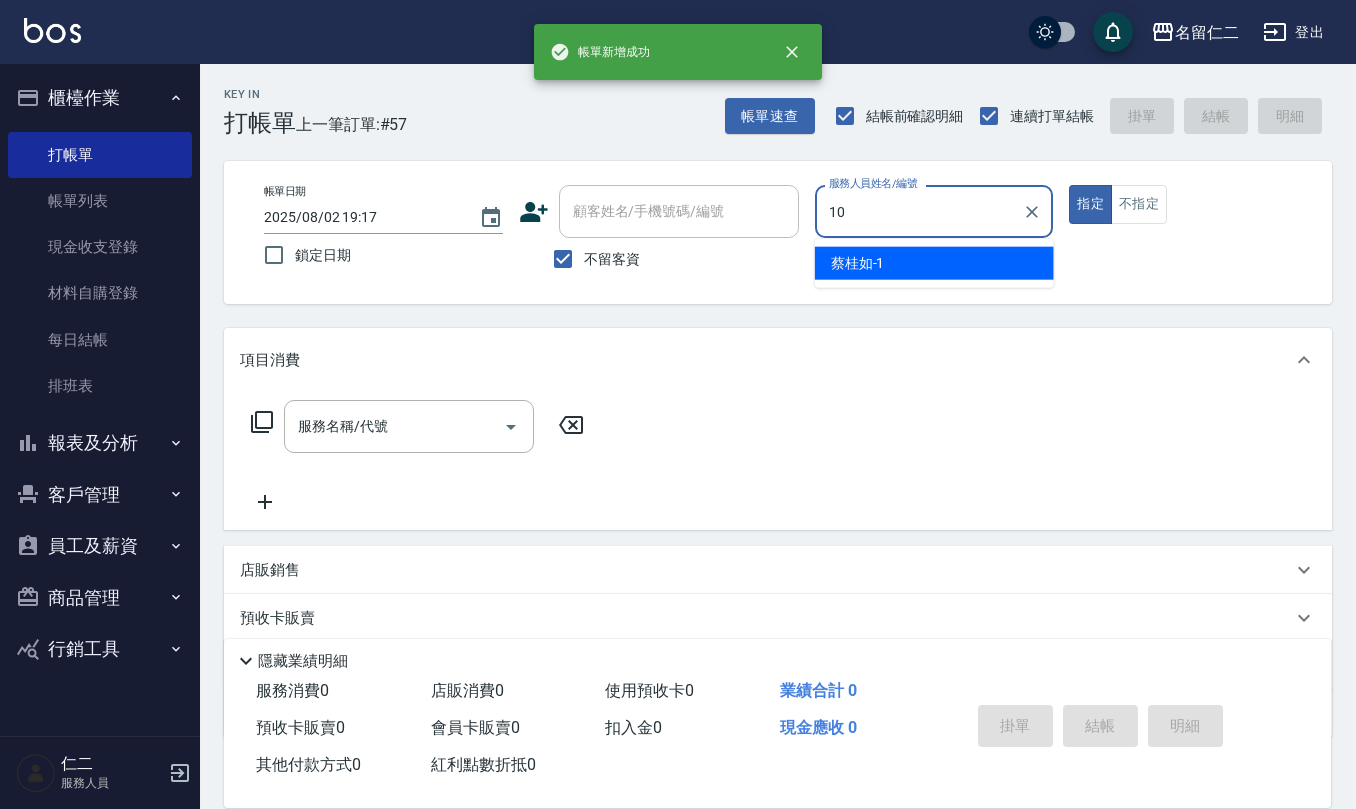 type on "胡淑雲-10" 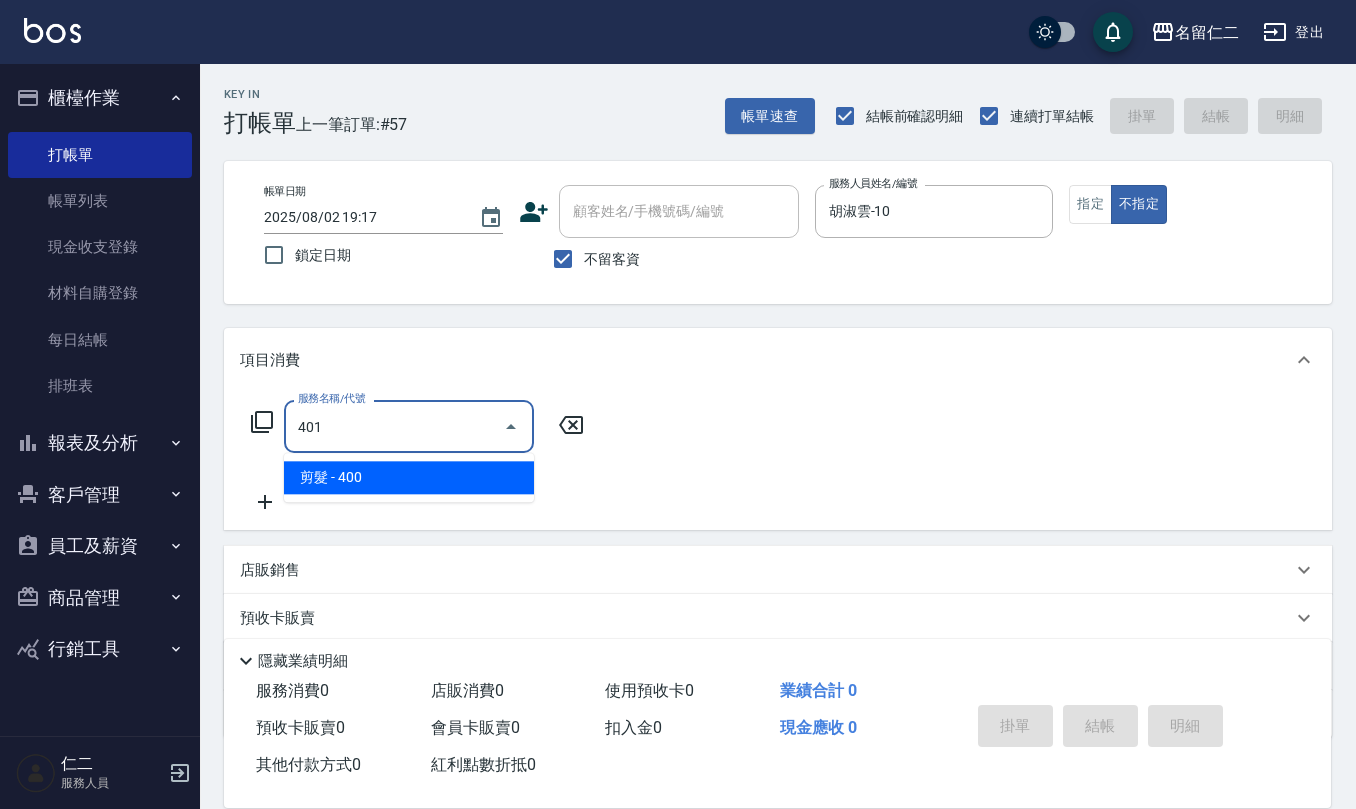 type on "剪髮(401)" 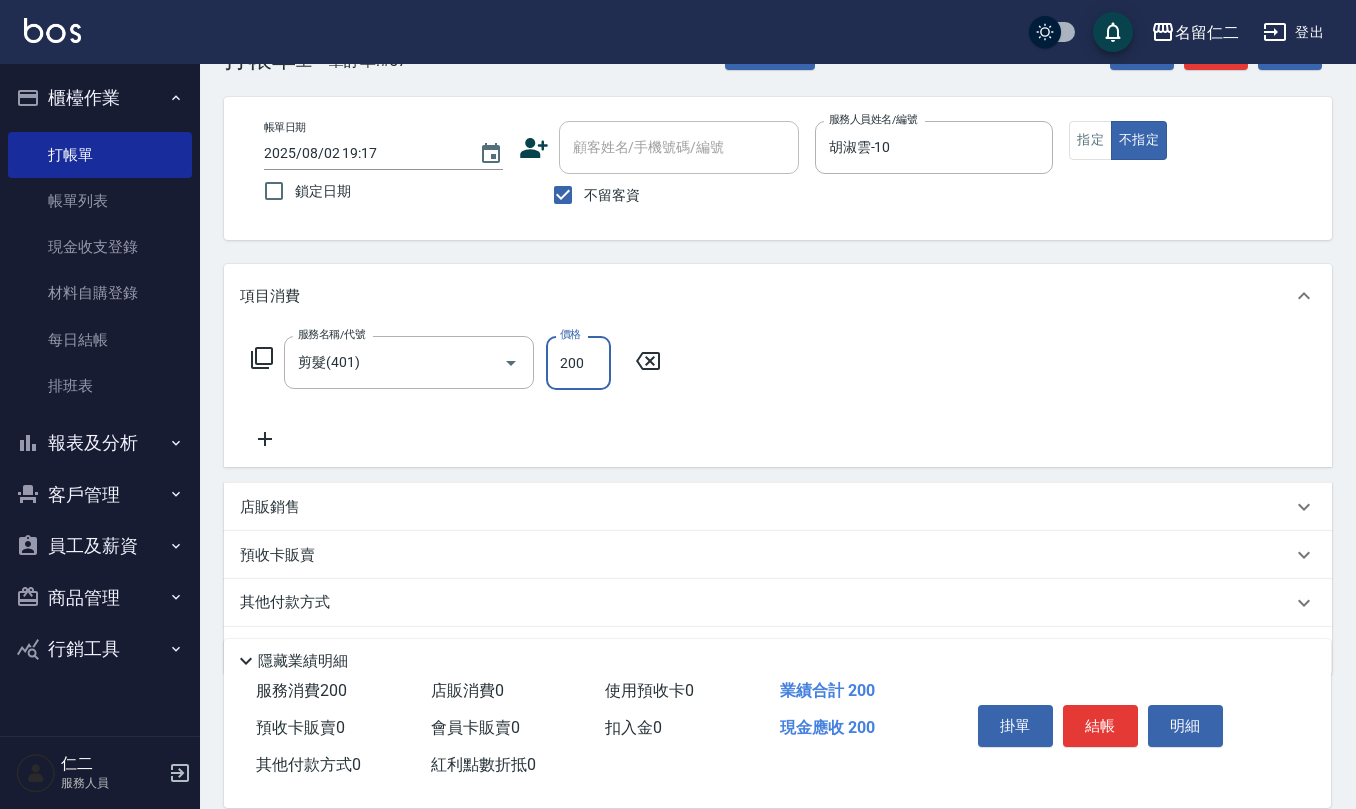 scroll, scrollTop: 117, scrollLeft: 0, axis: vertical 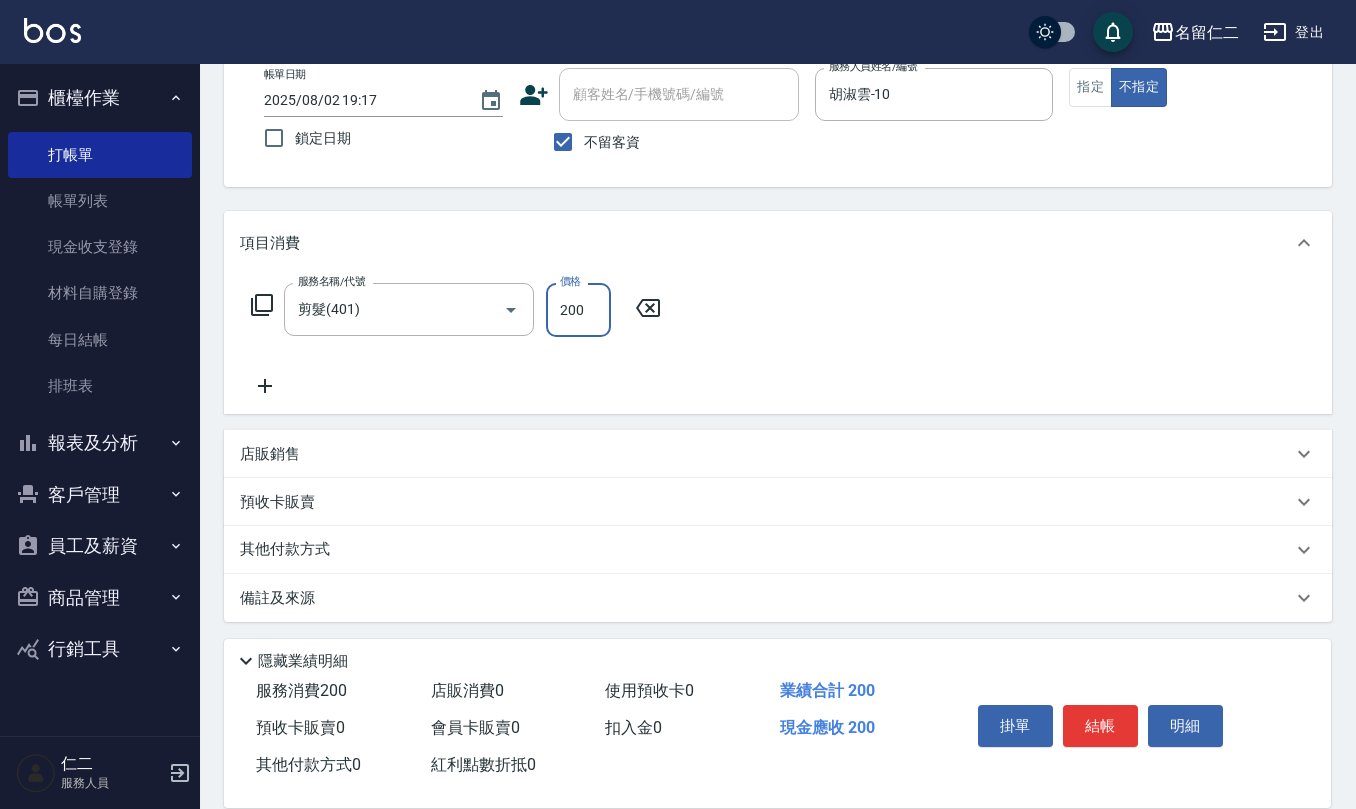 type on "200" 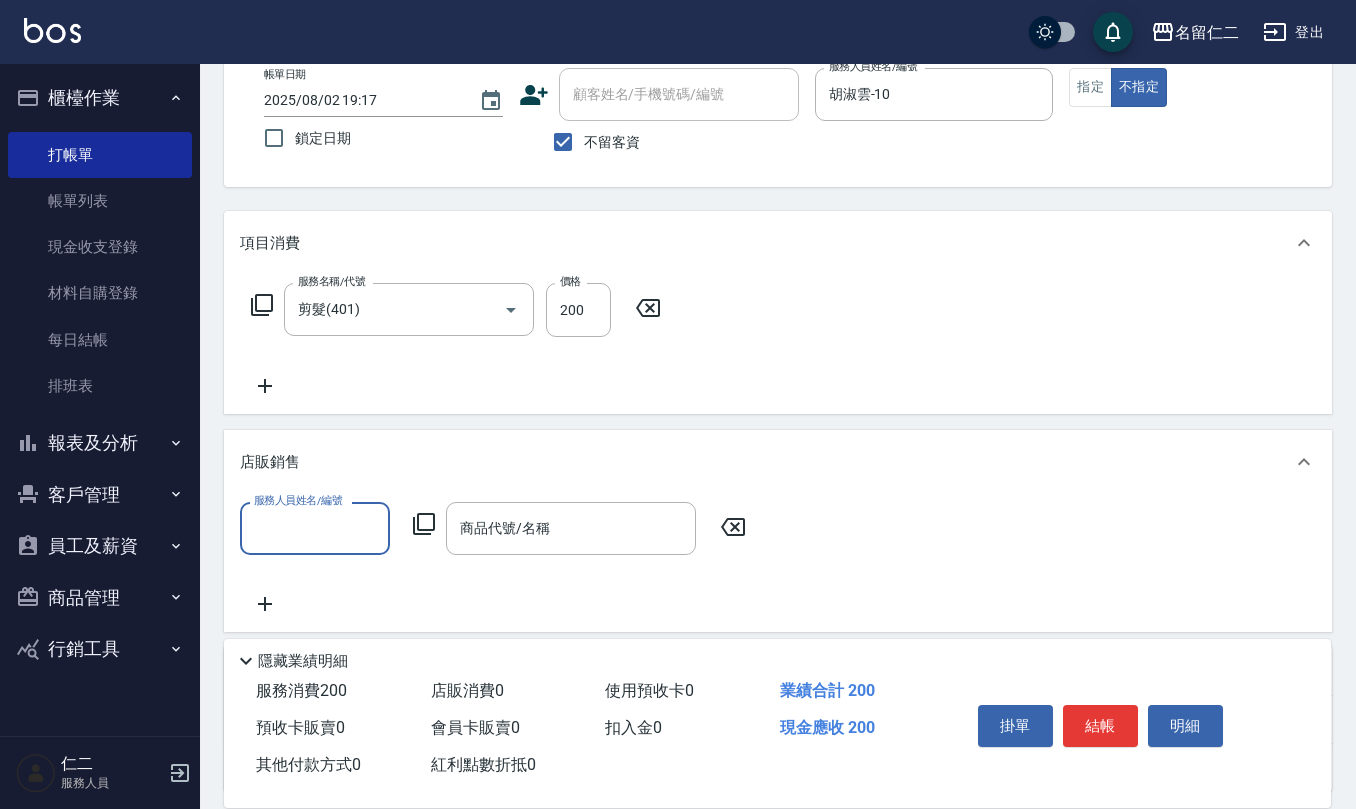 scroll, scrollTop: 0, scrollLeft: 0, axis: both 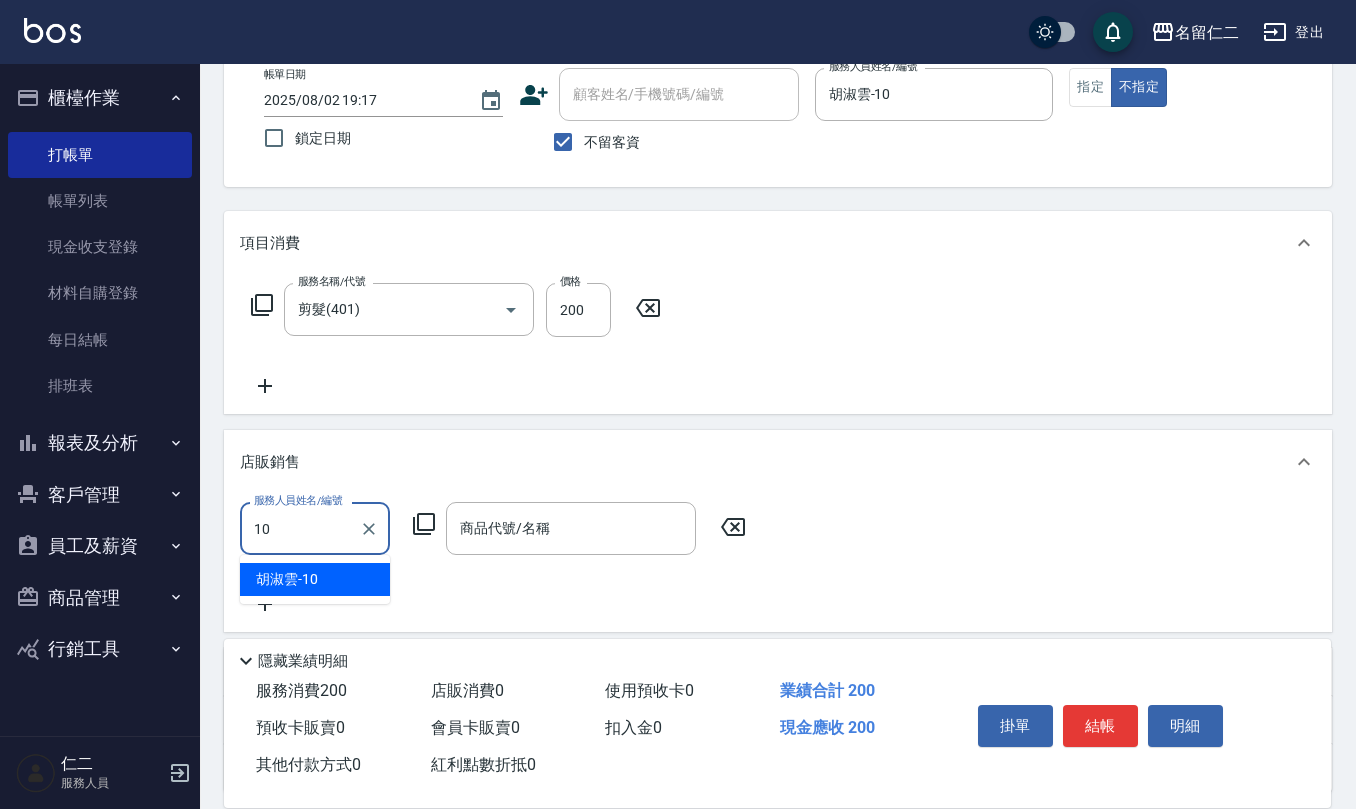 type on "胡淑雲-10" 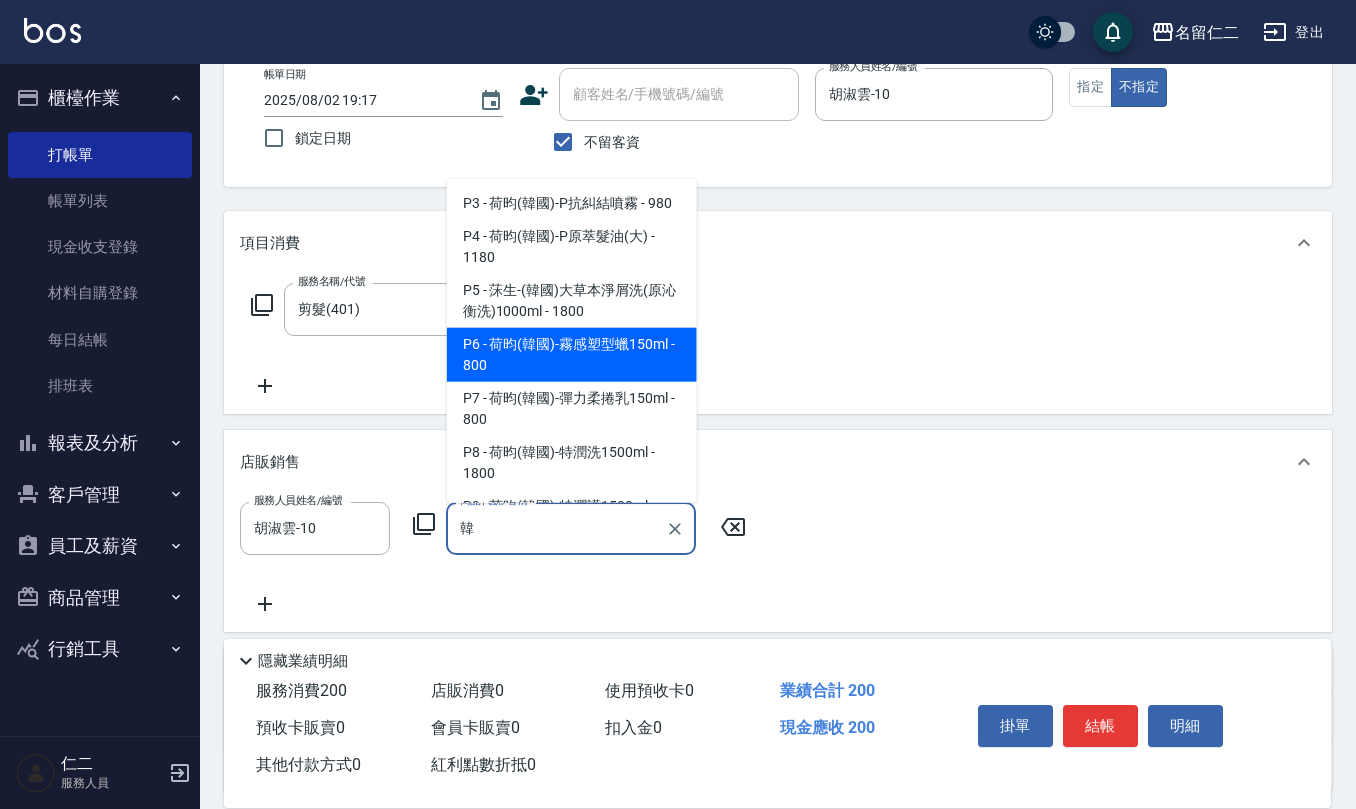 type on "荷昀(韓國)-霧感塑型蠟150ml" 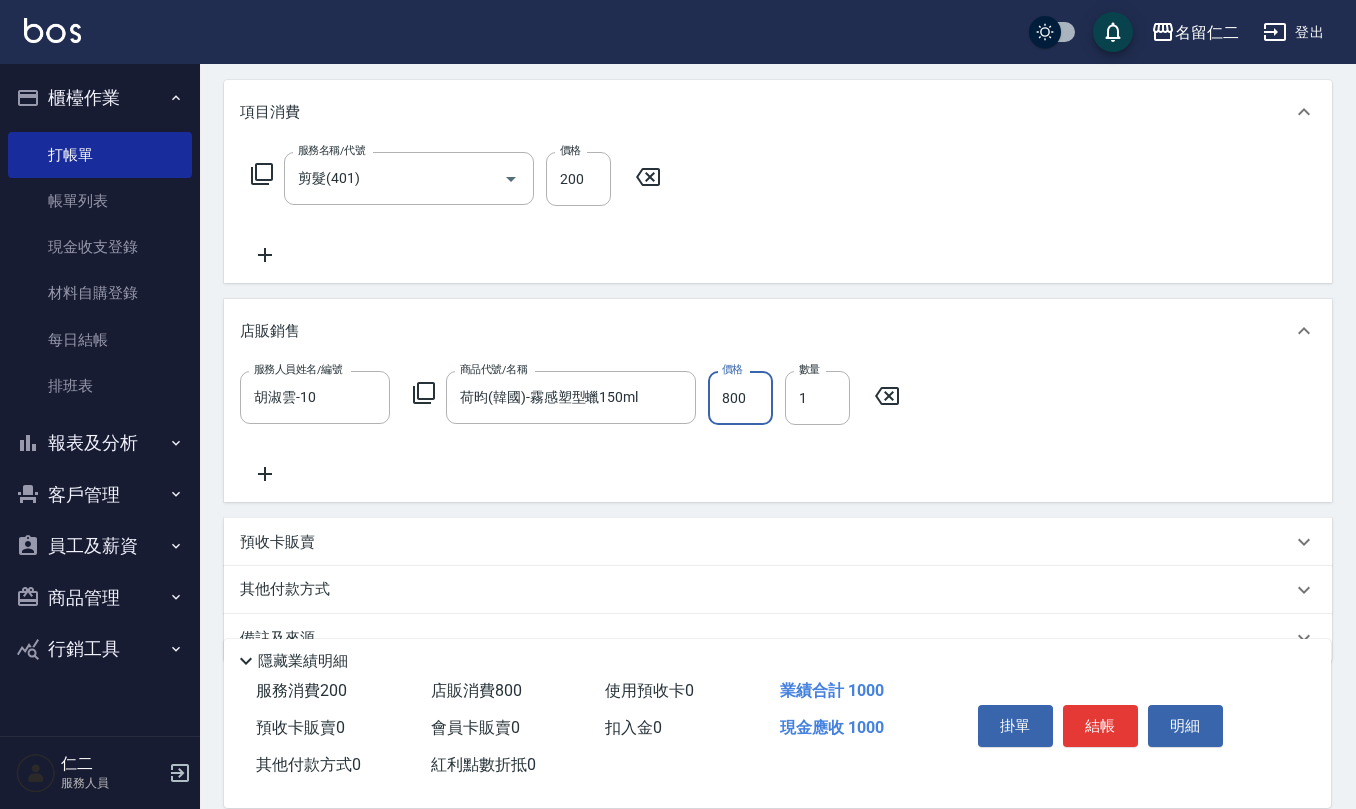 scroll, scrollTop: 289, scrollLeft: 0, axis: vertical 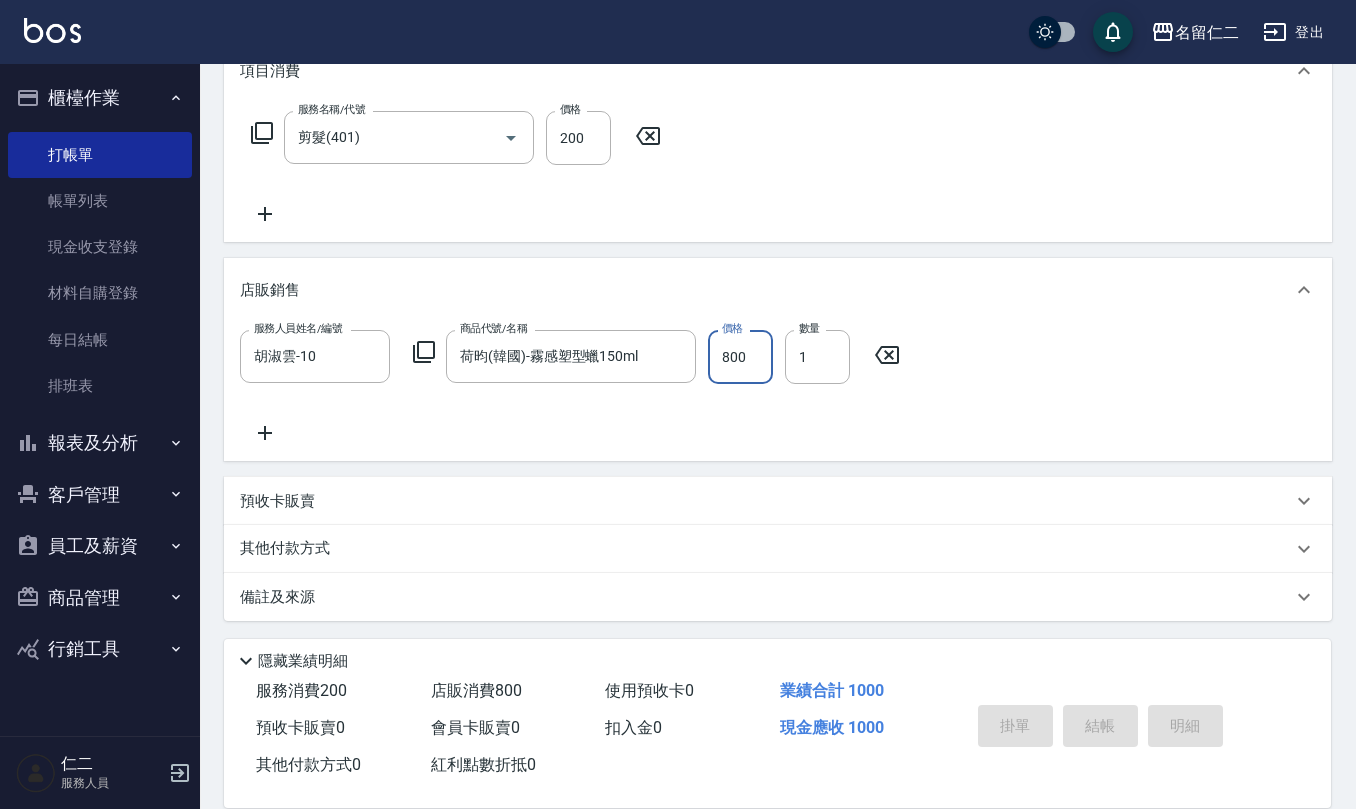 type 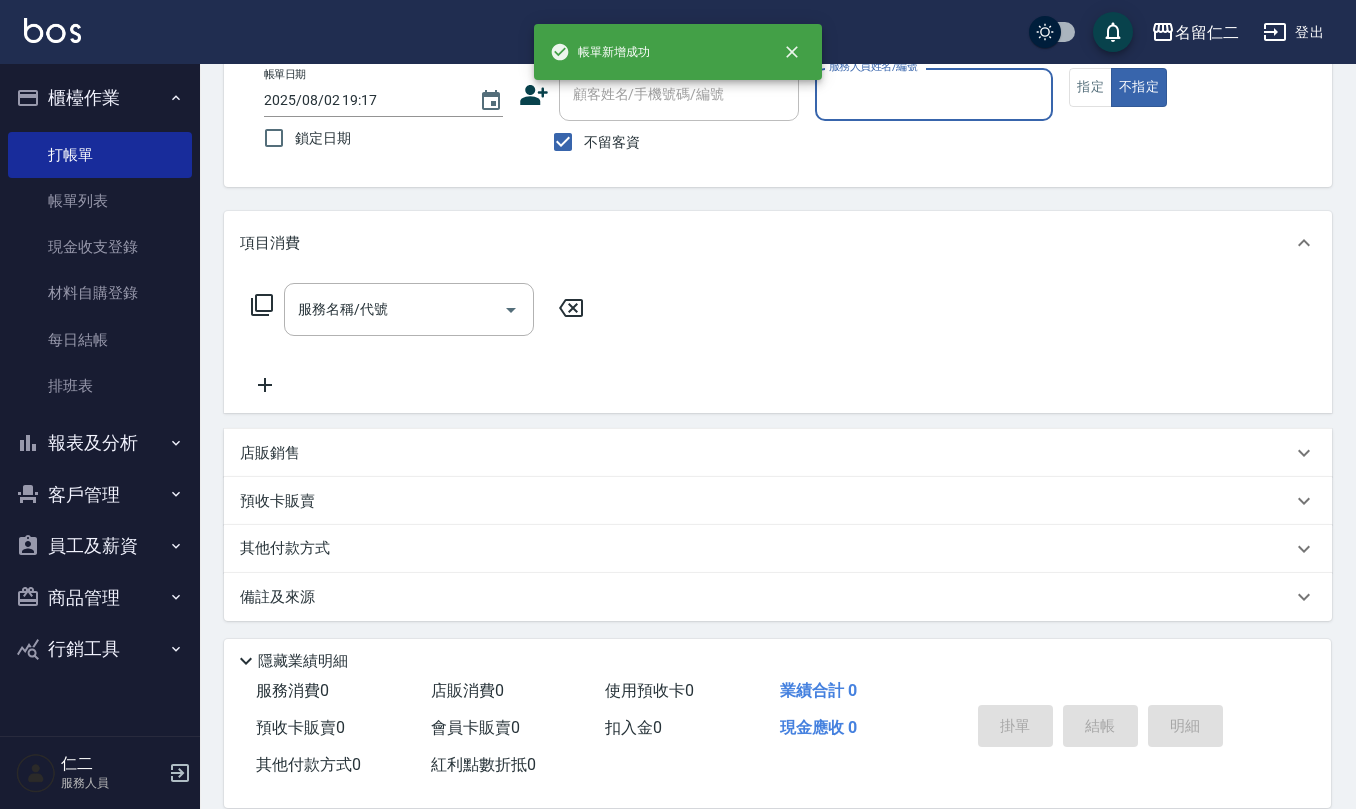 scroll, scrollTop: 0, scrollLeft: 0, axis: both 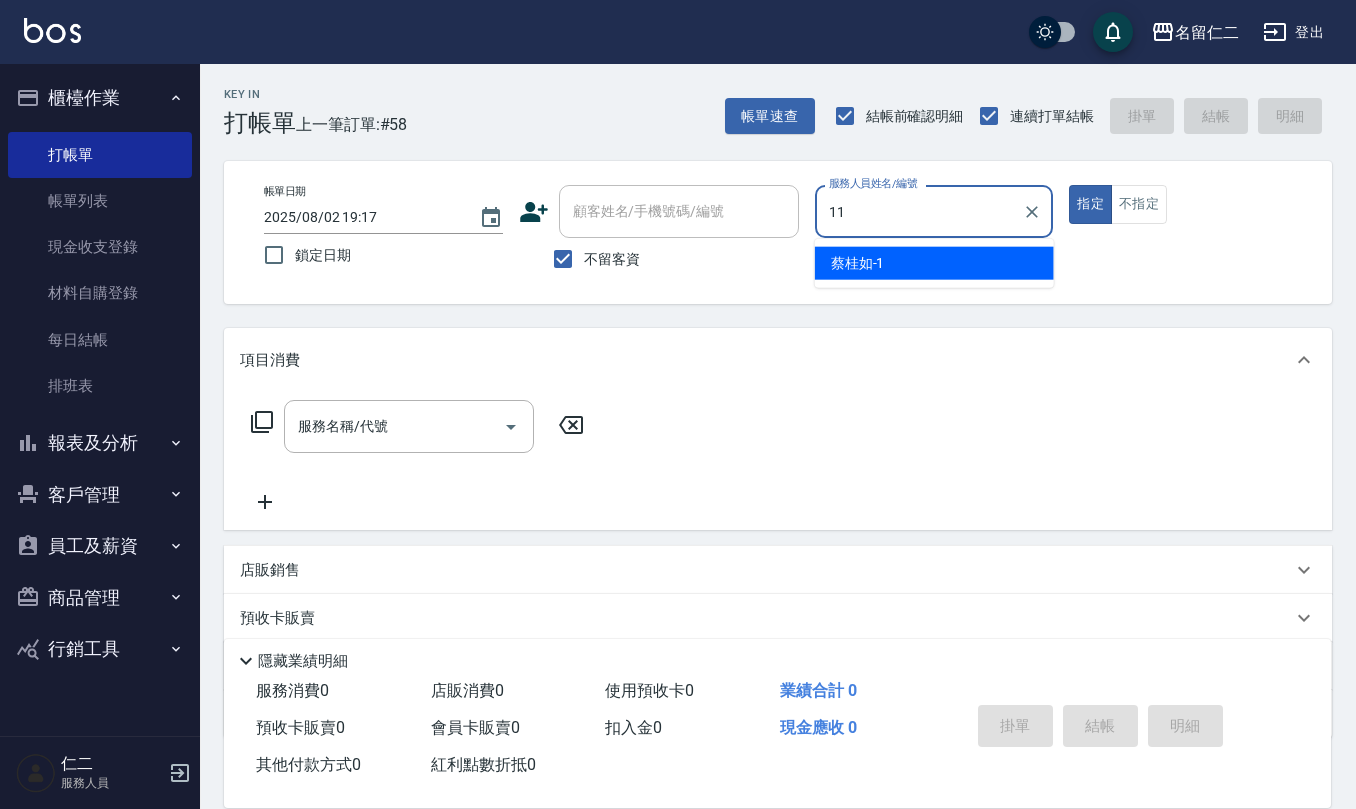 type on "詹沛橙-11" 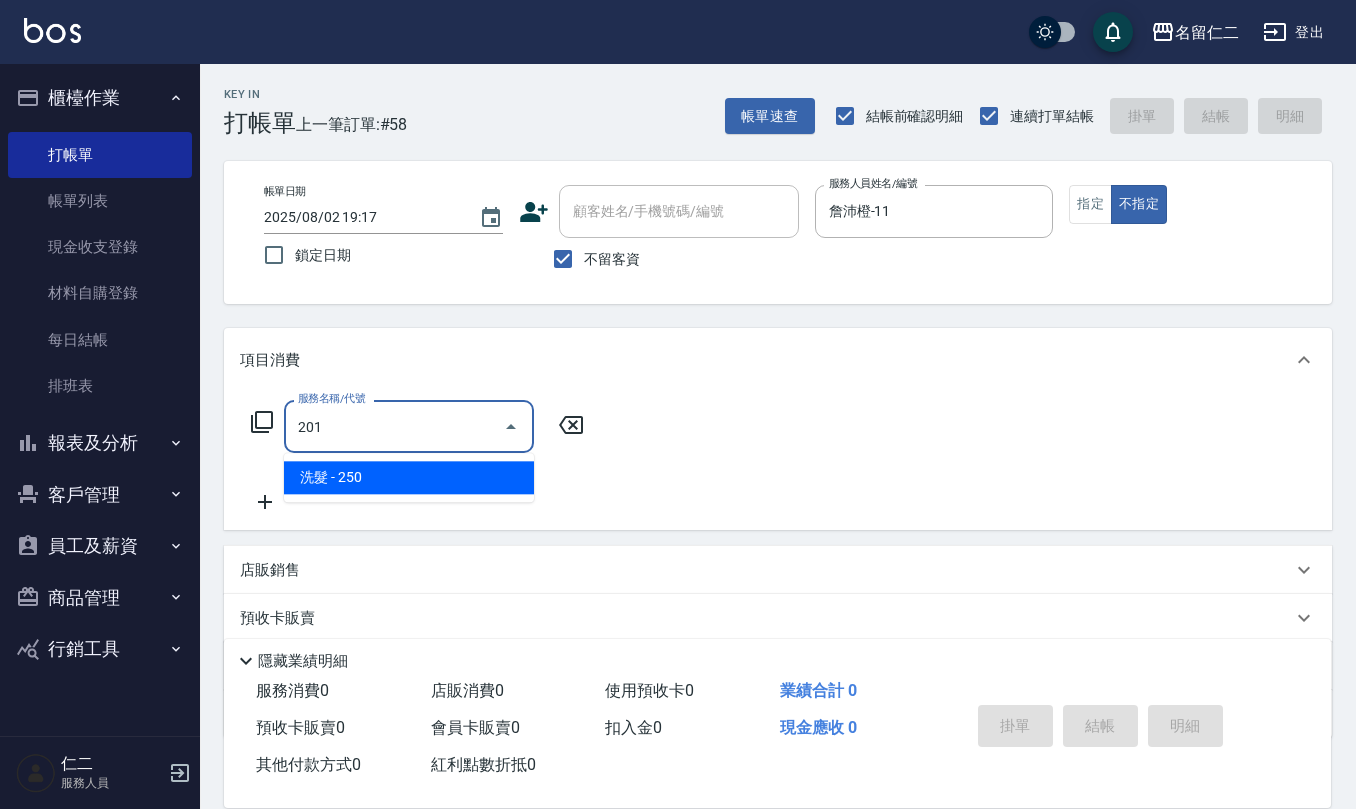 type on "洗髮(201)" 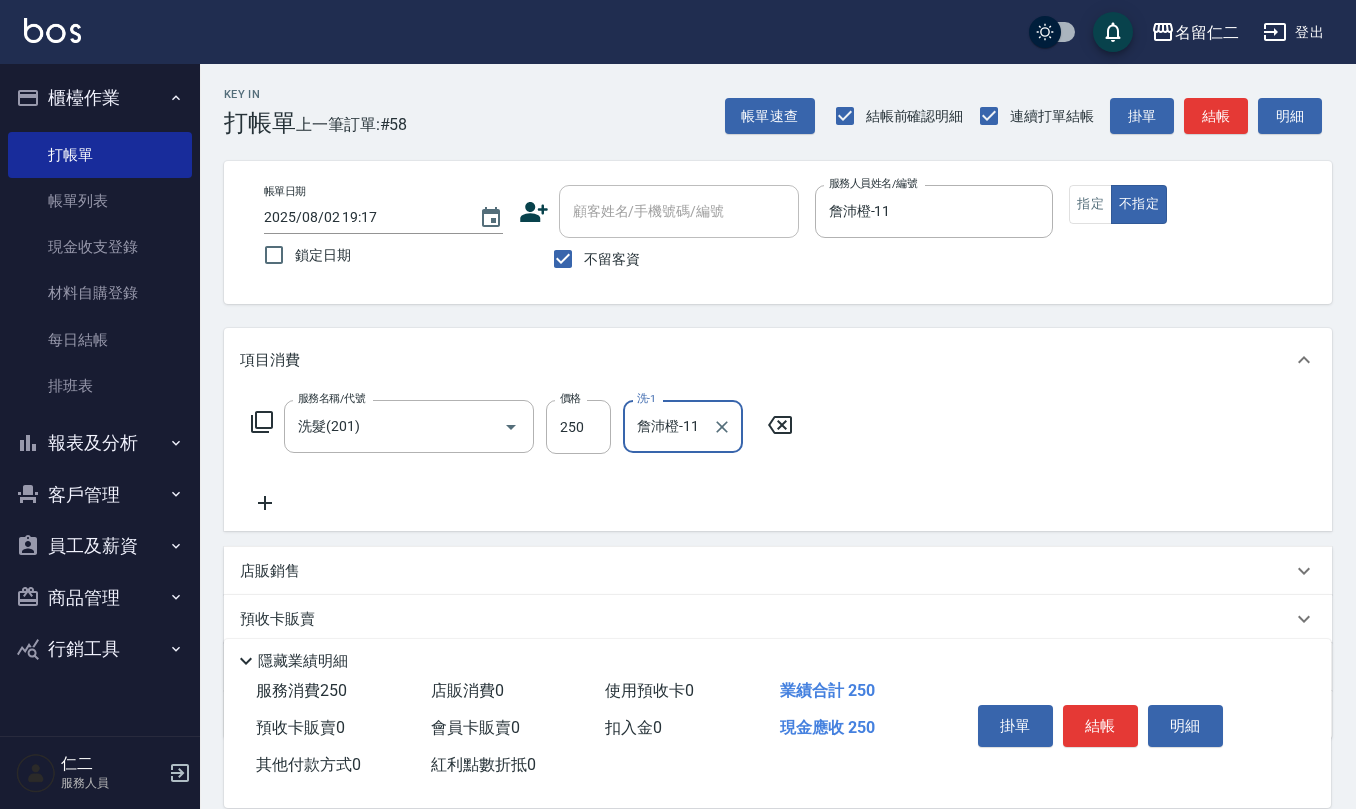 type on "詹沛橙-11" 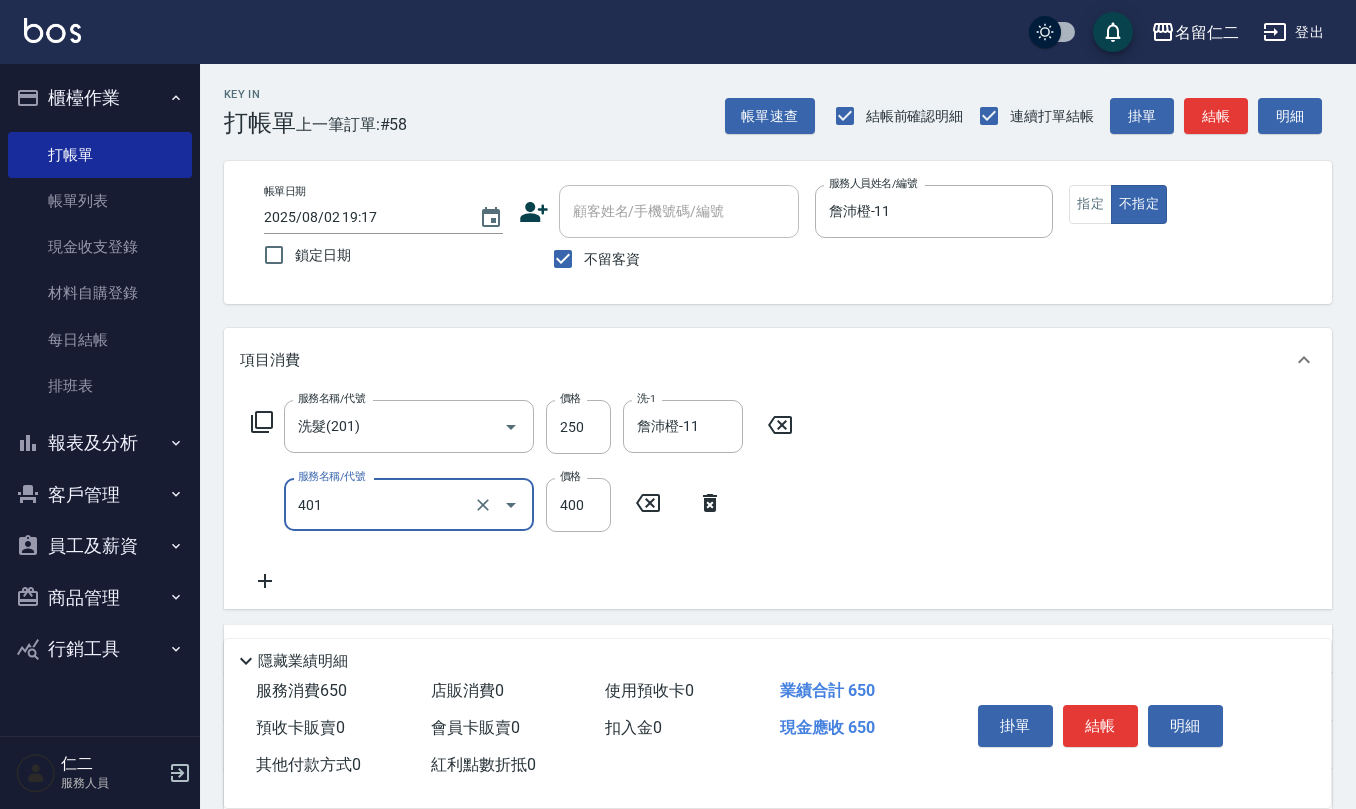 type on "剪髮(401)" 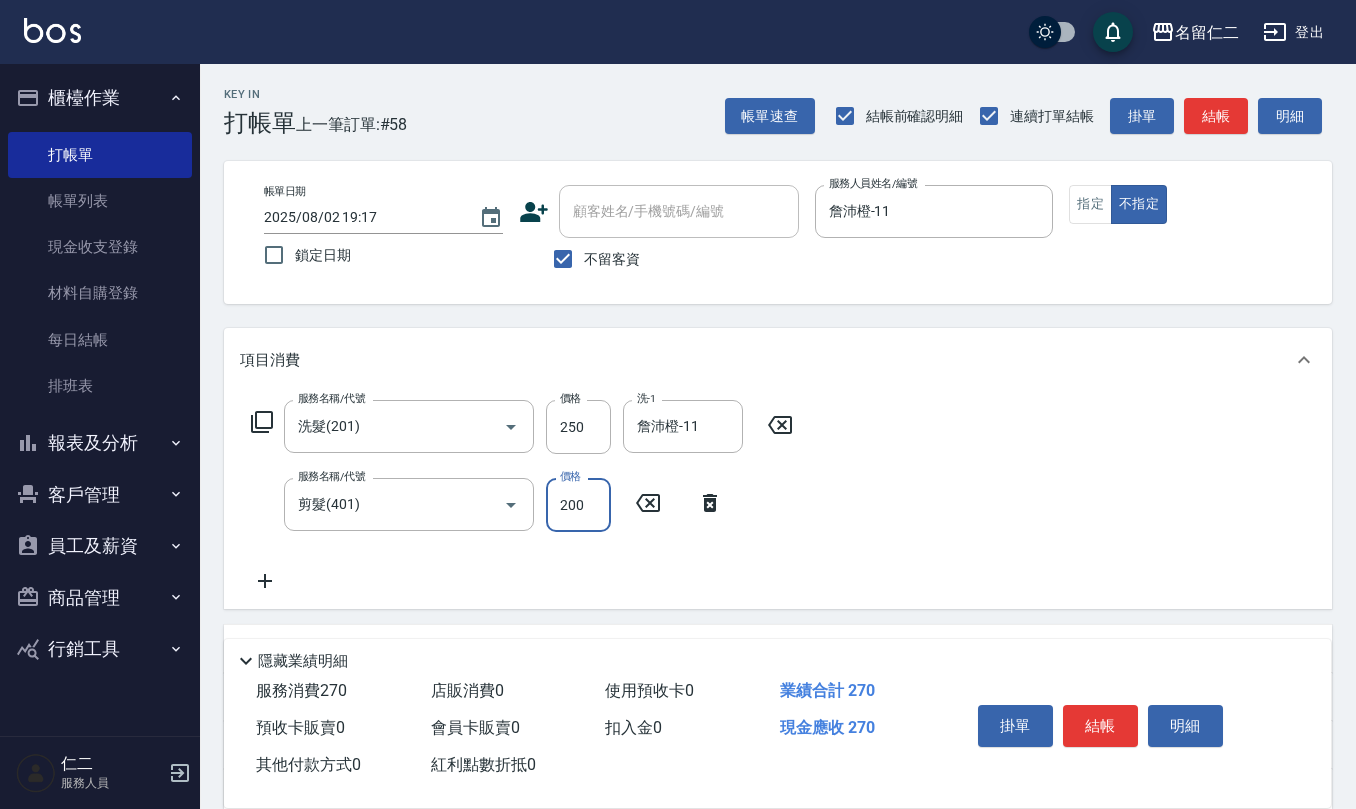 type on "200" 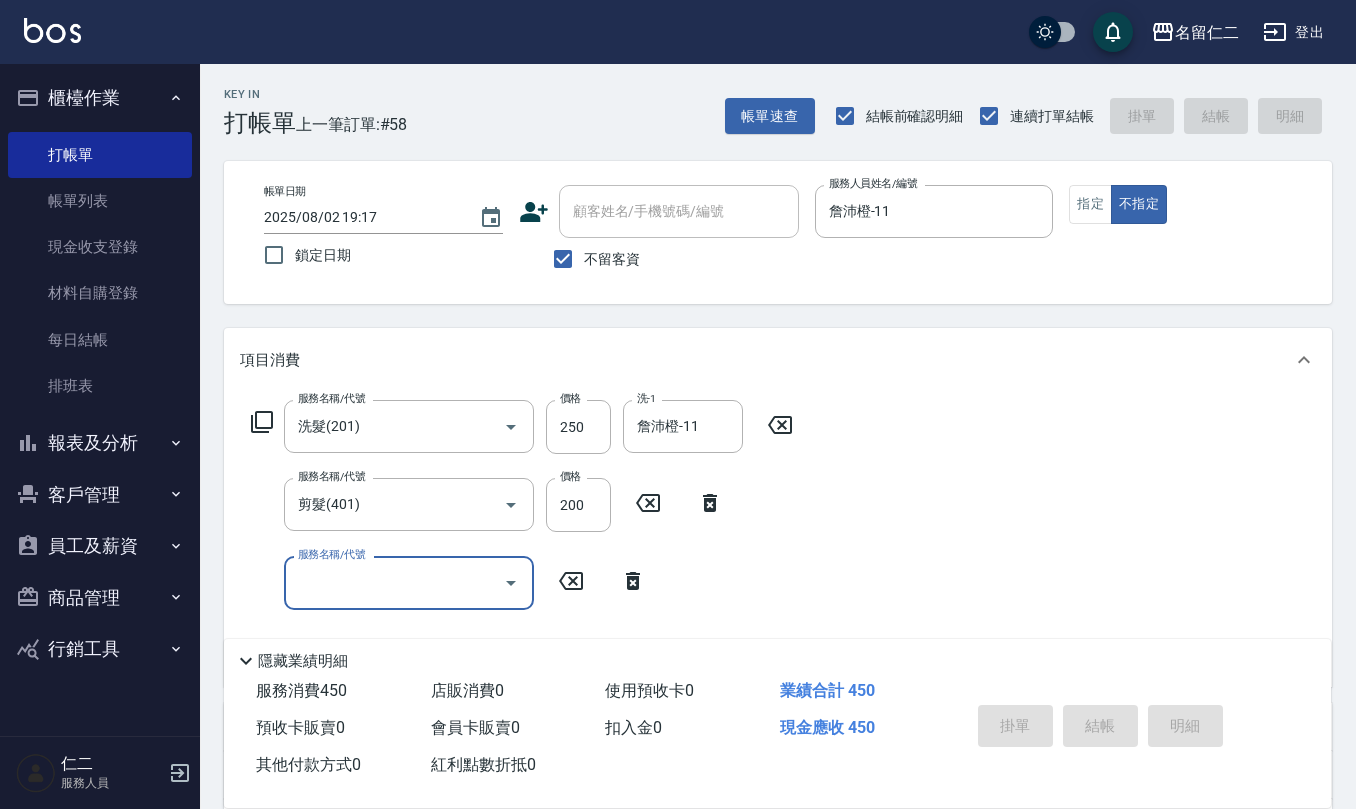 type on "2025/08/02 19:18" 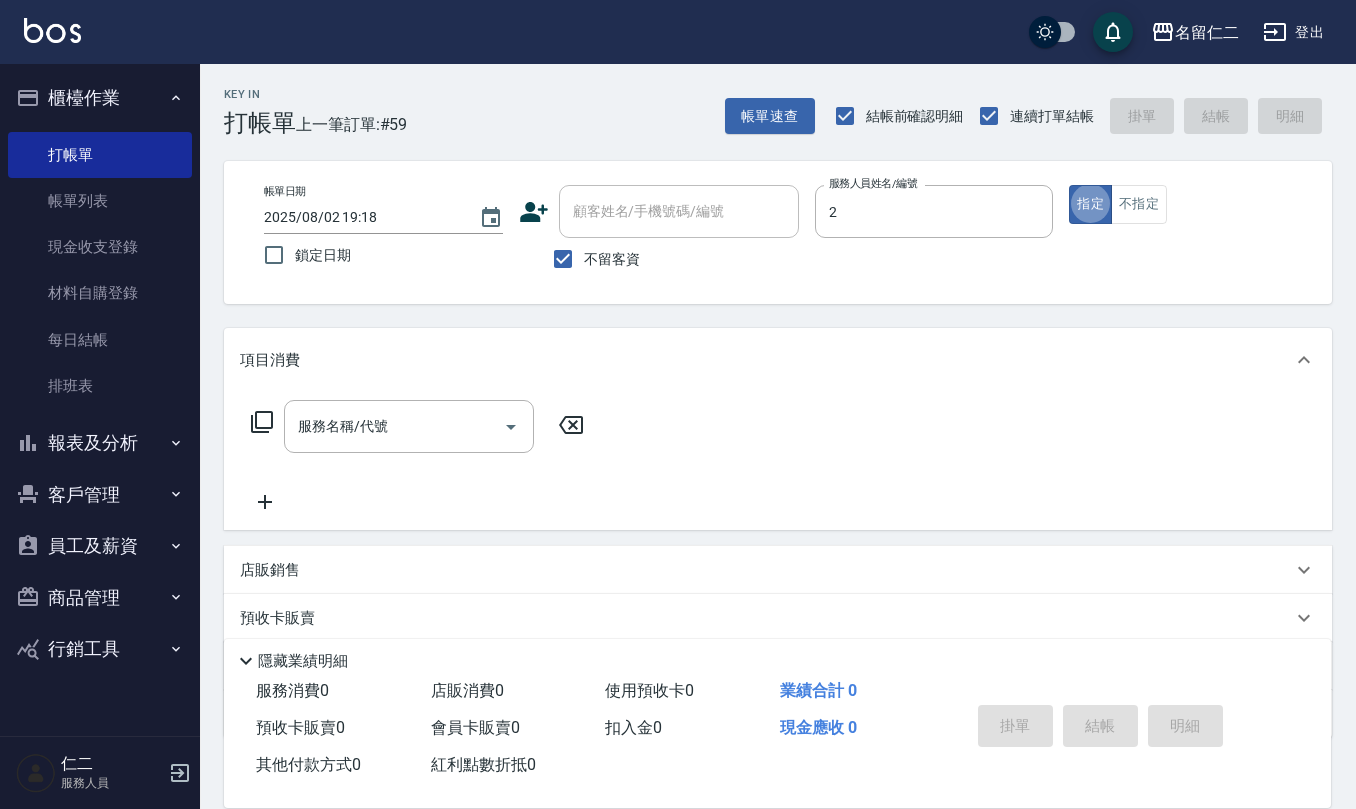 type on "黃慧敏-2" 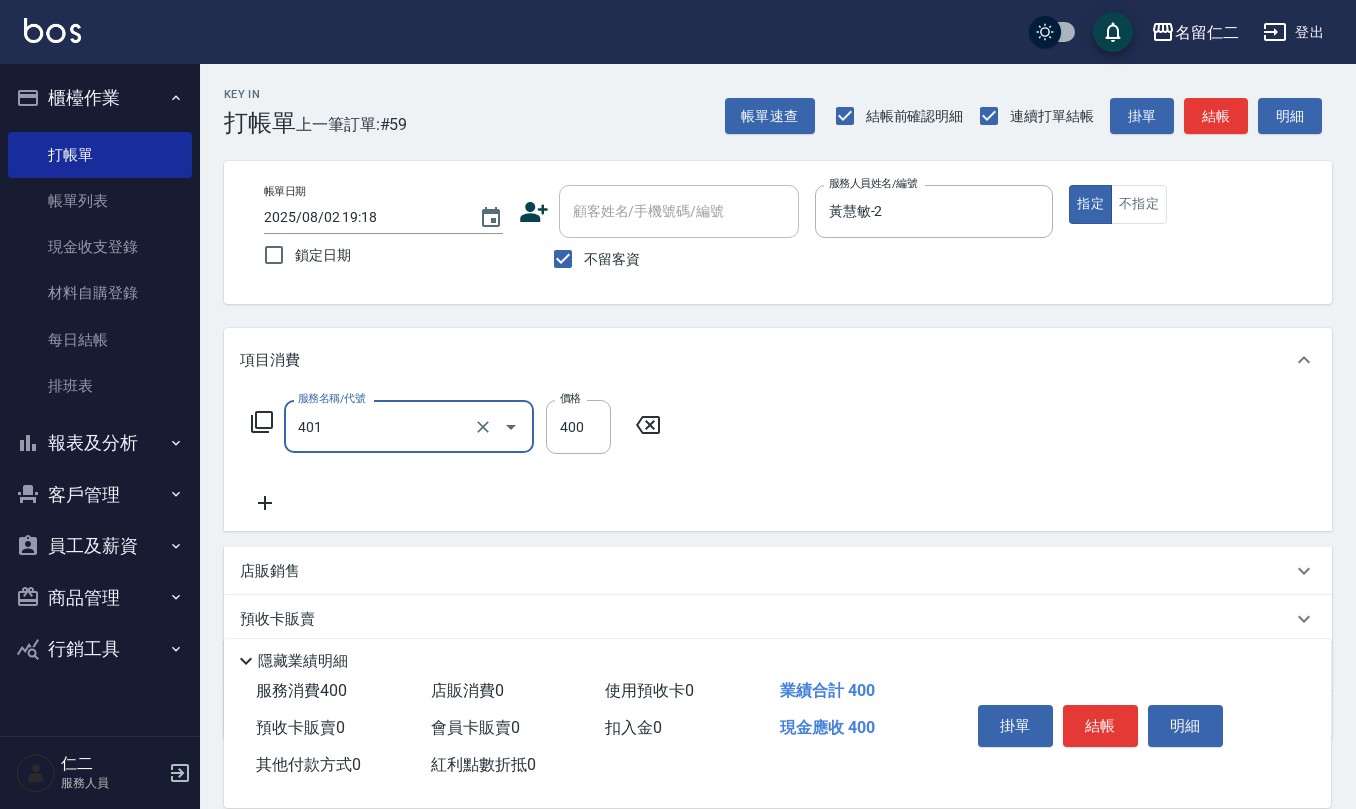 type on "剪髮(401)" 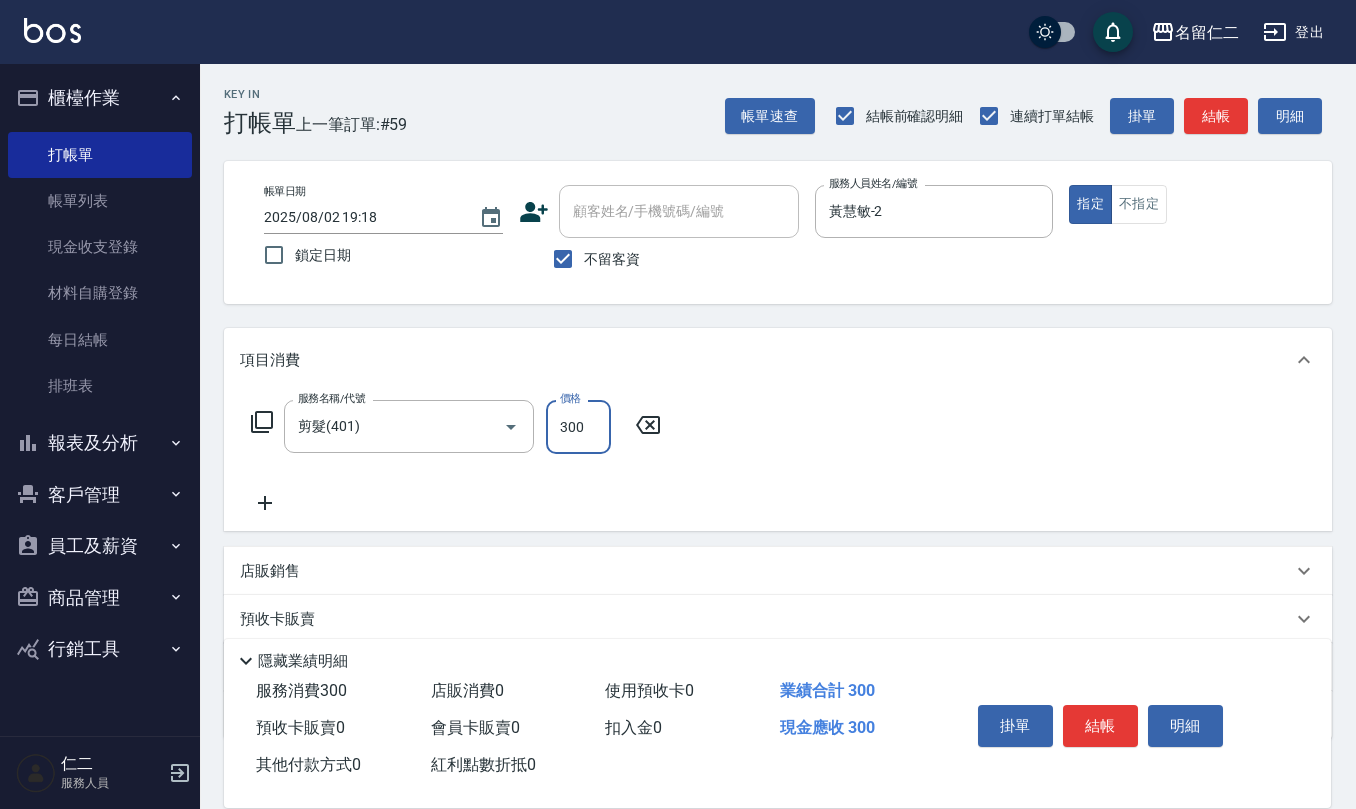 type on "300" 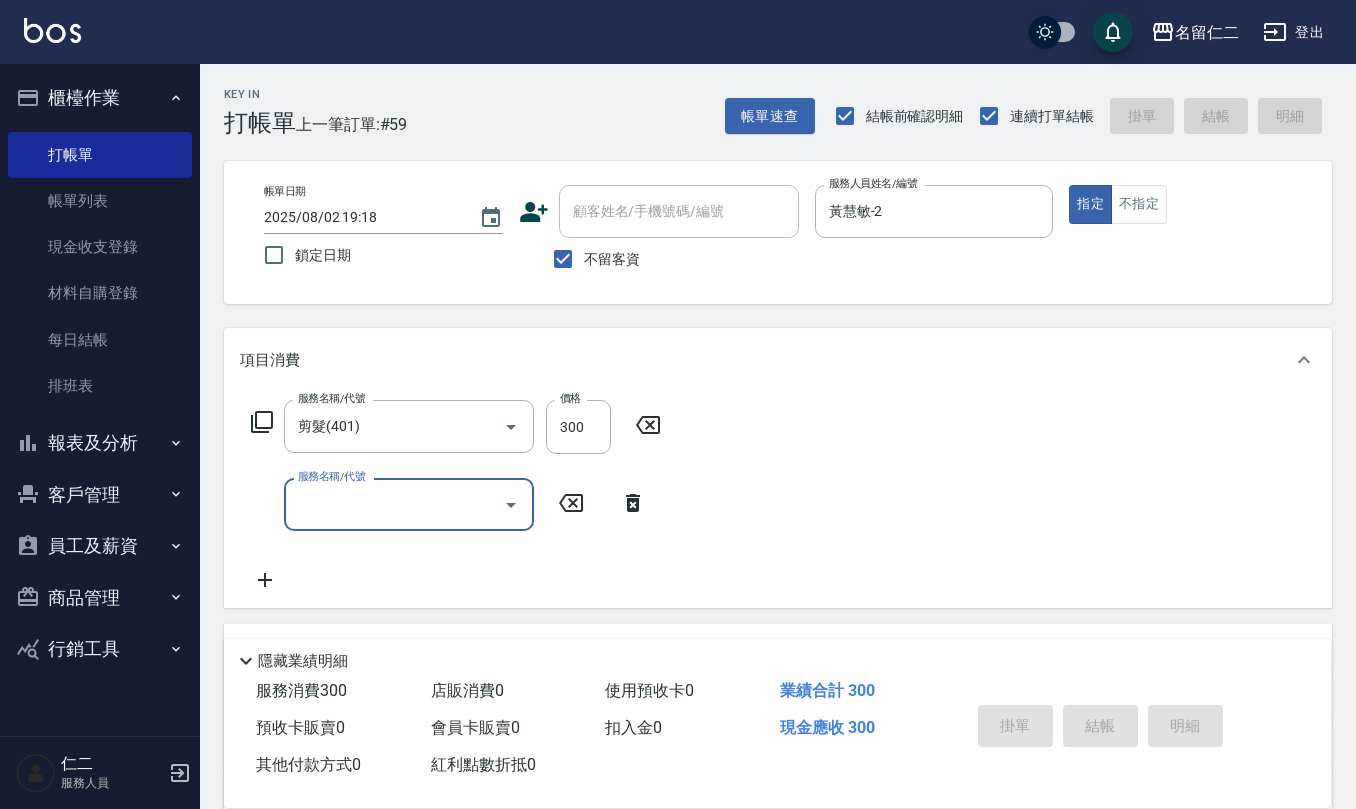 type 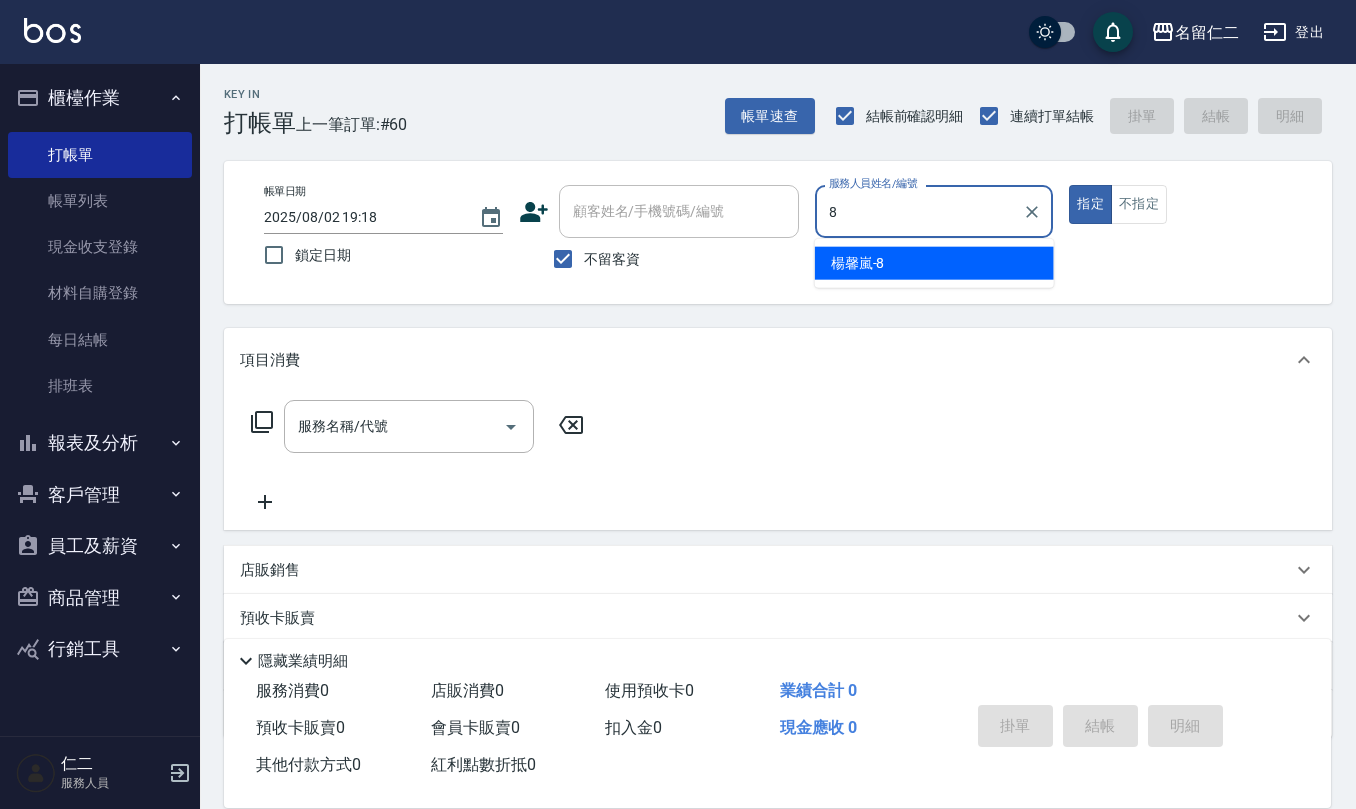 type on "楊馨嵐-8" 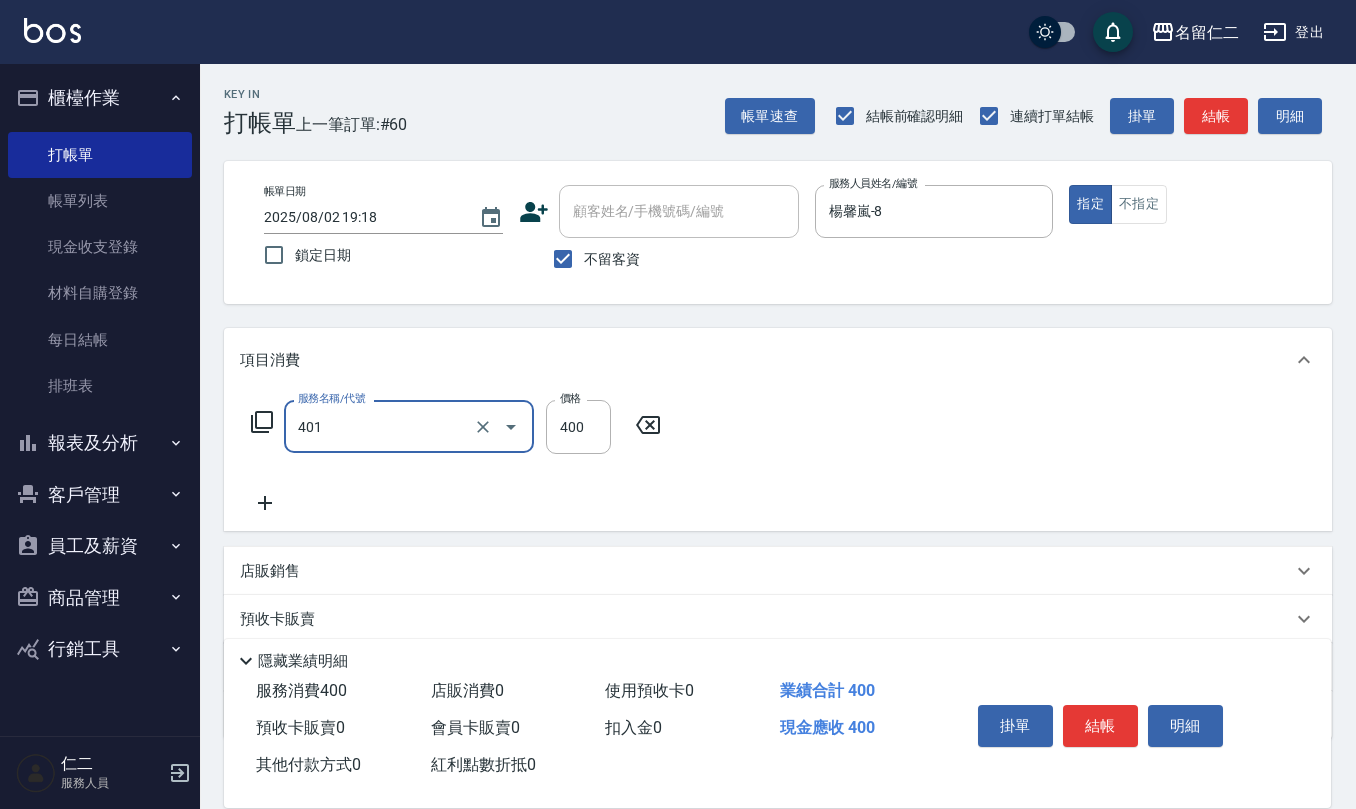 type on "剪髮(401)" 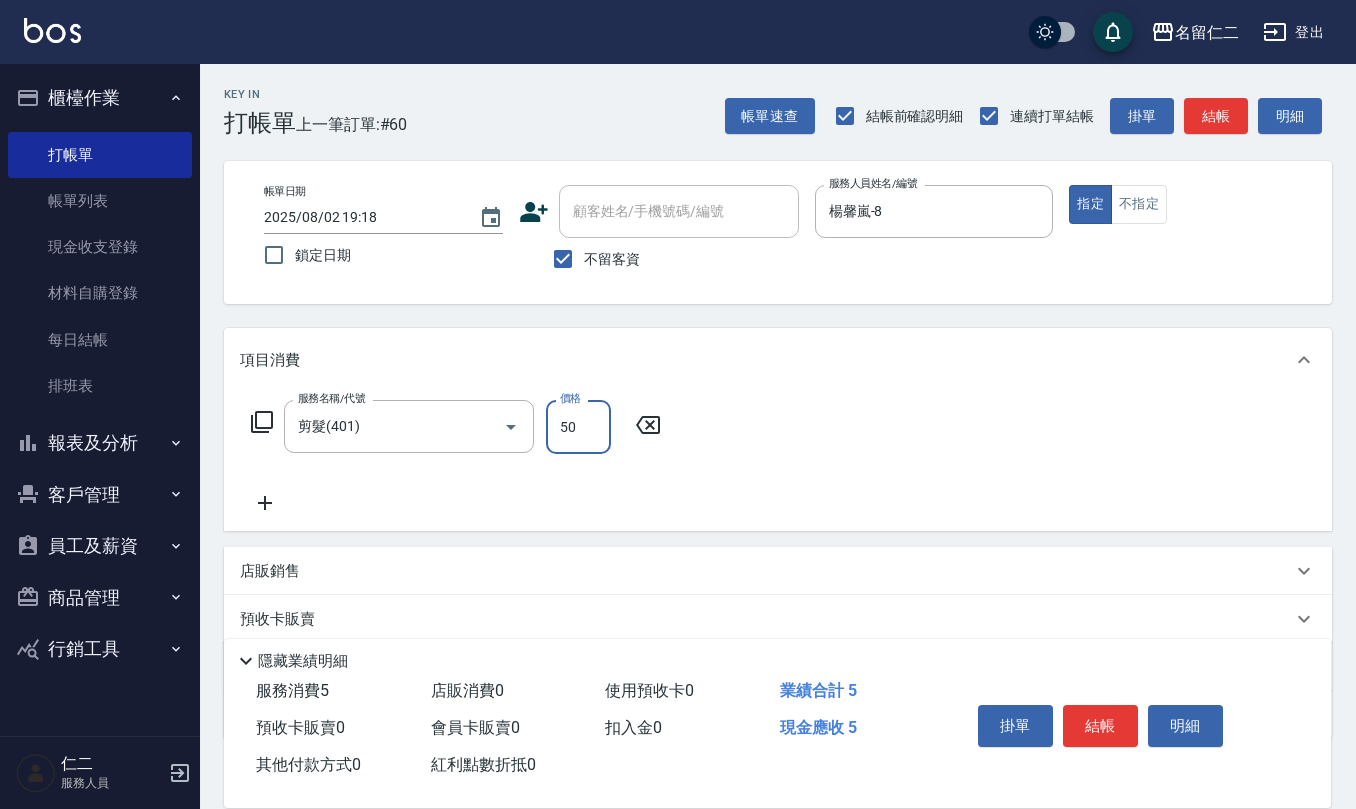 type on "50" 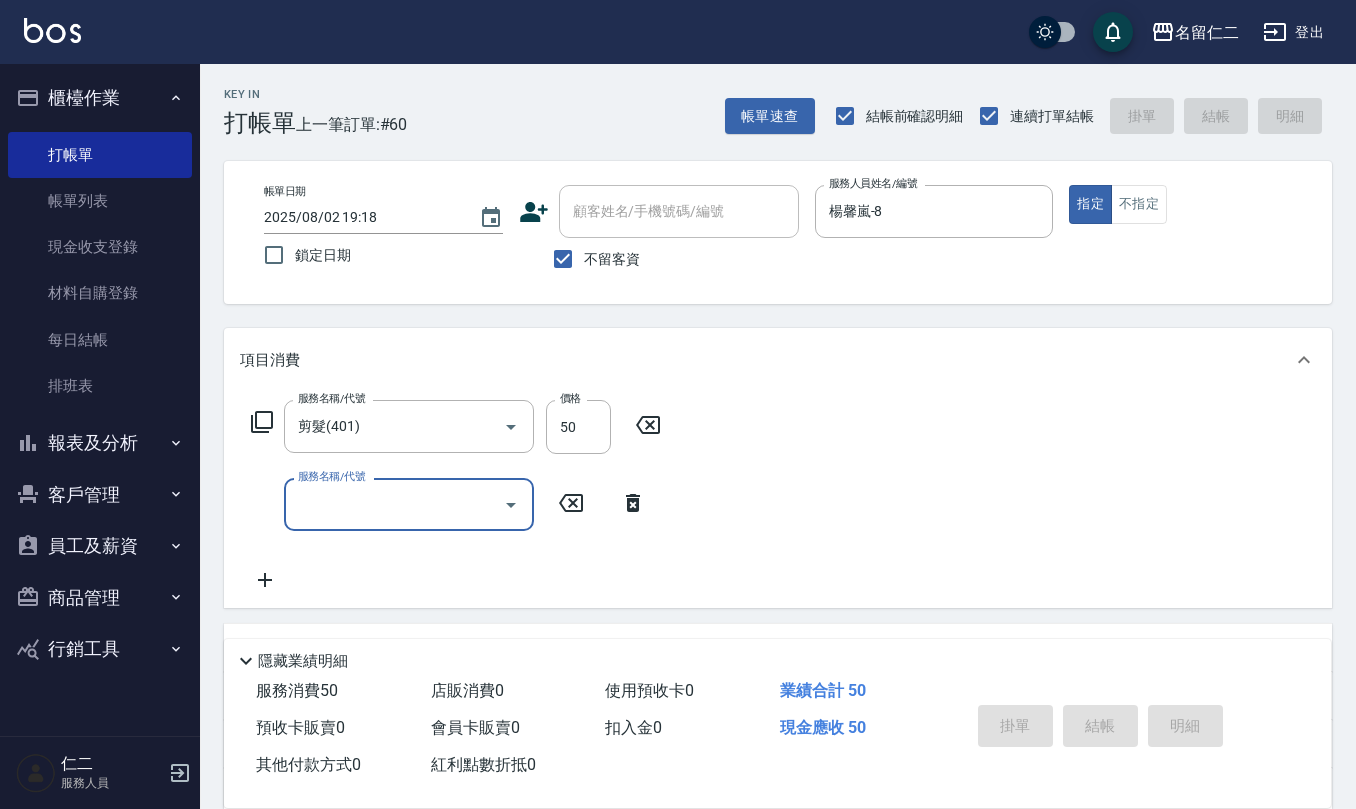 type 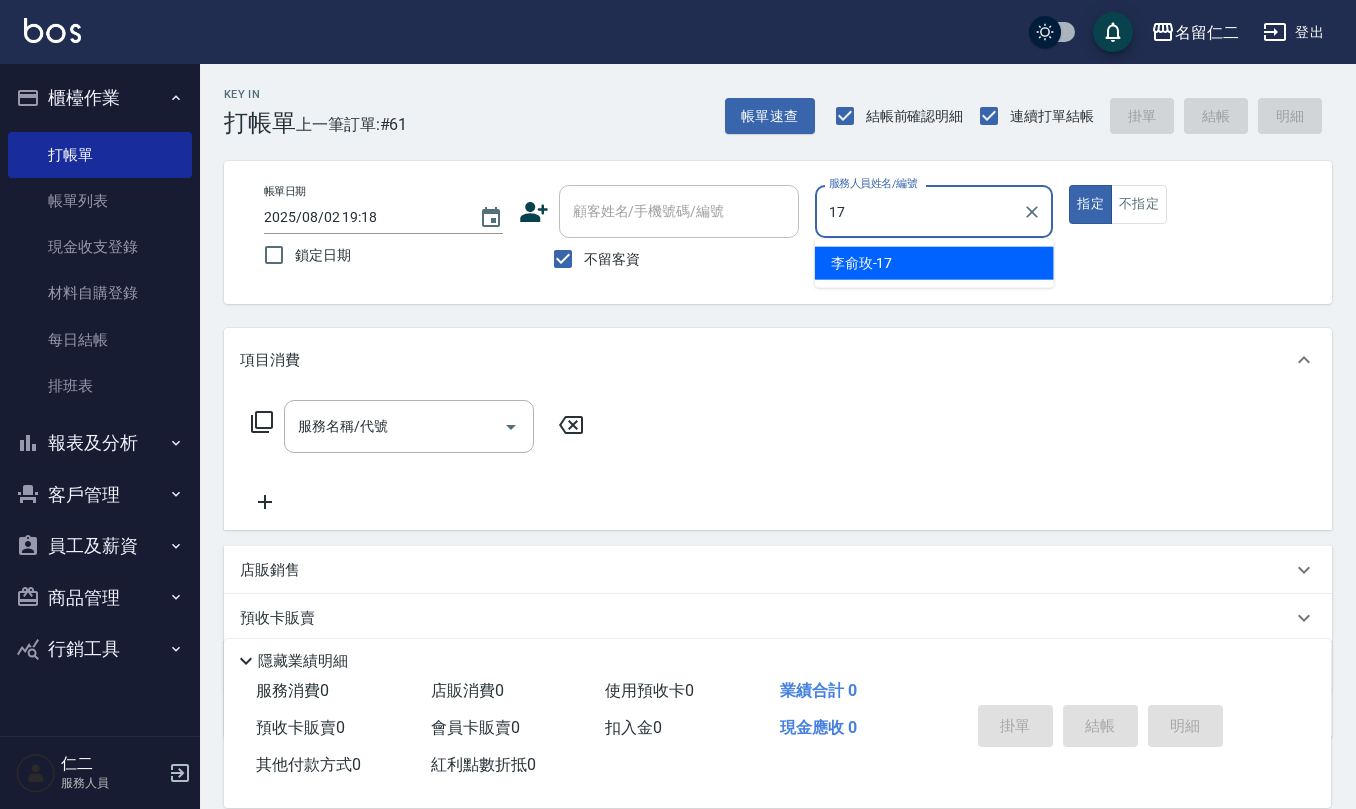 type on "李俞玫-17" 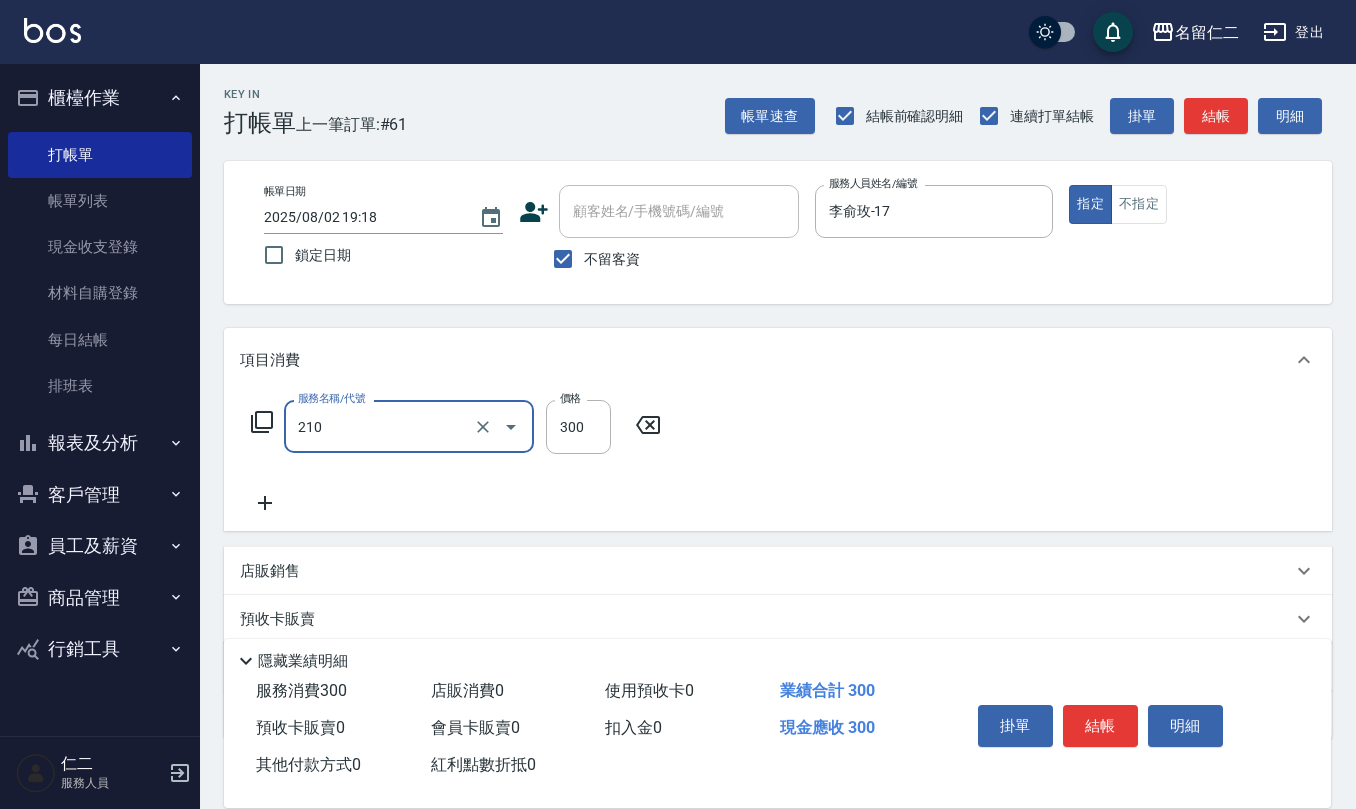 type on "歐娜洗髮精(210)" 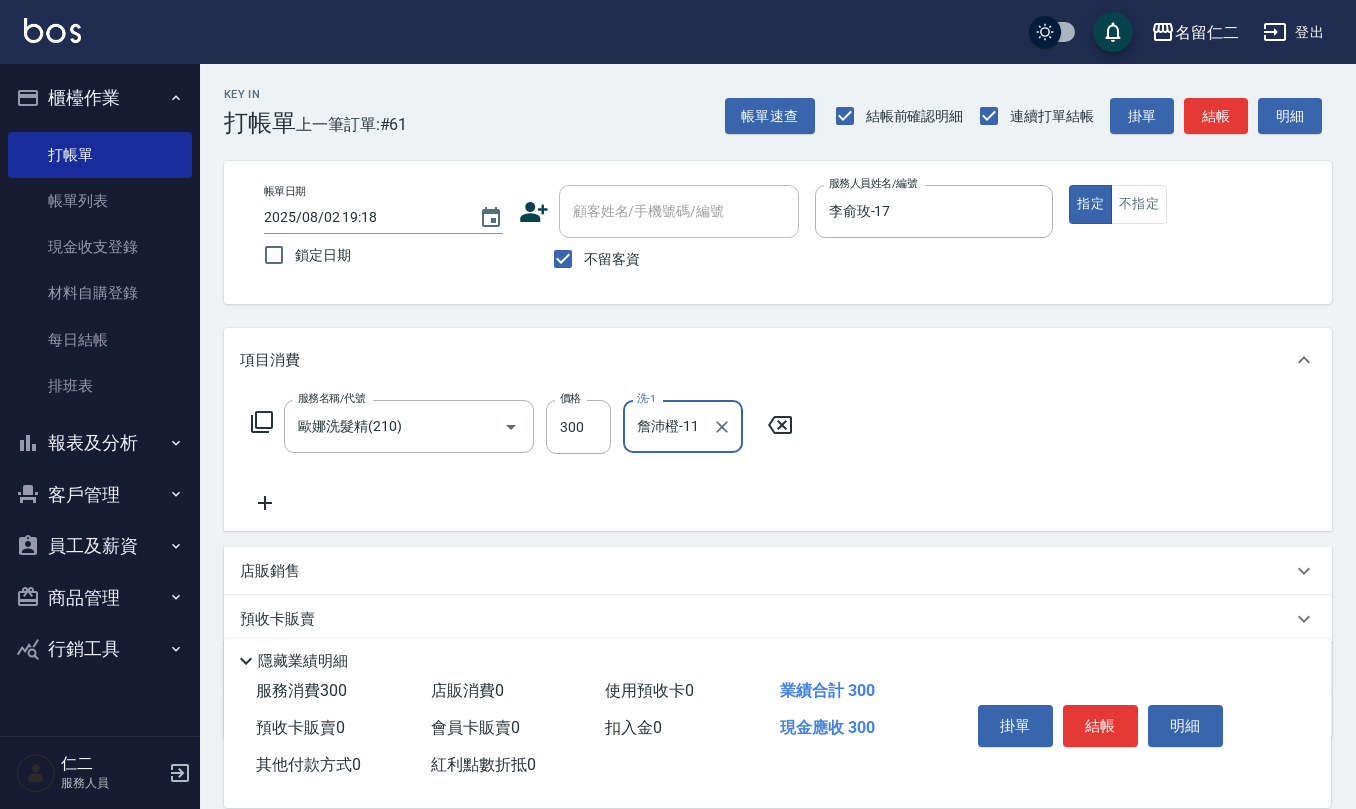 type on "詹沛橙-11" 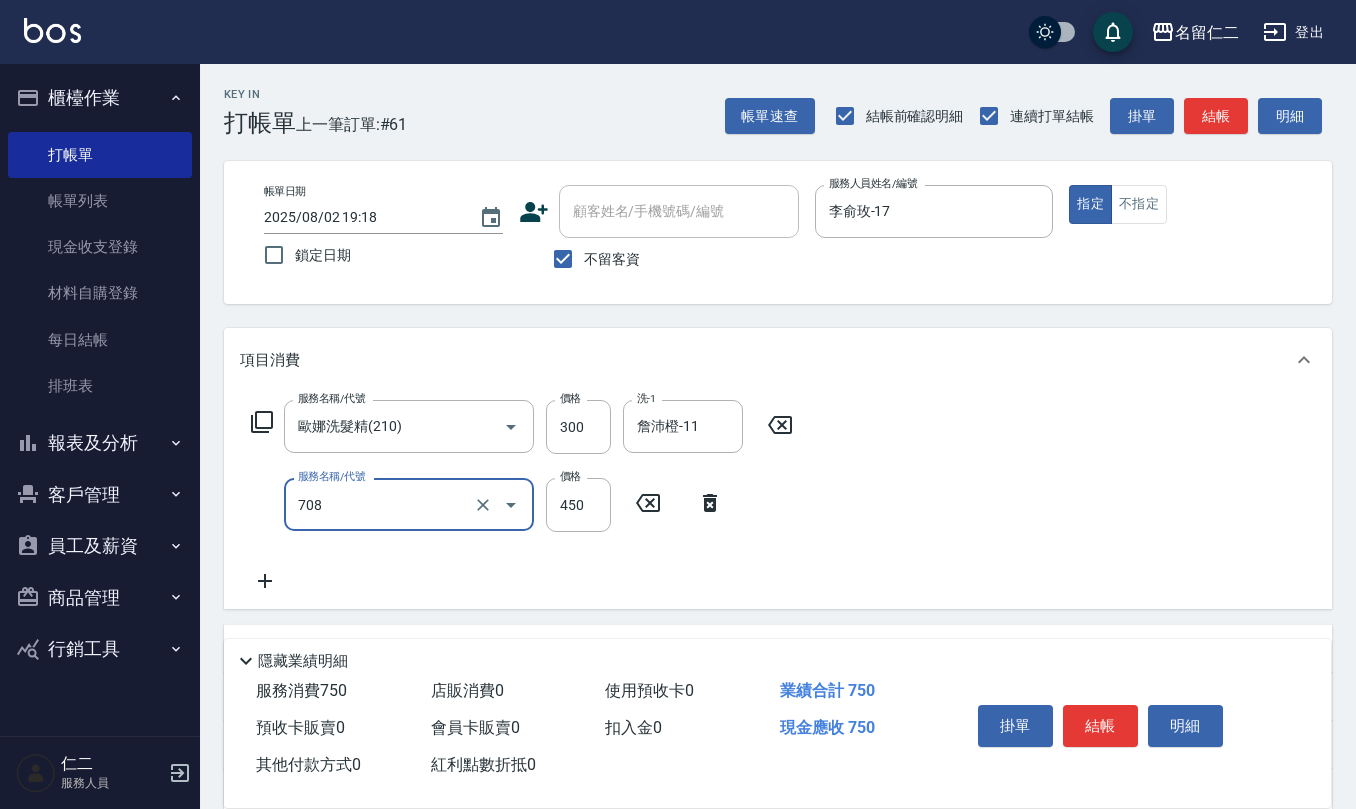 type on "松島舞鶴450(708)" 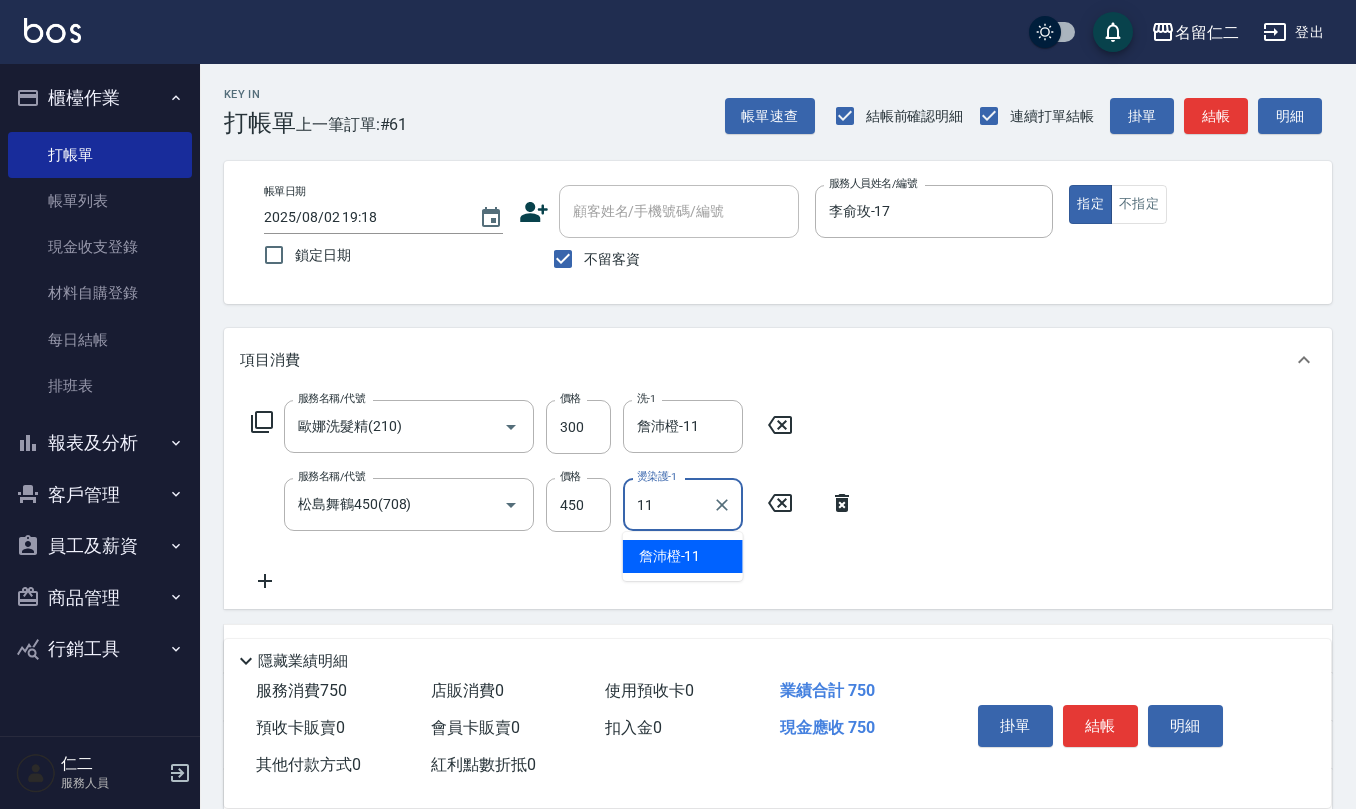 type on "詹沛橙-11" 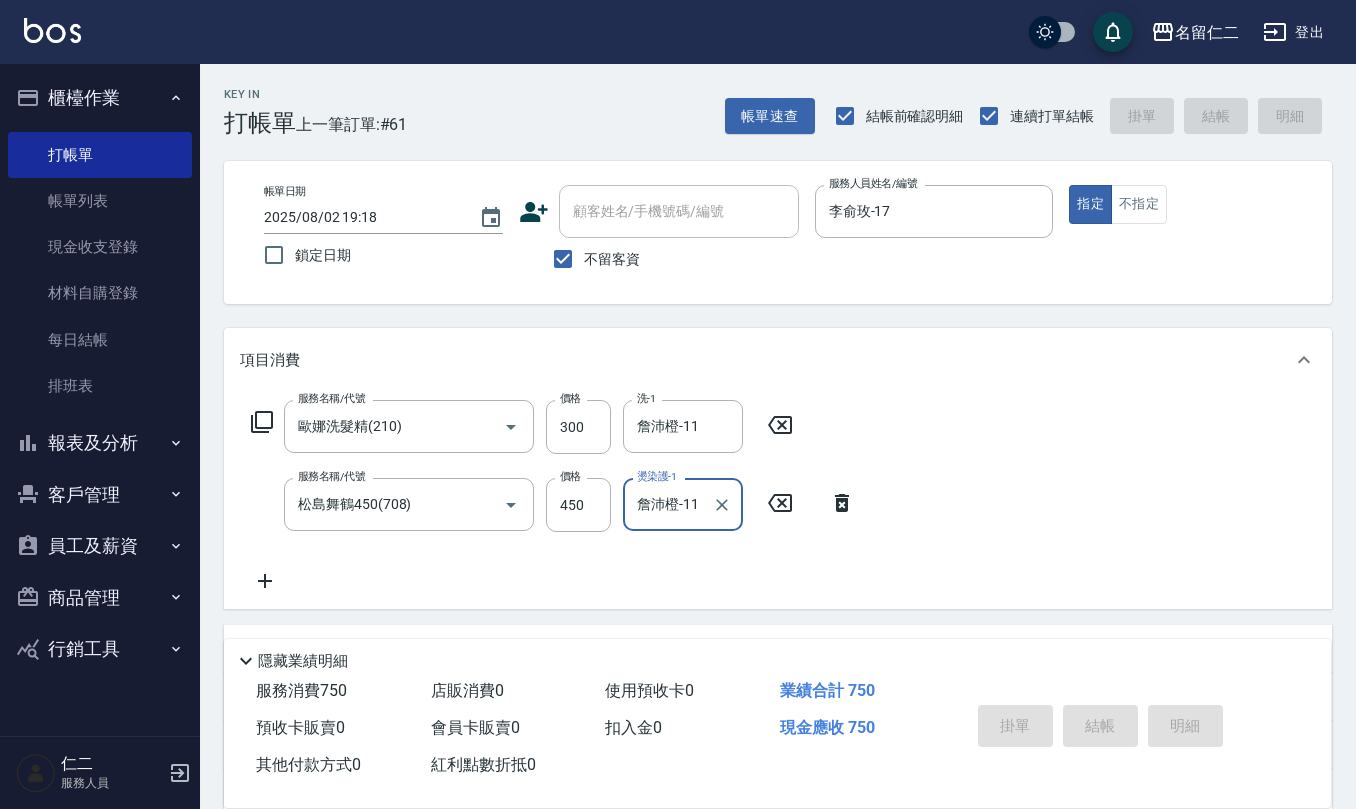 type 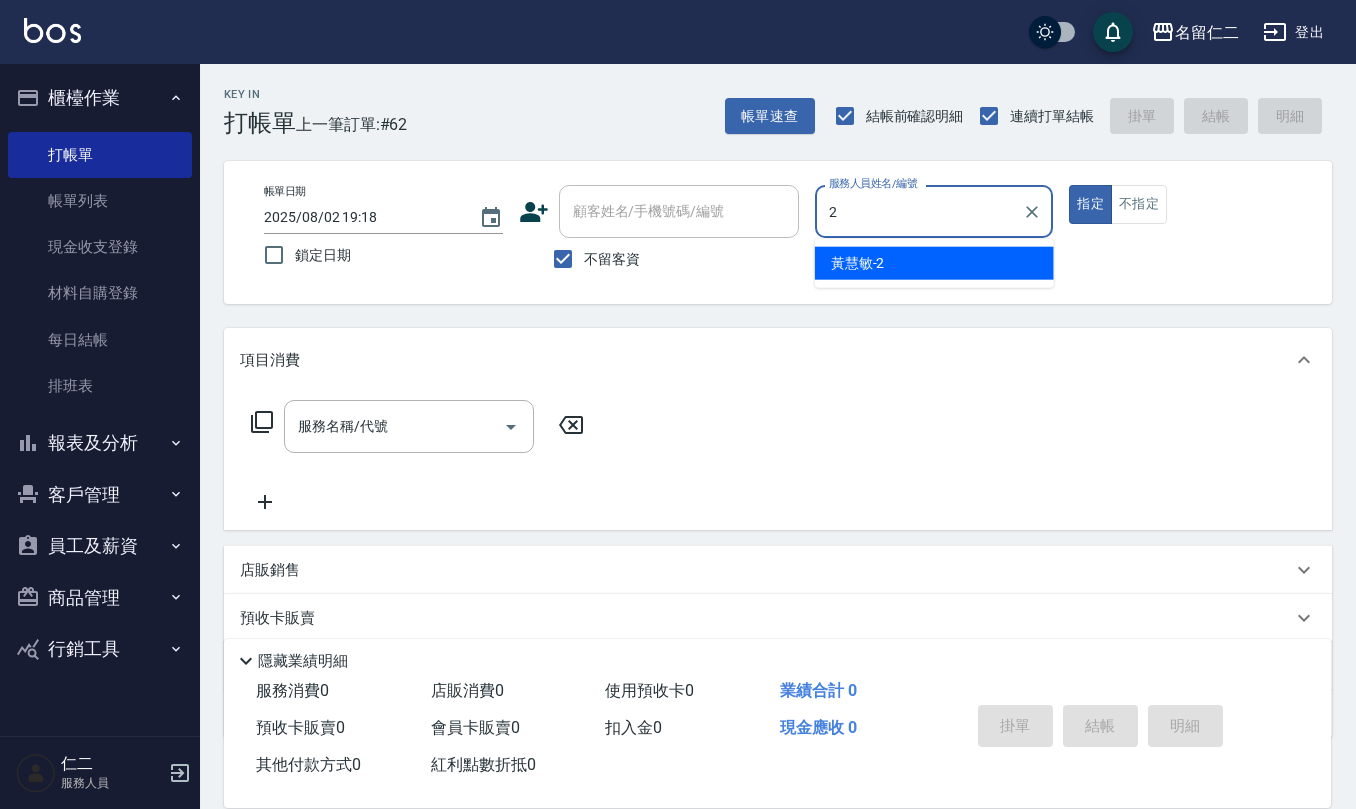 type on "黃慧敏-2" 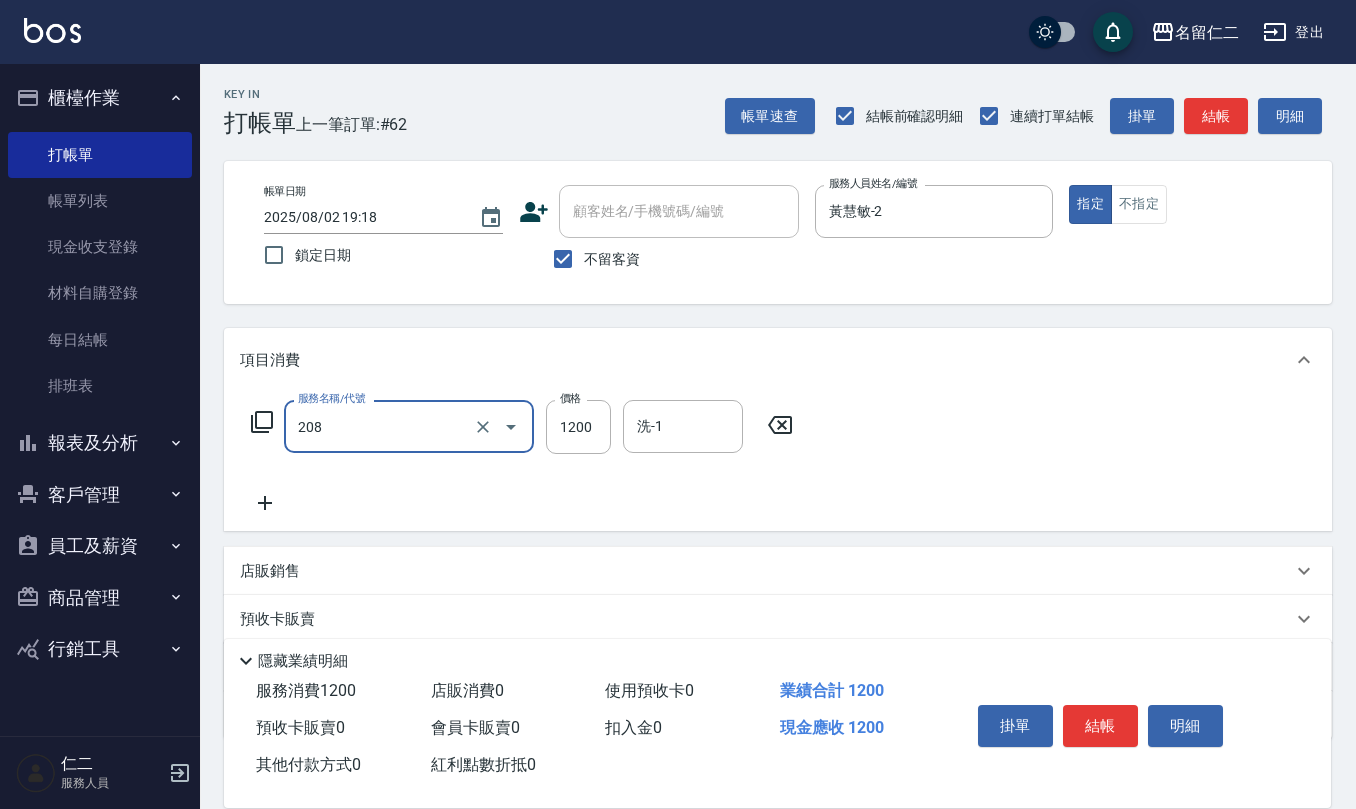 type on "深層洗([NUMBER])" 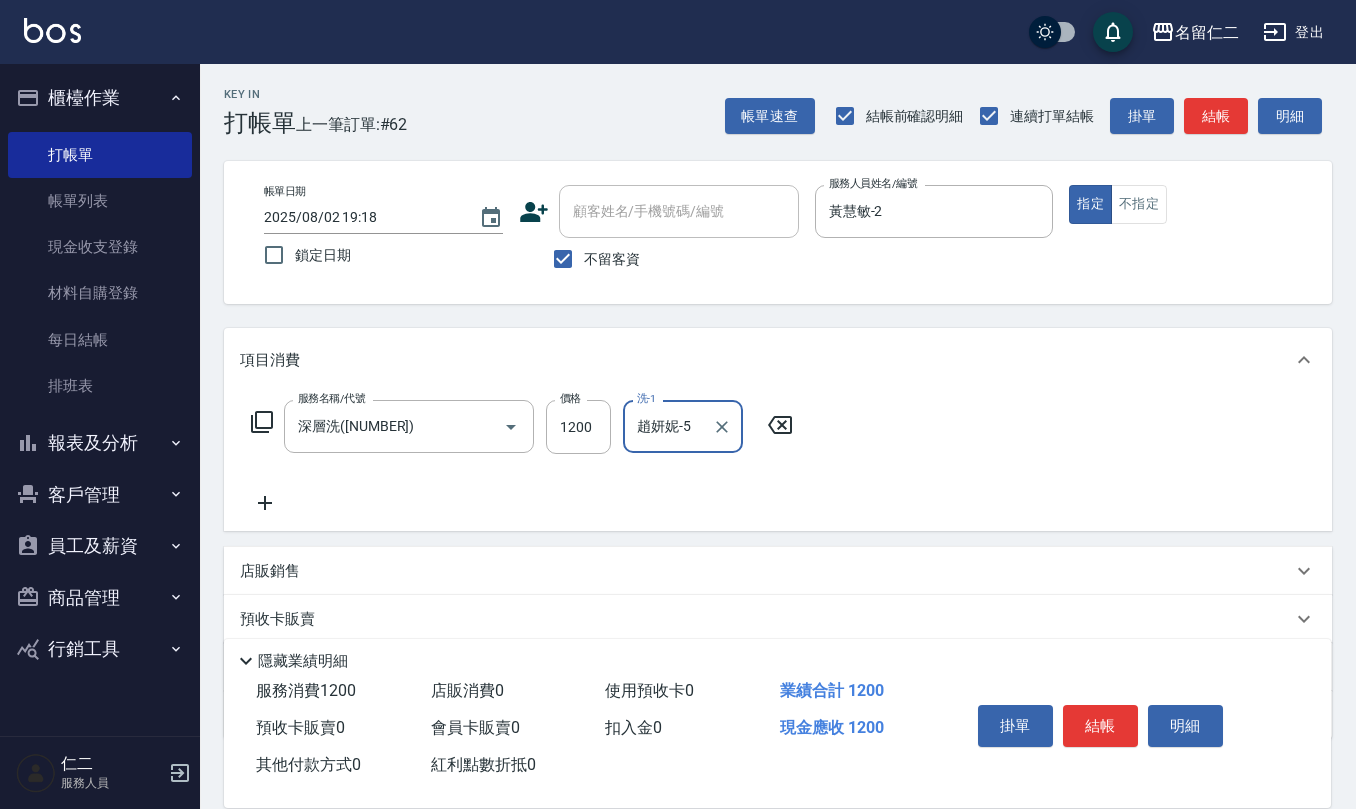 type on "趙妍妮-5" 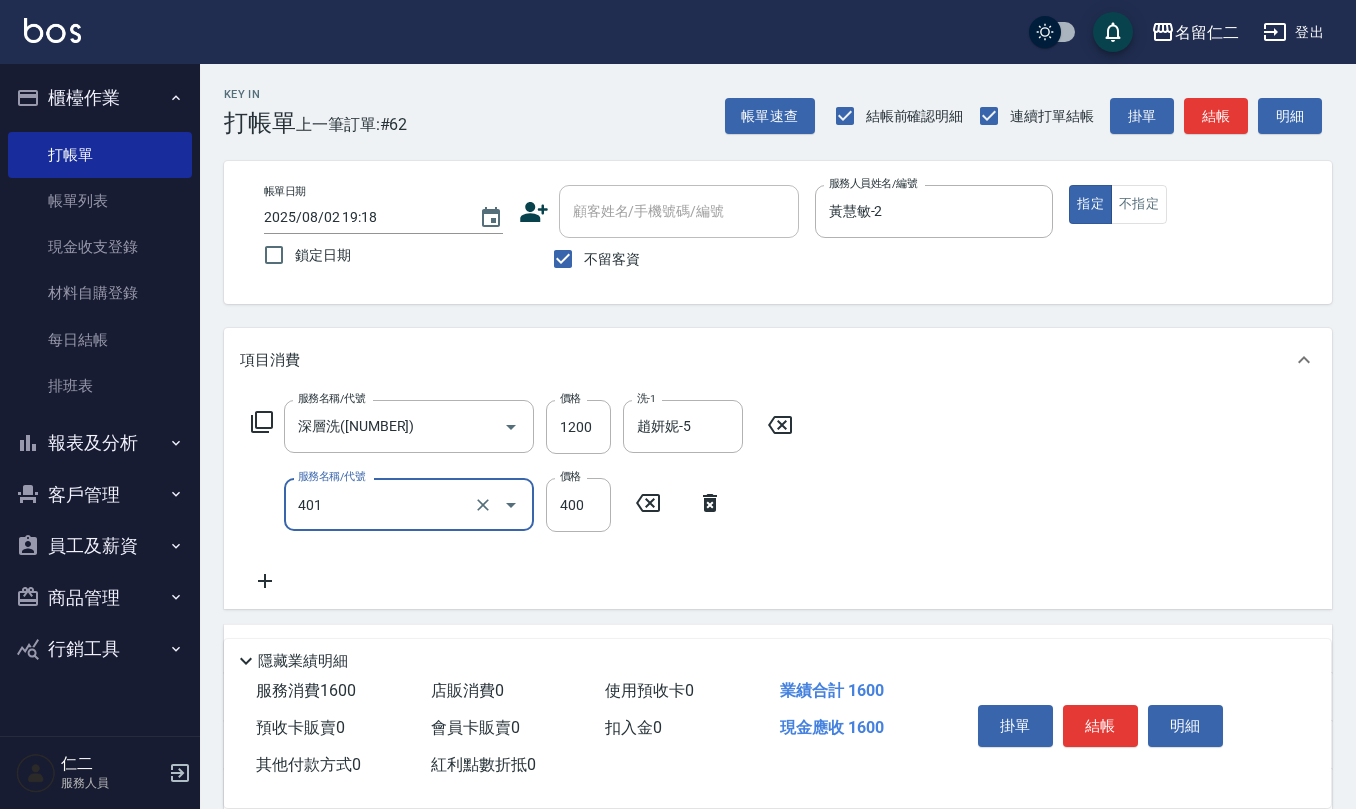 type on "剪髮(401)" 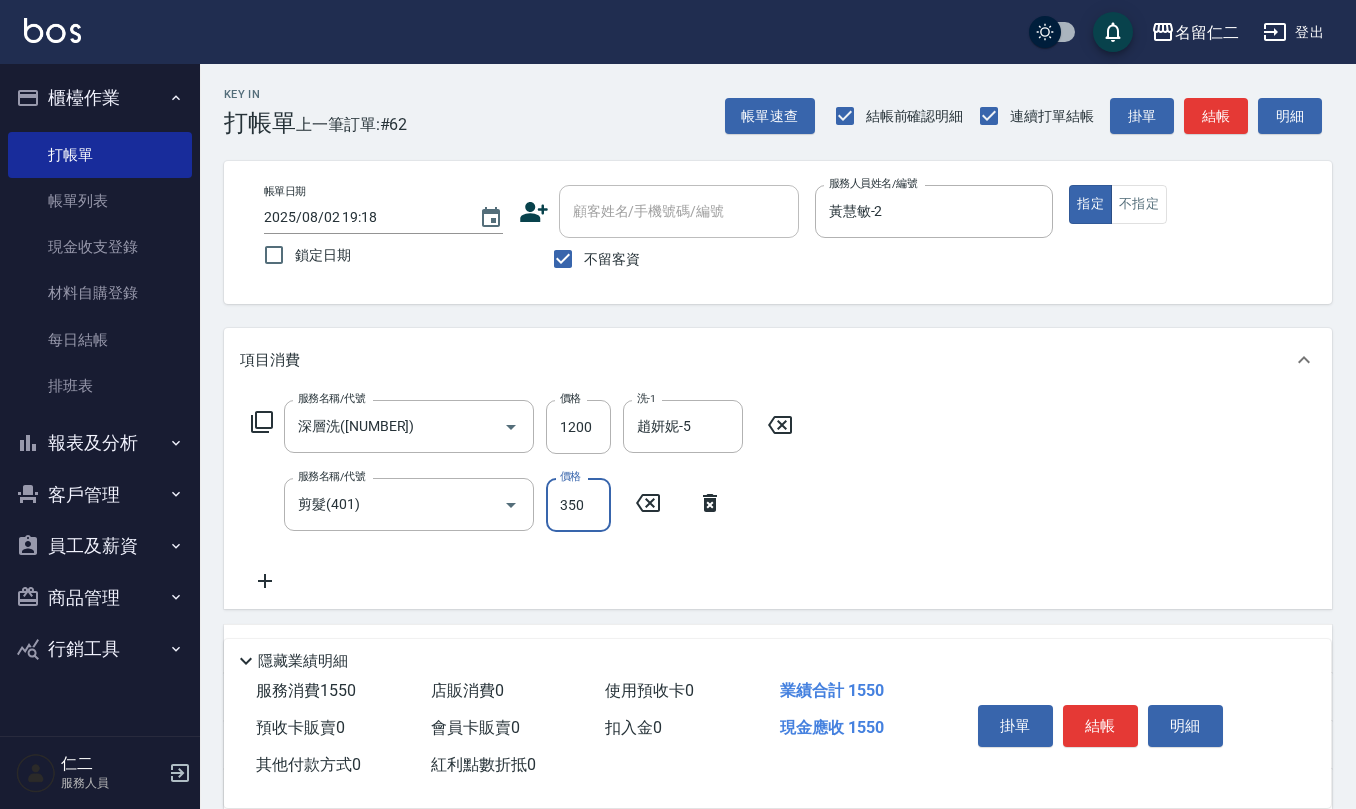 type on "350" 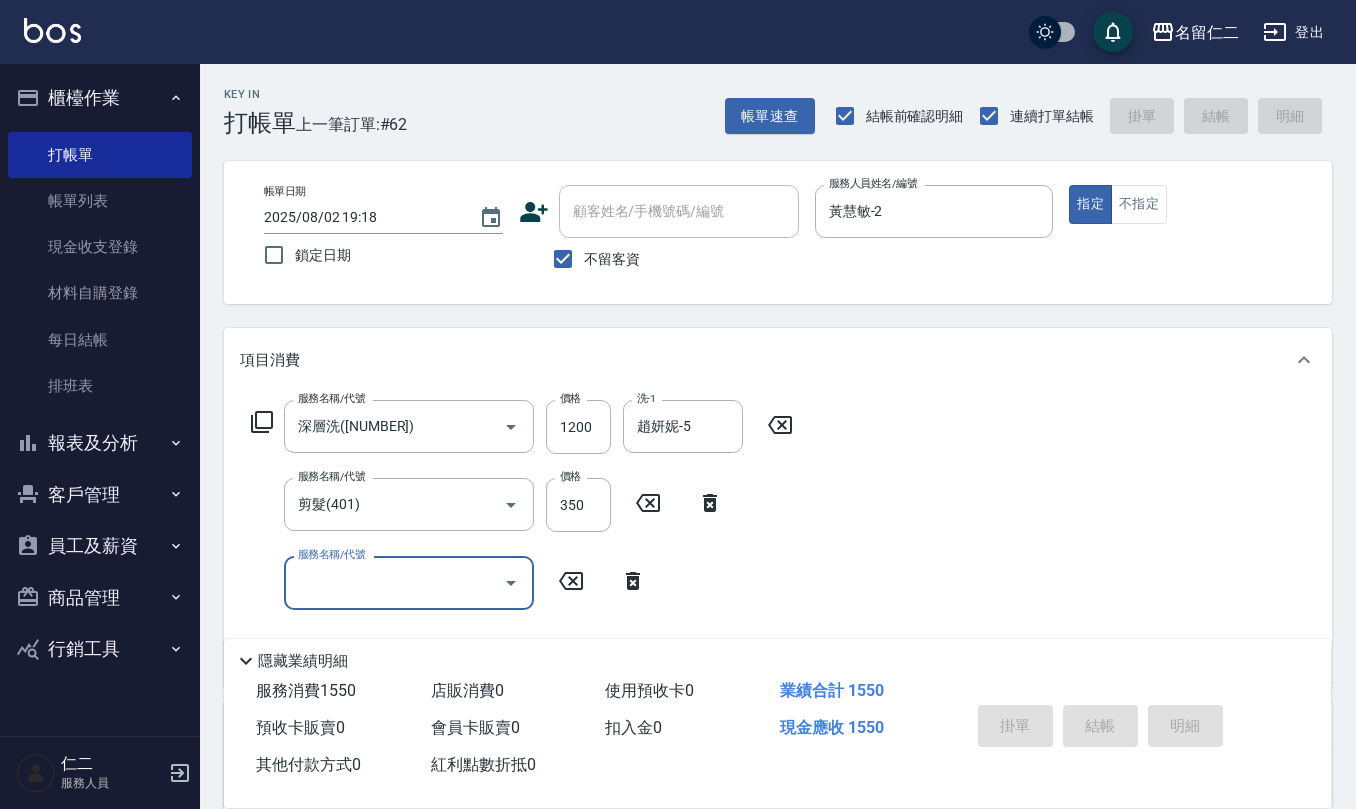 type on "2025/08/02 19:19" 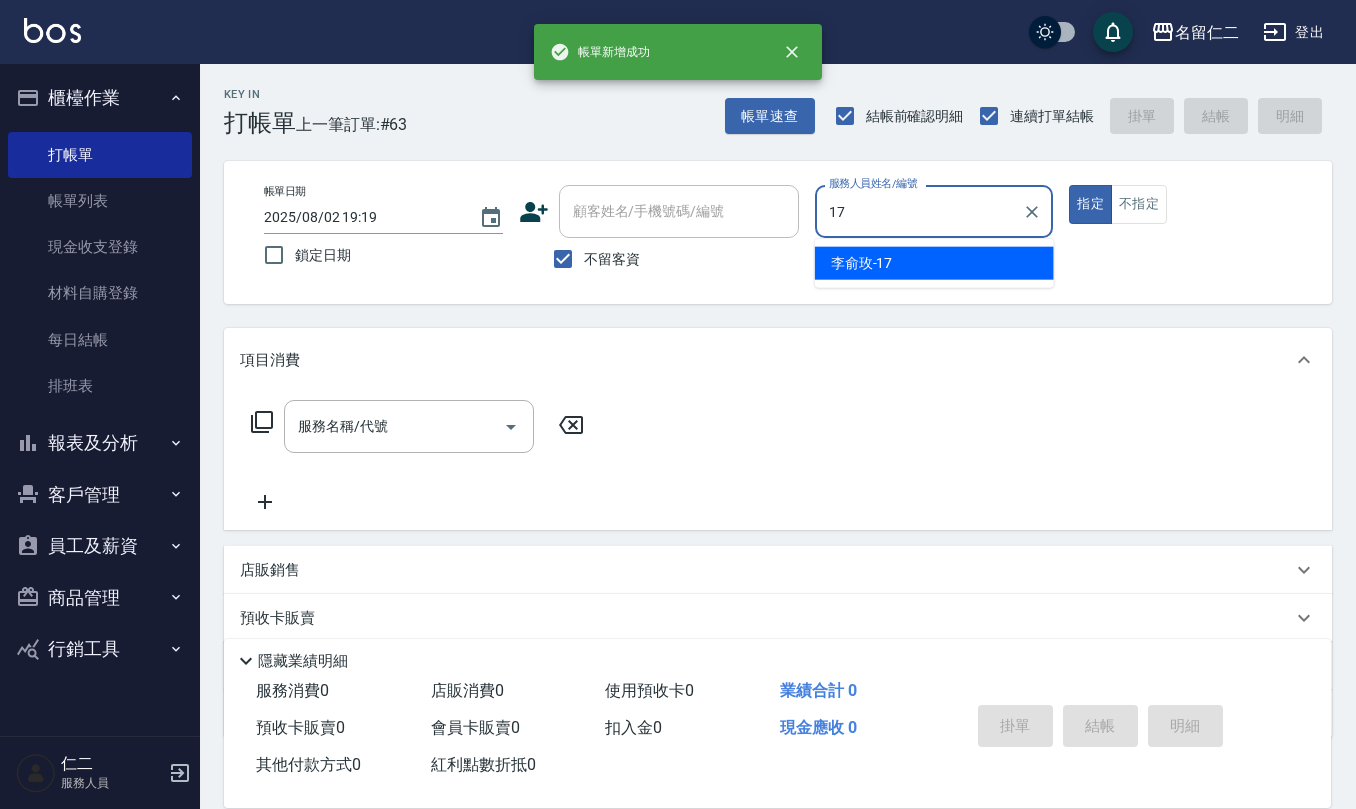 type on "李俞玫-17" 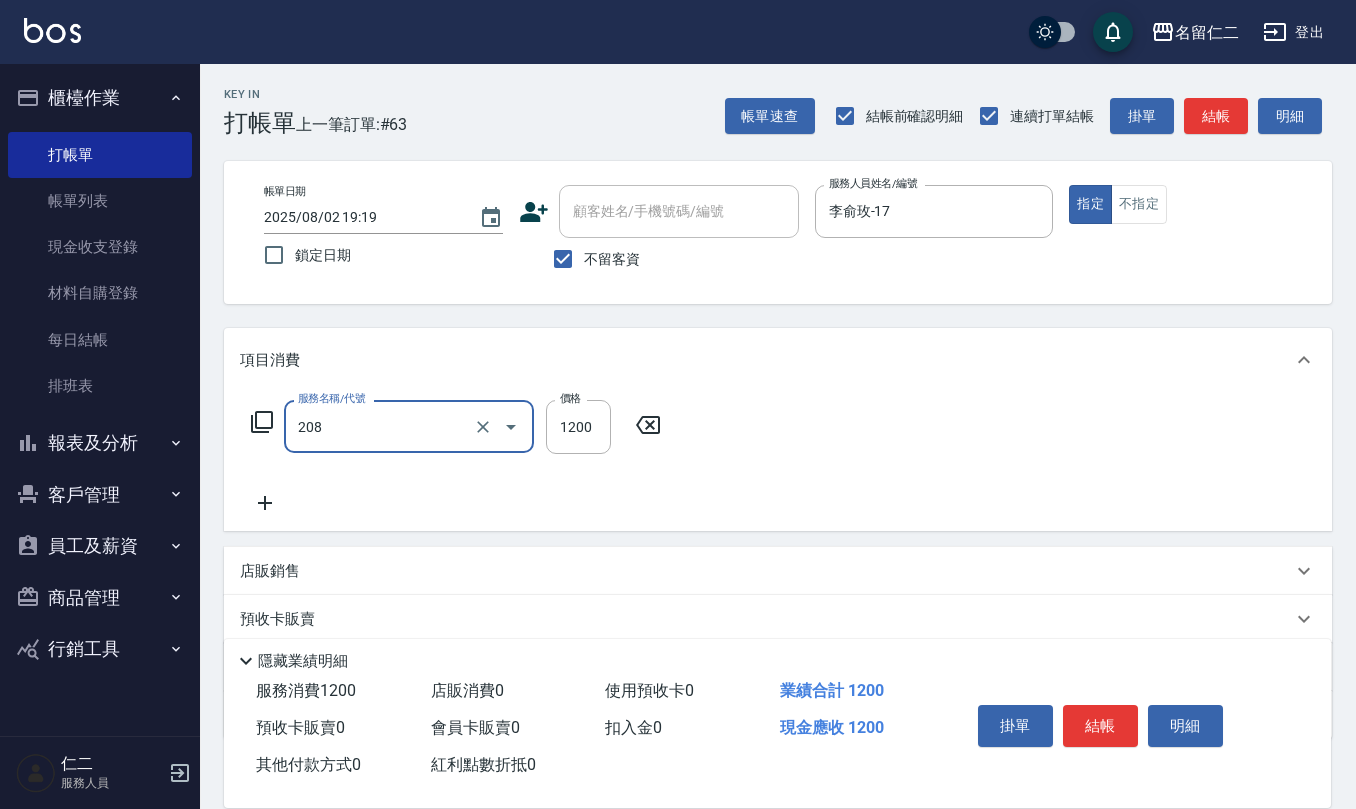 type on "深層洗([NUMBER])" 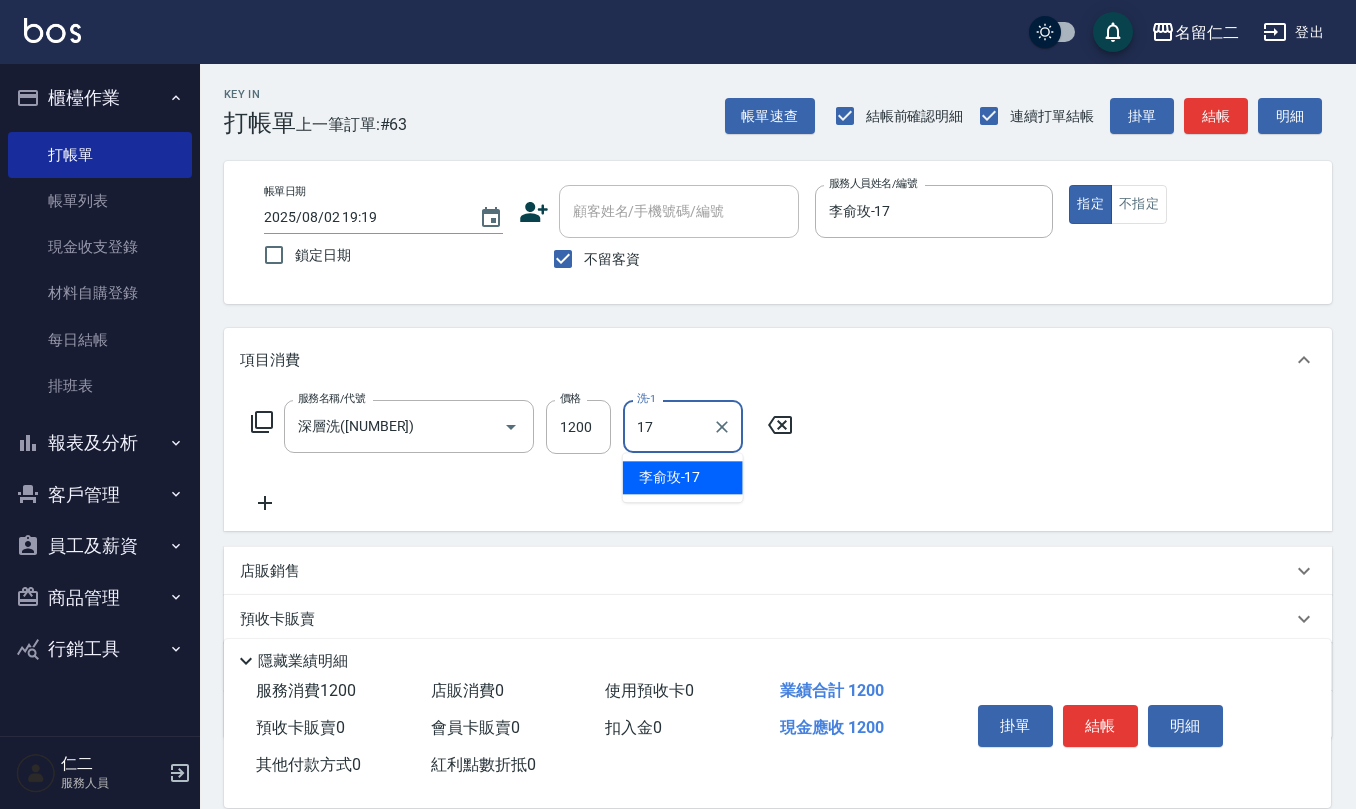type on "李俞玫-17" 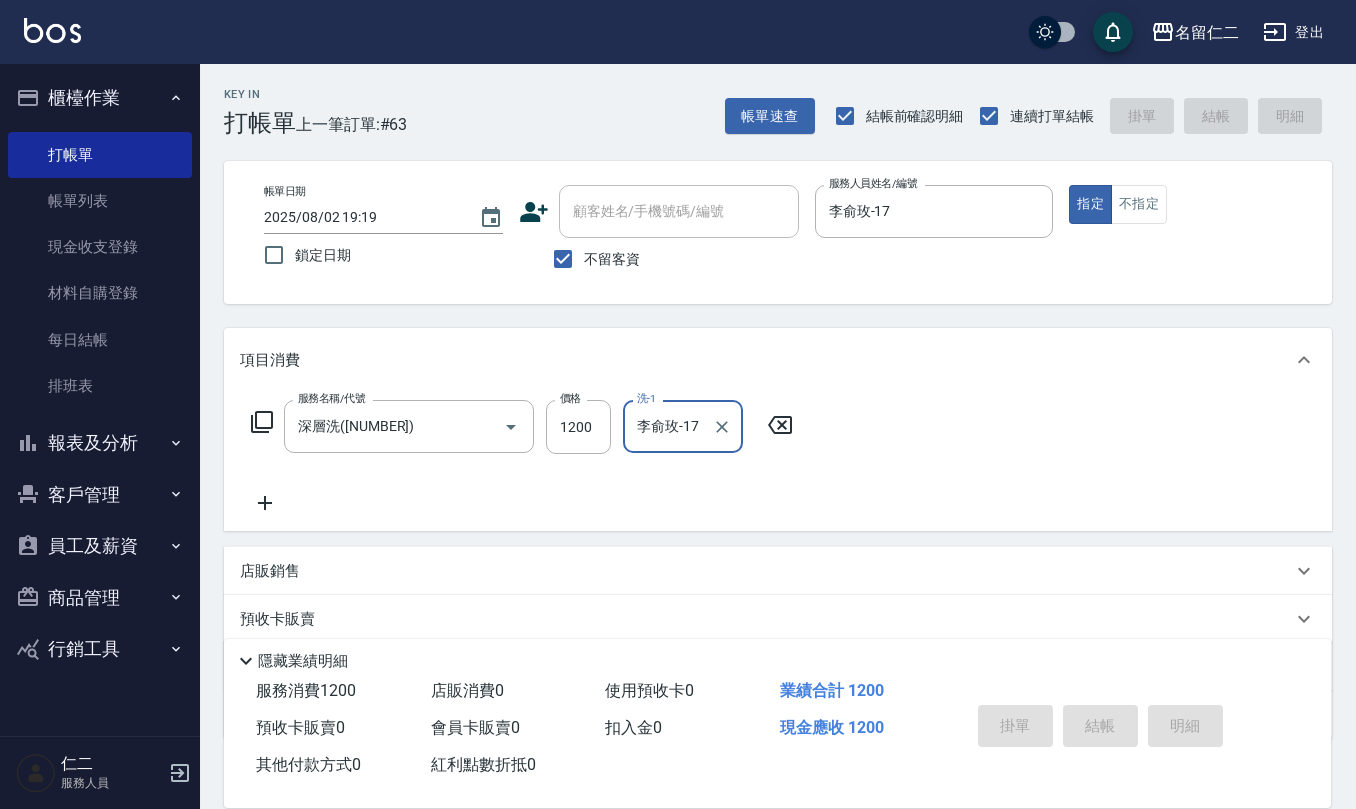 type 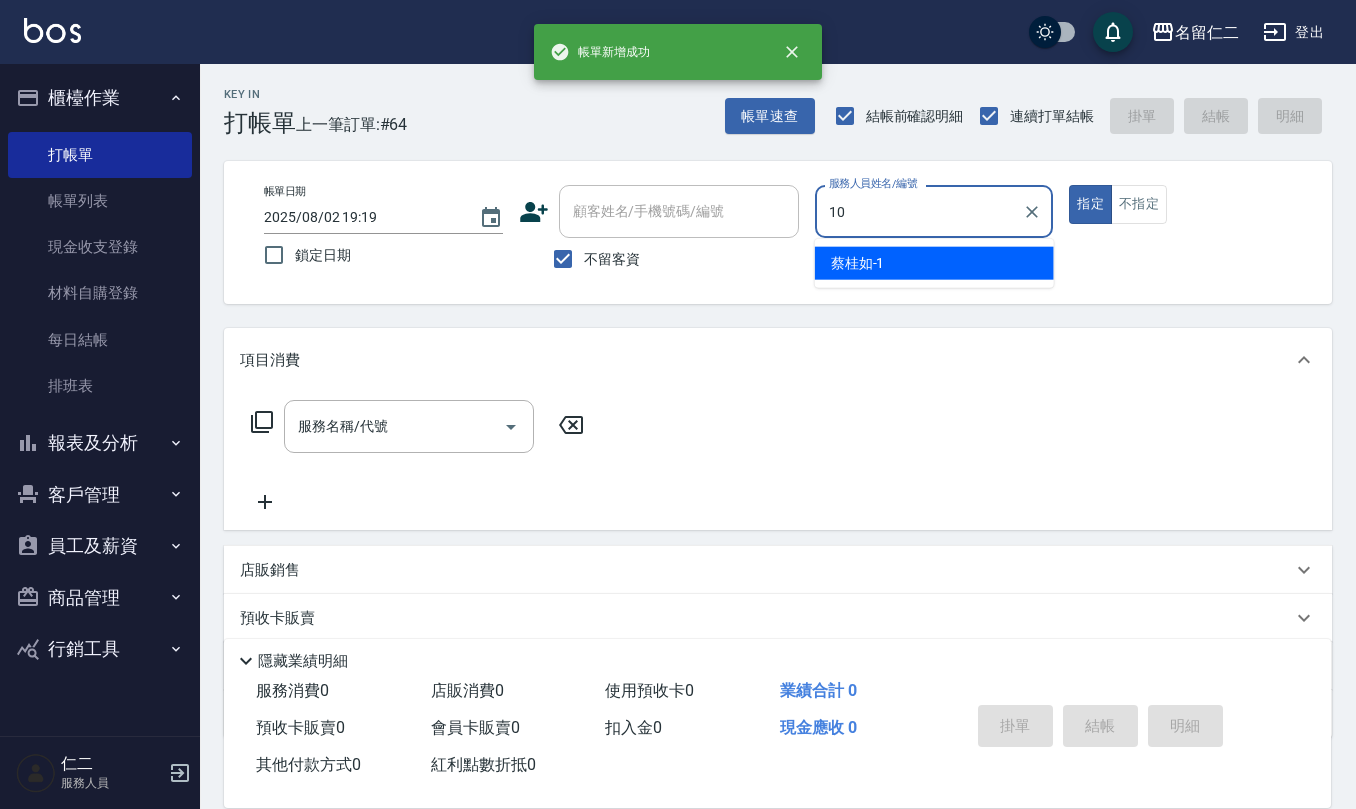 type on "胡淑雲-10" 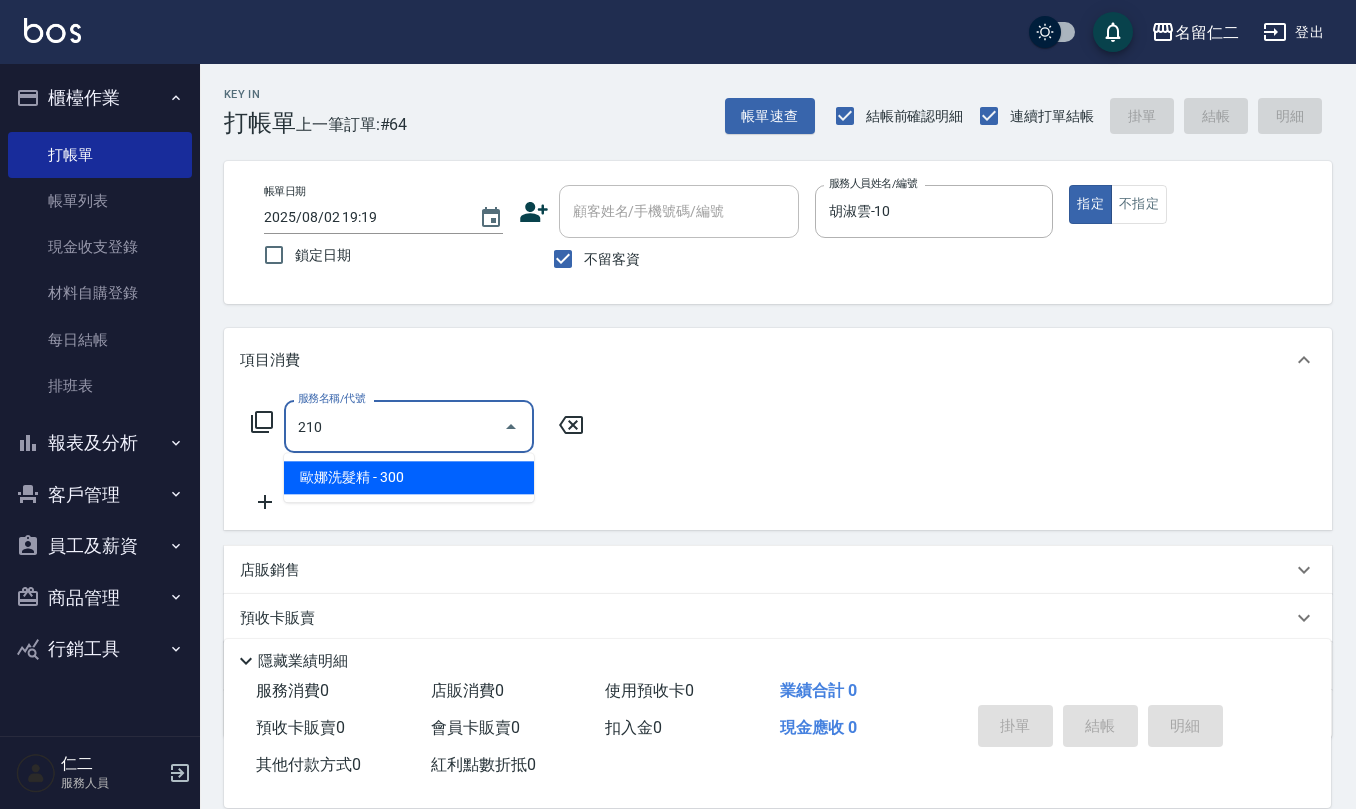 type on "歐娜洗髮精(210)" 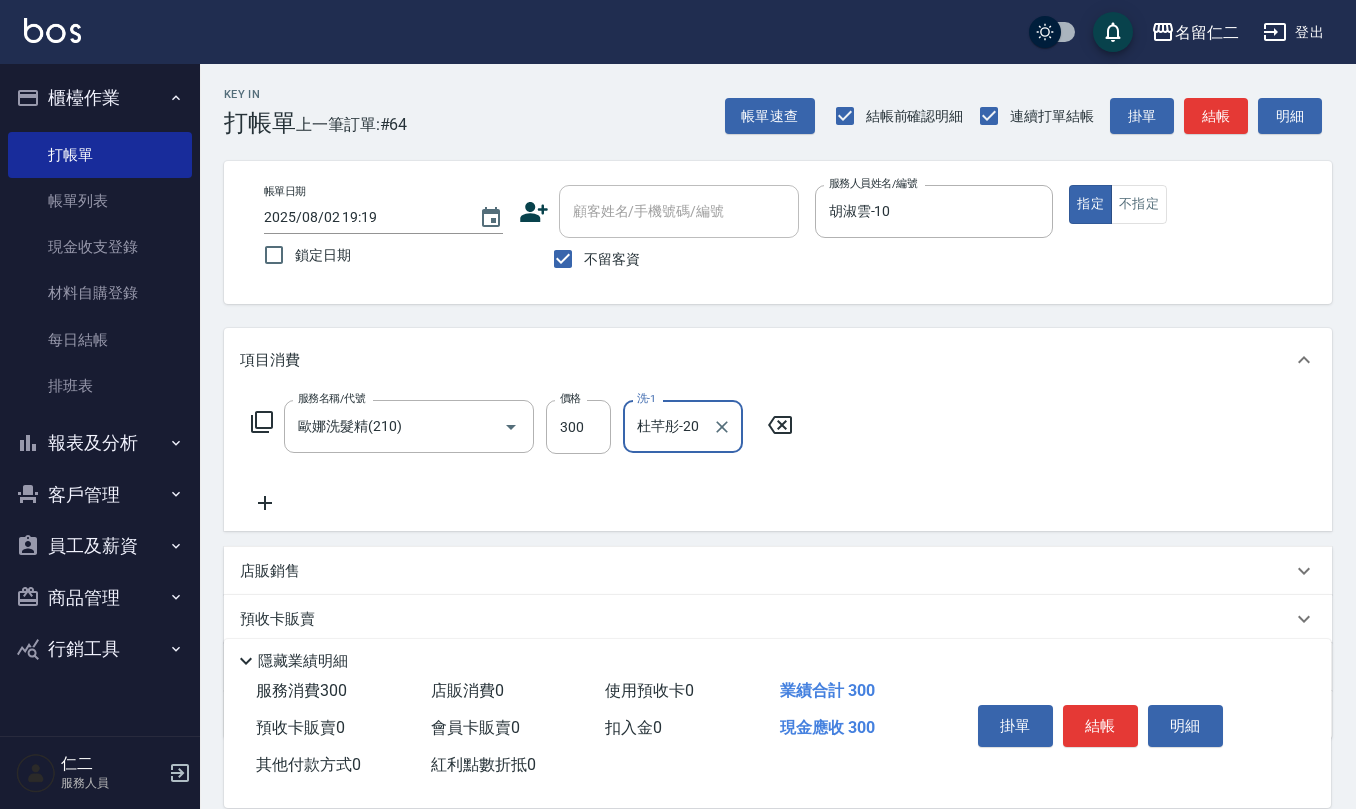 type on "杜芊彤-20" 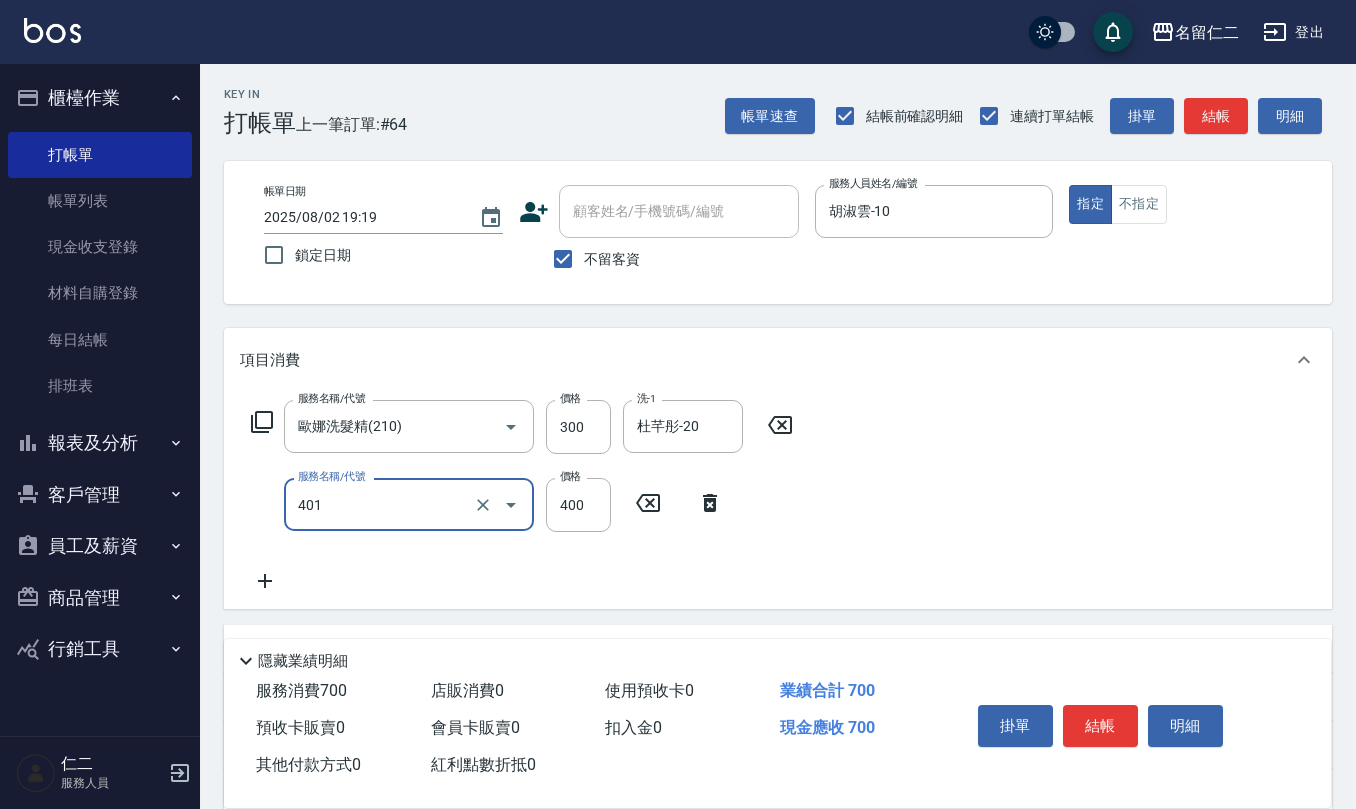 type on "剪髮(401)" 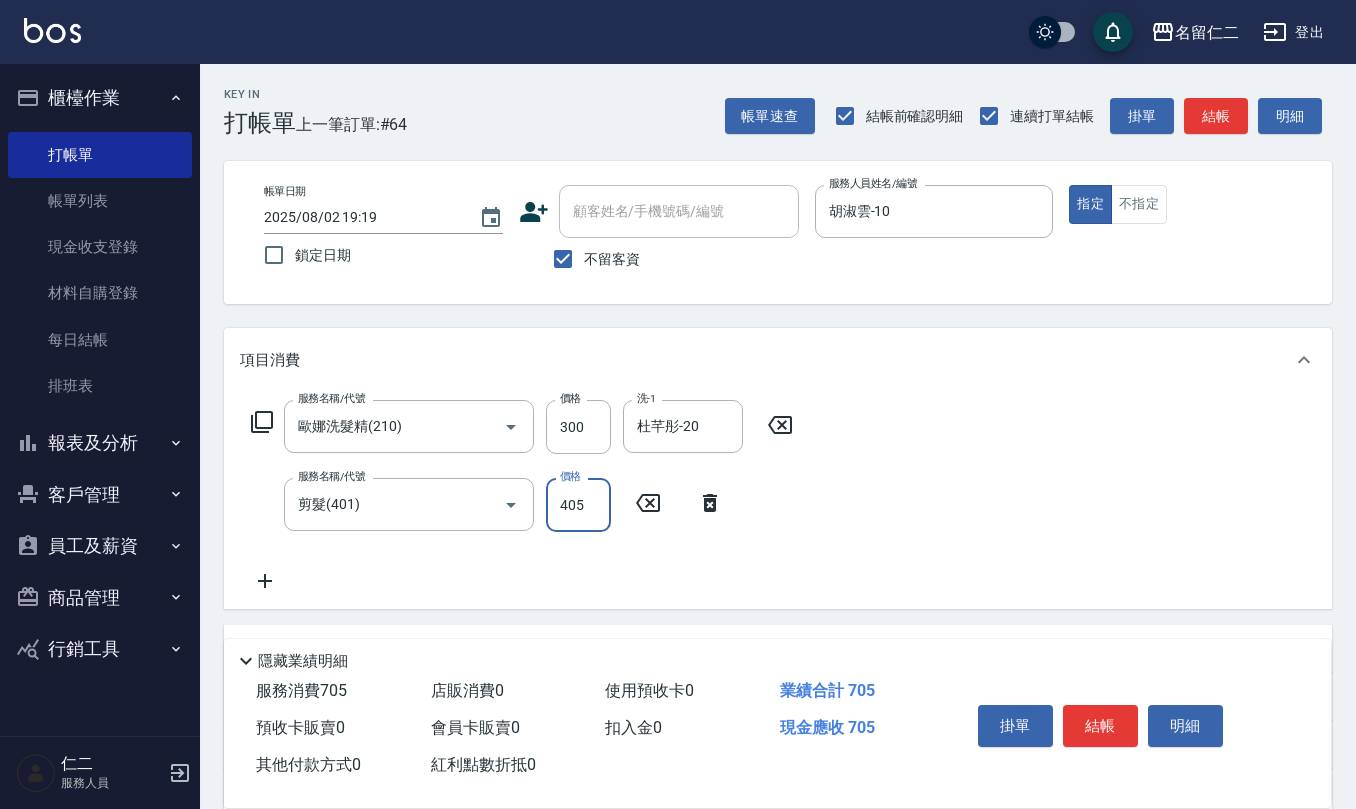 type on "405" 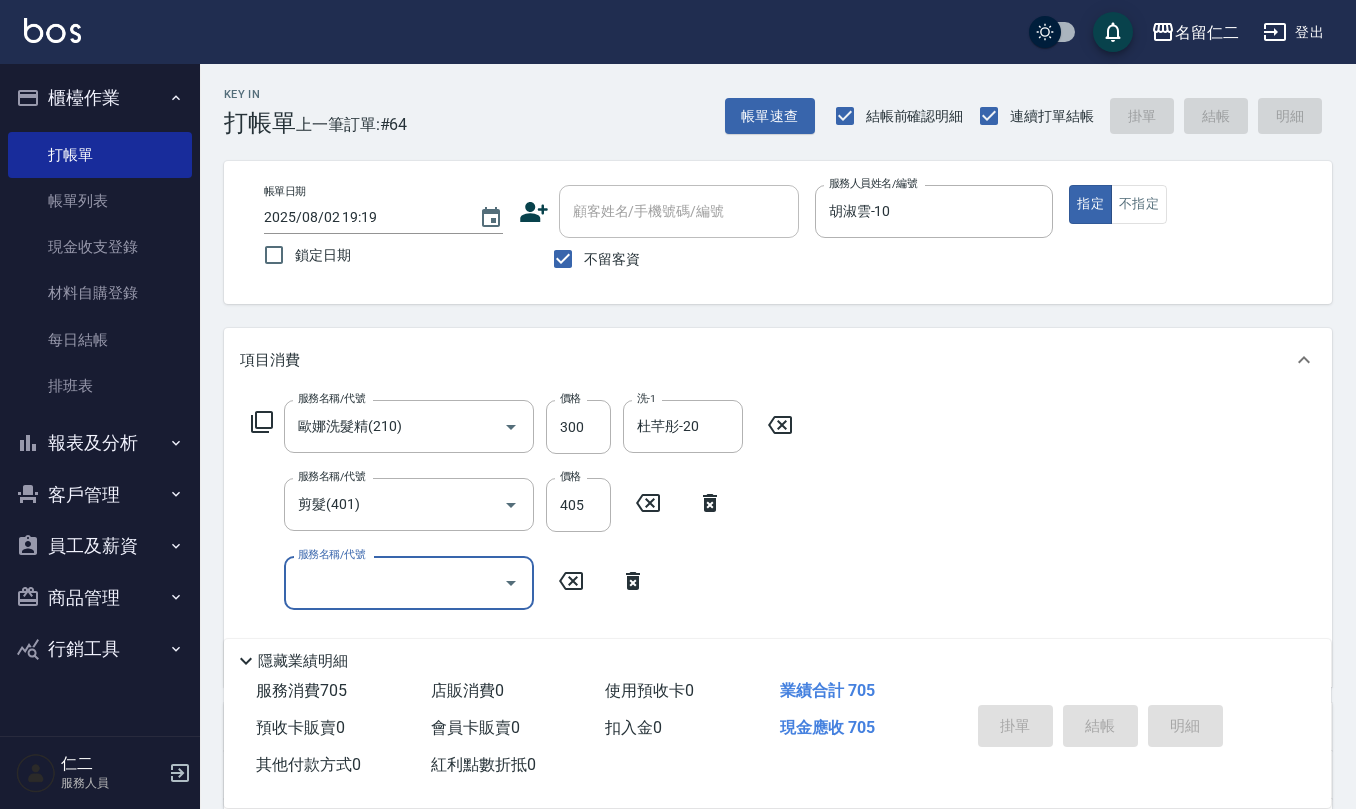 type 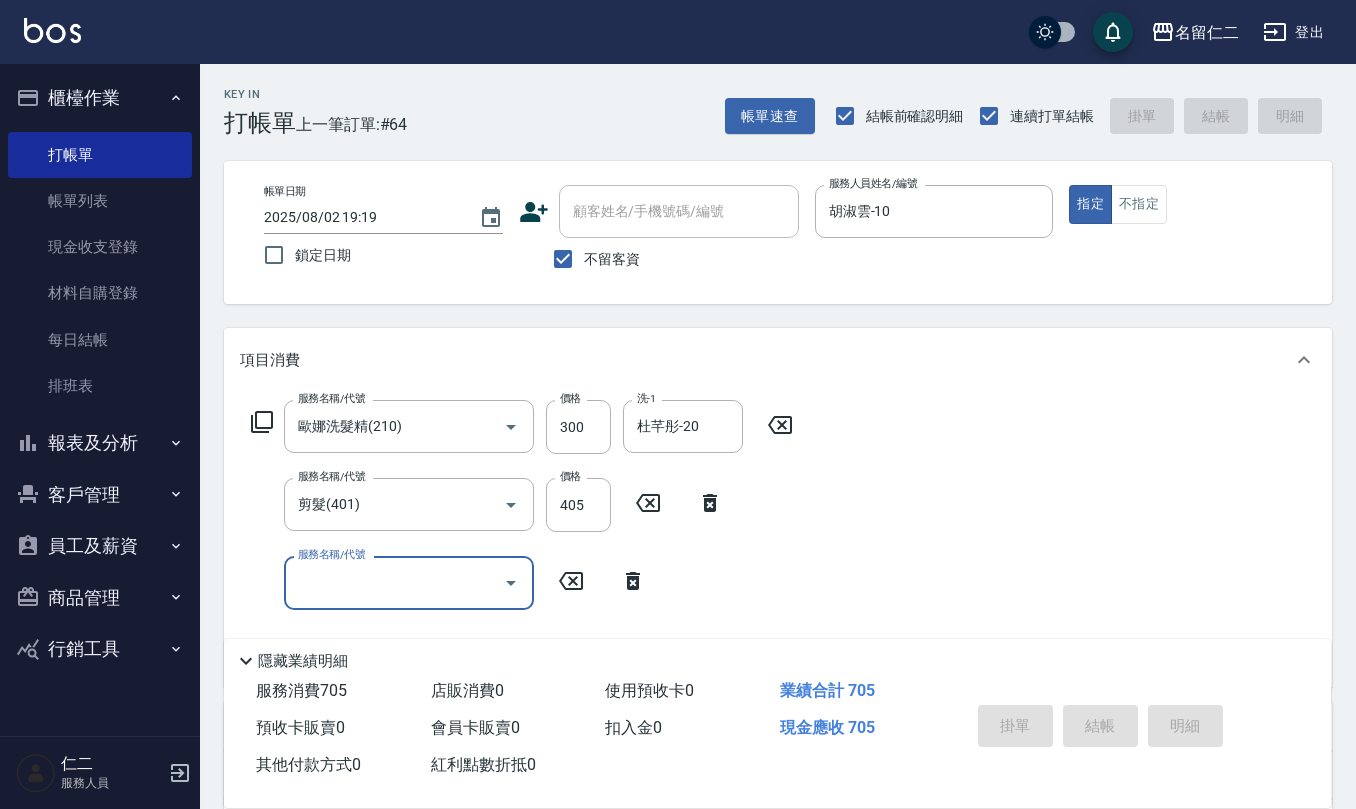type 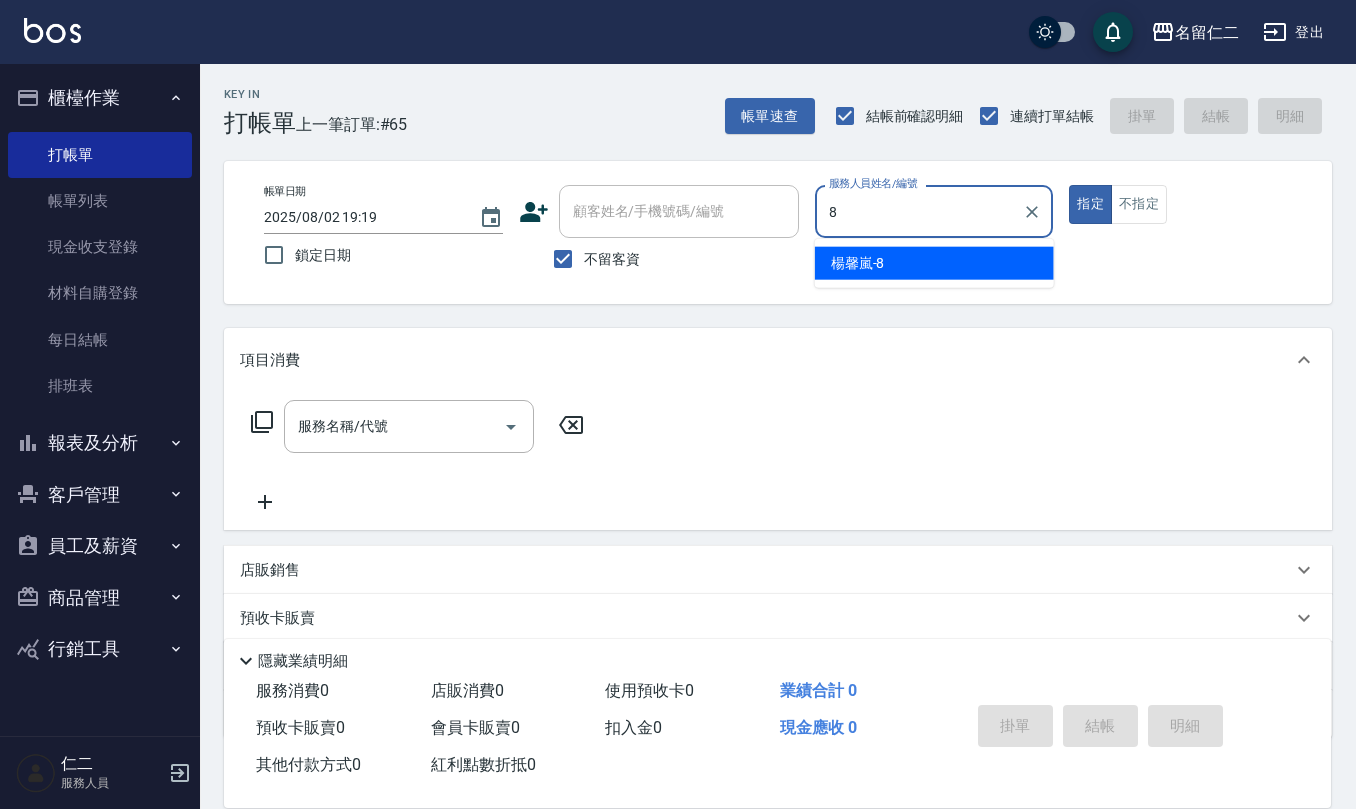 type on "楊馨嵐-8" 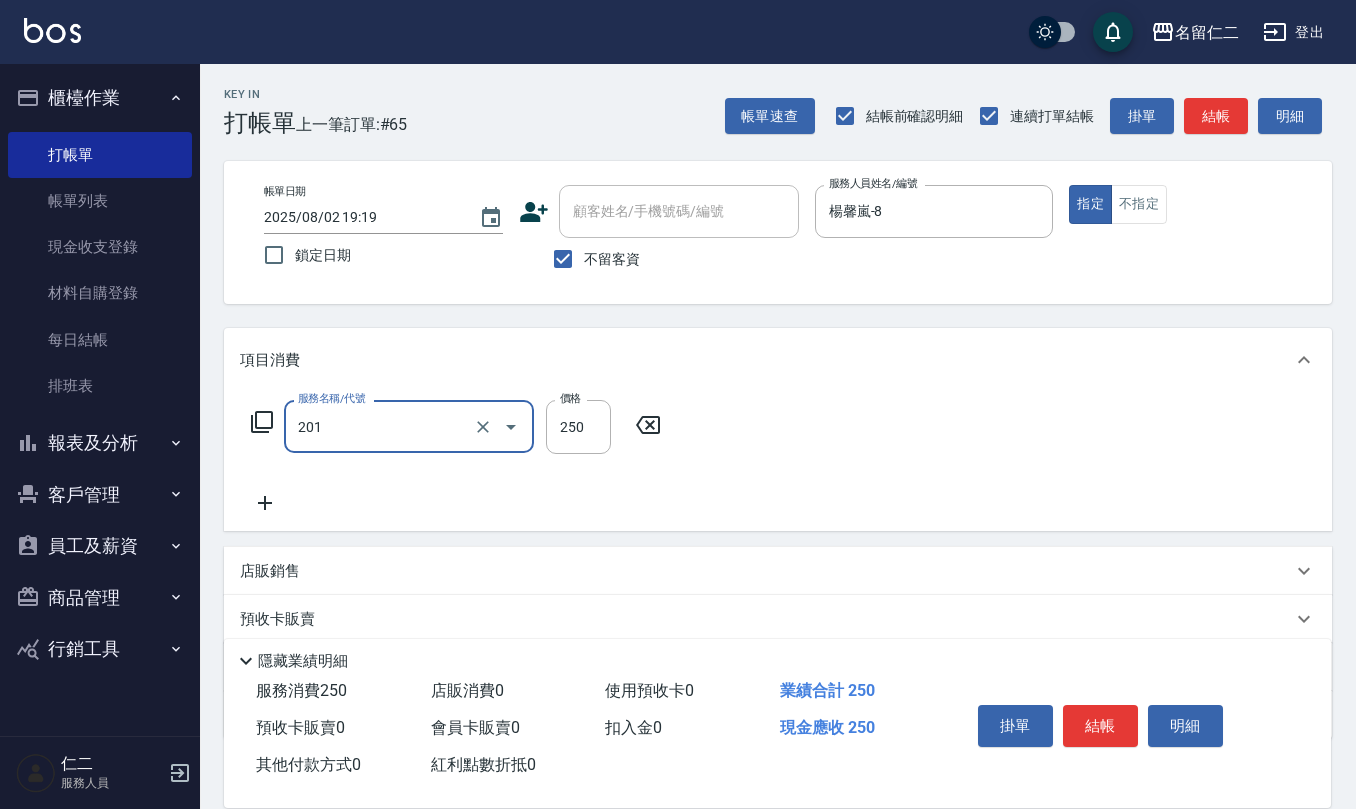 type on "洗髮(201)" 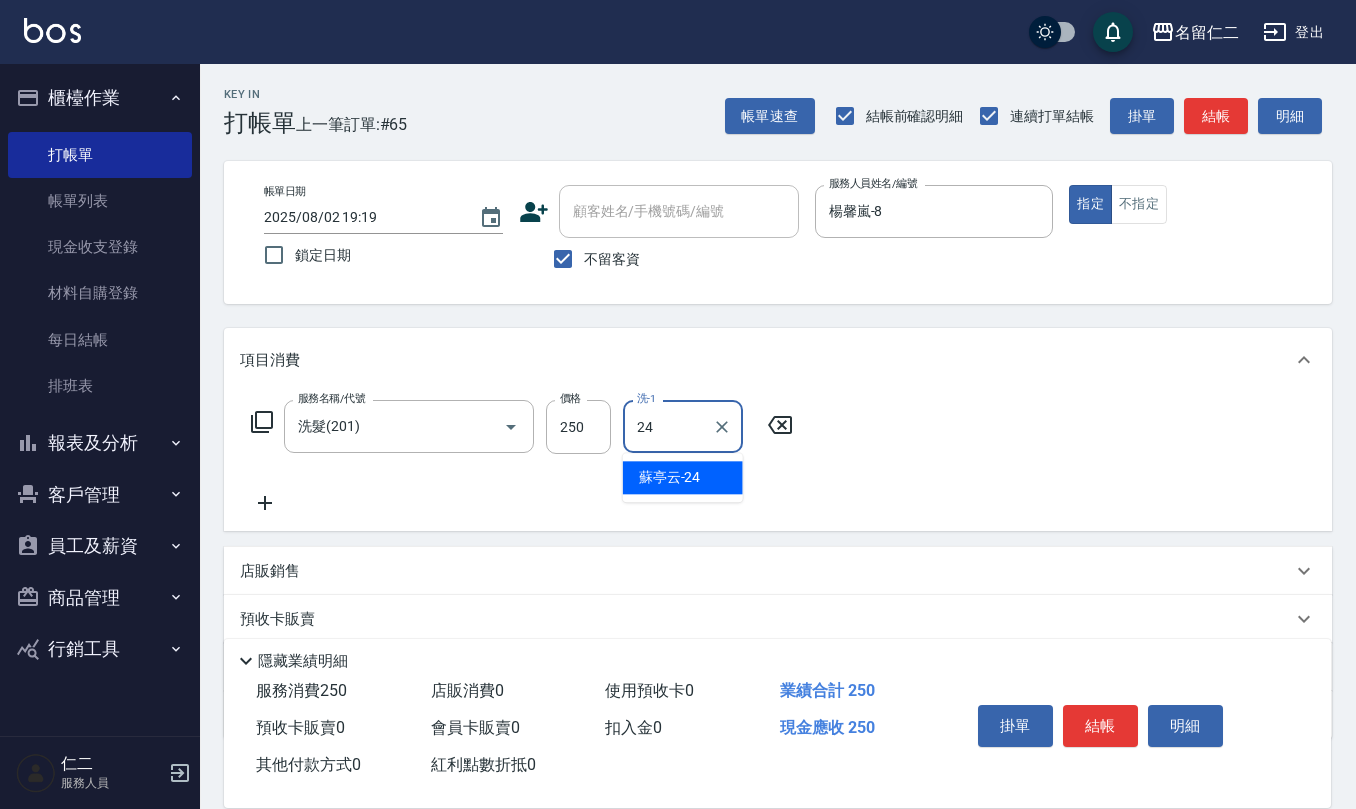 type on "蘇亭云-24" 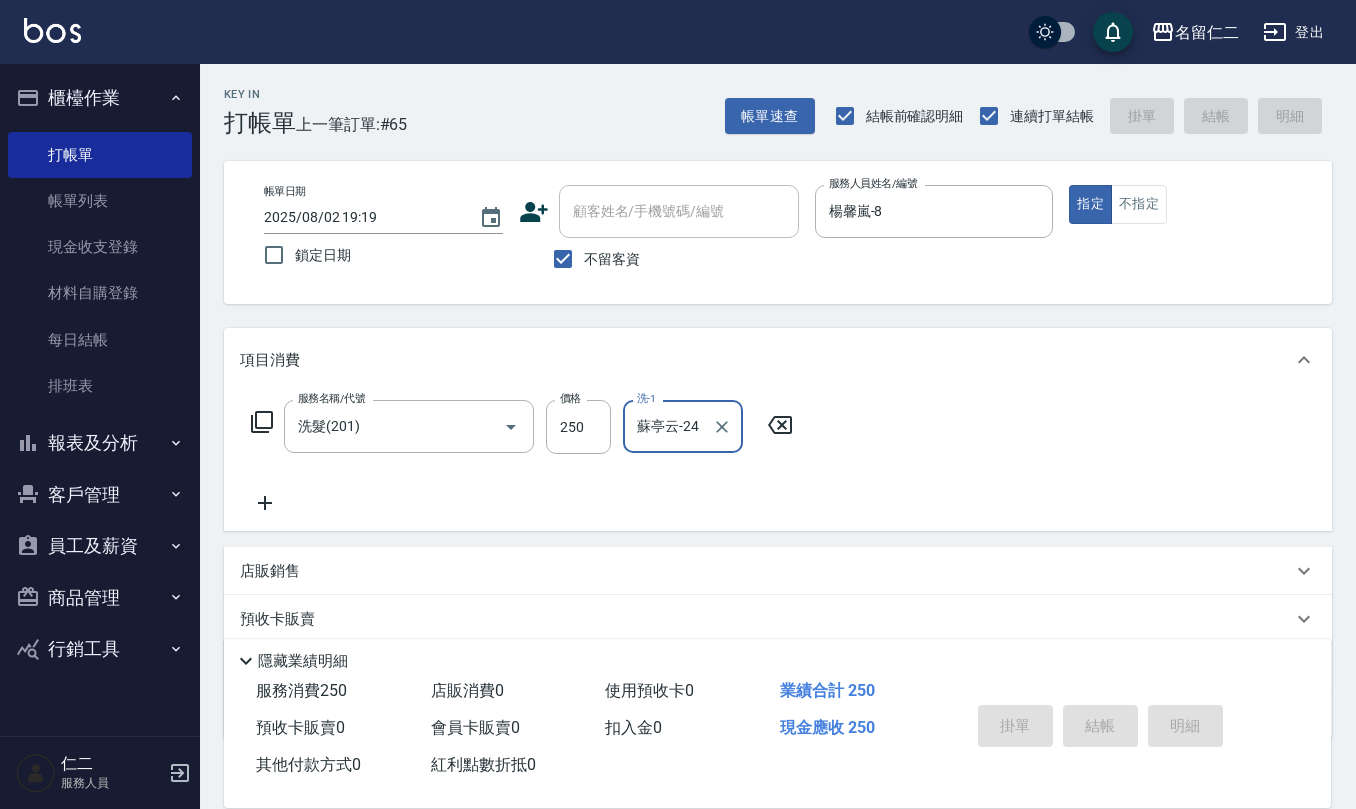 type 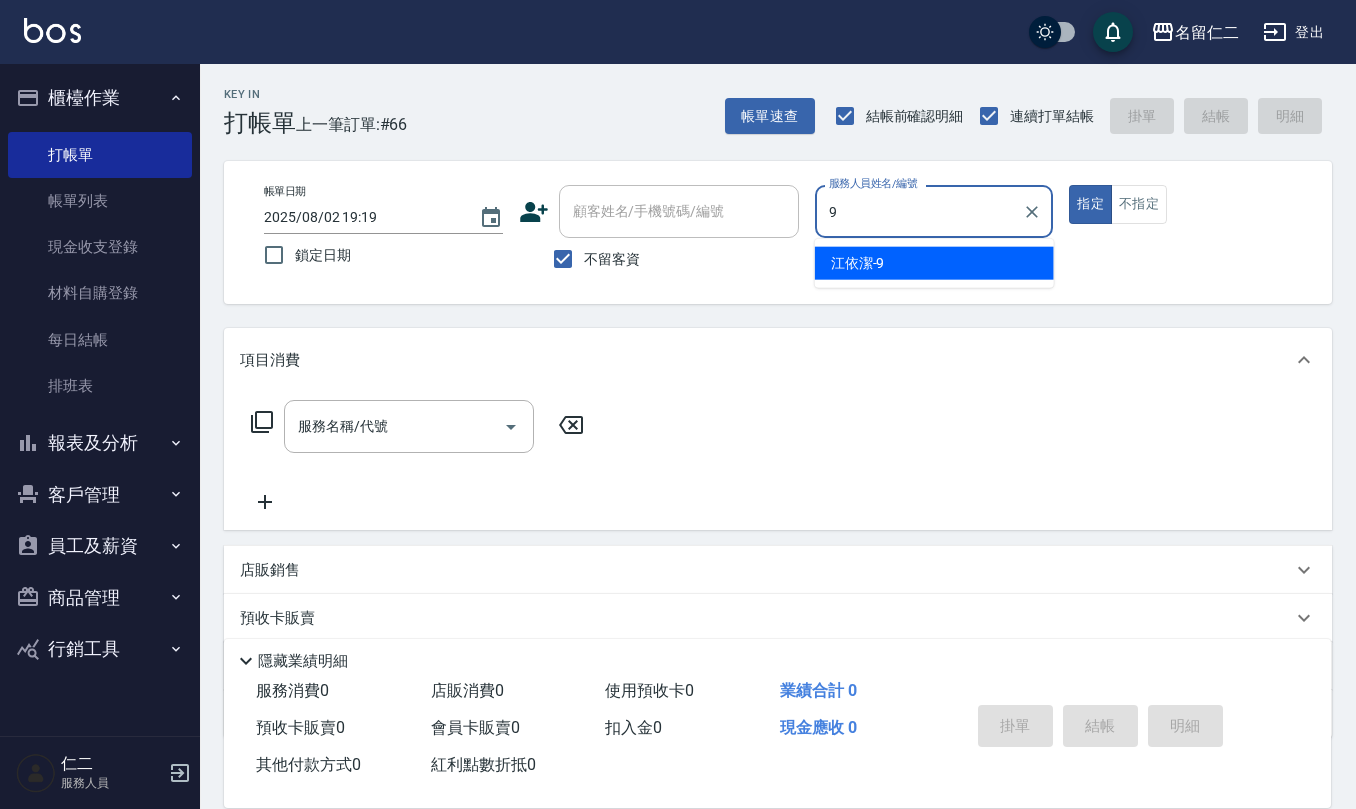 type on "江依潔-9" 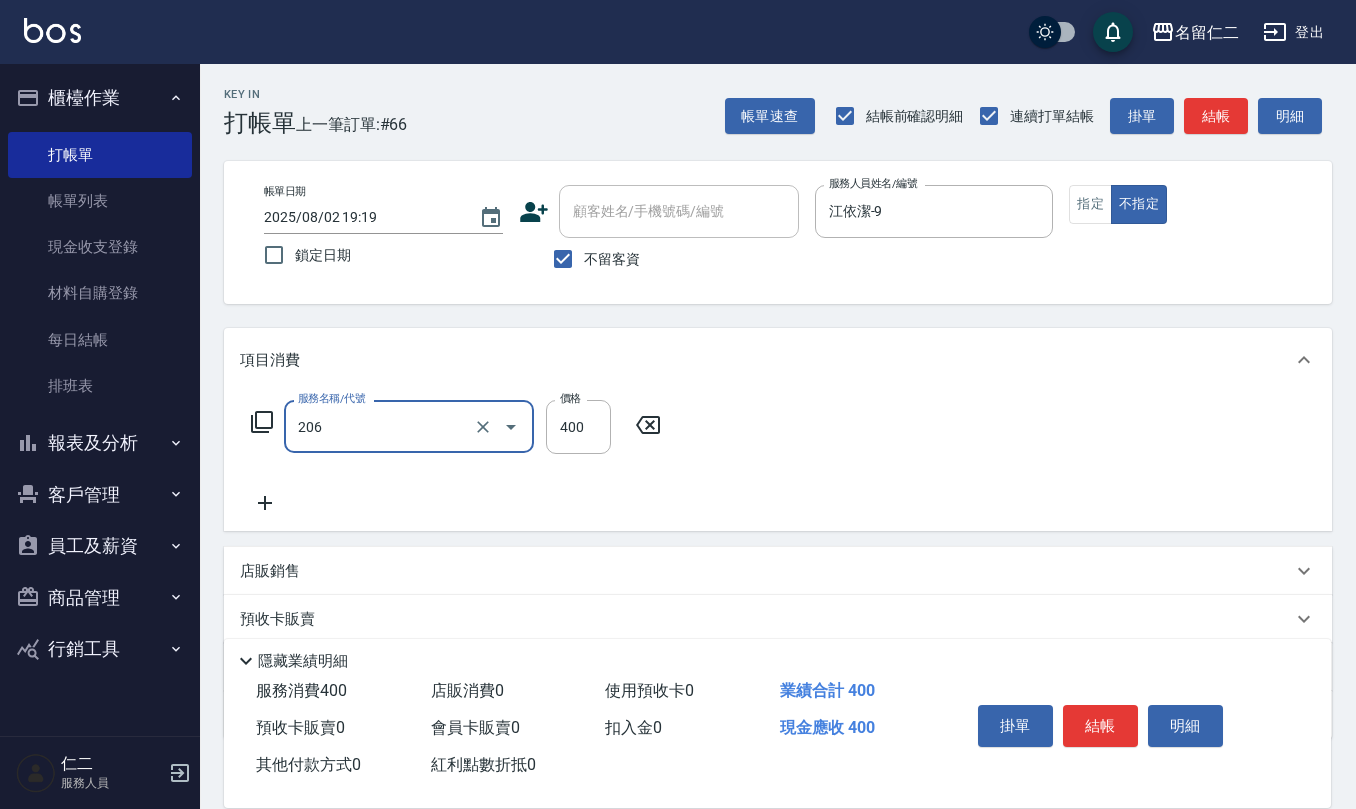 type on "健康洗(206)" 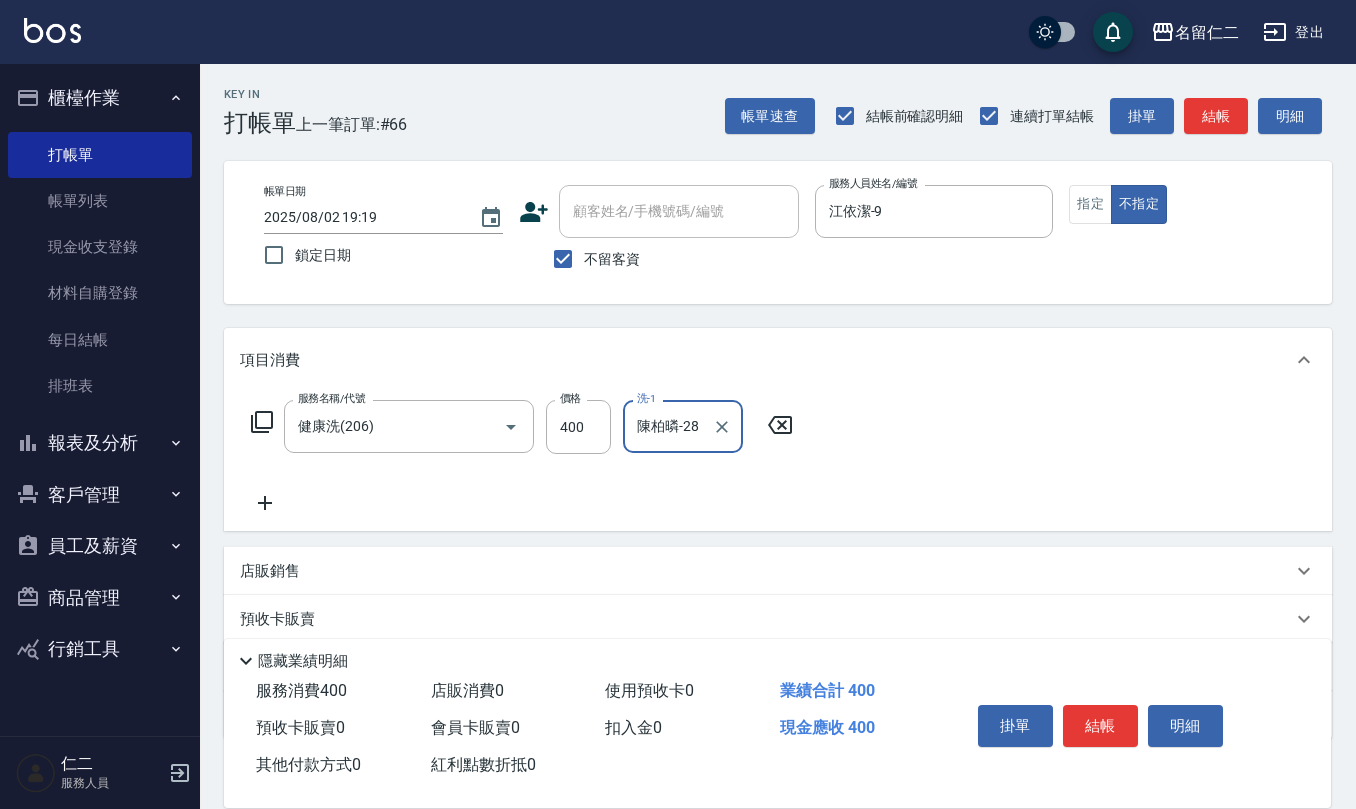 type on "陳柏暽-28" 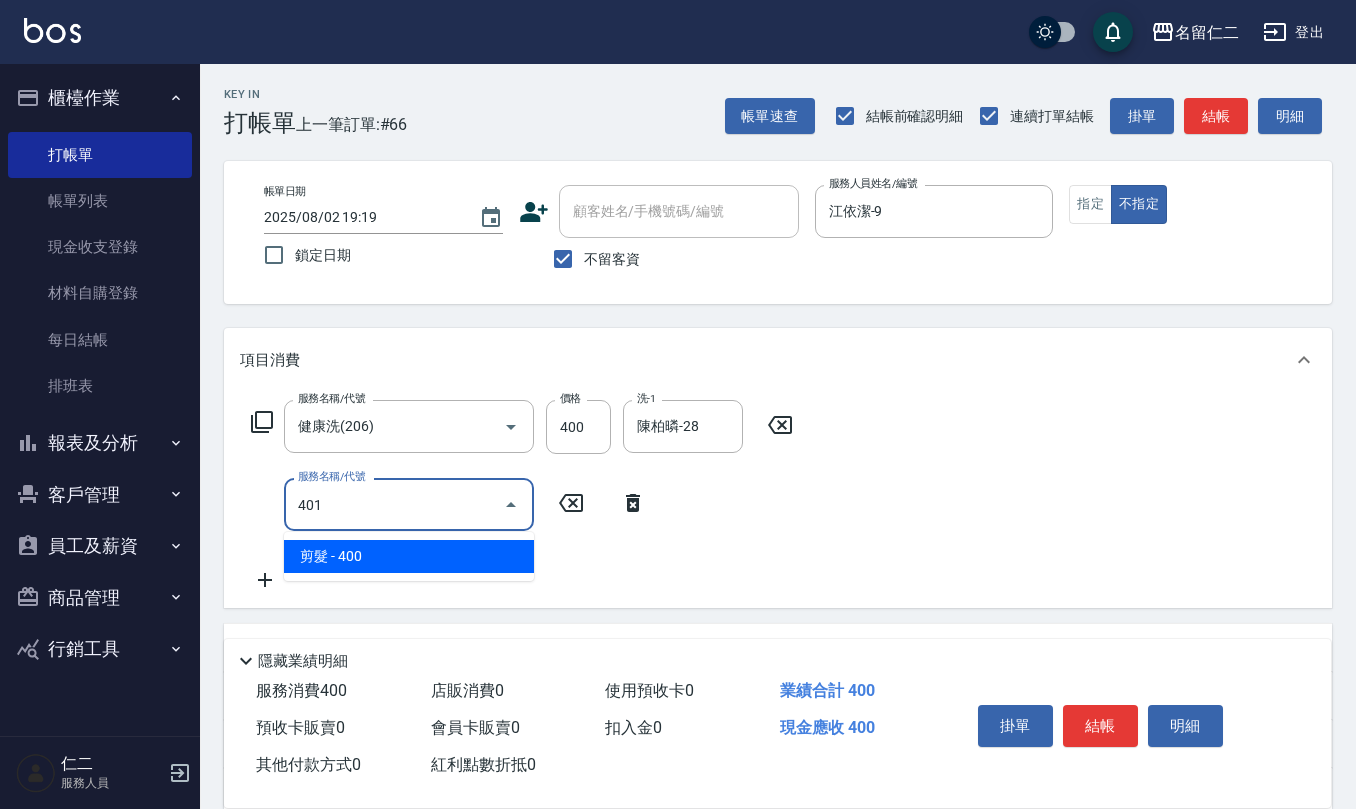 type on "剪髮(401)" 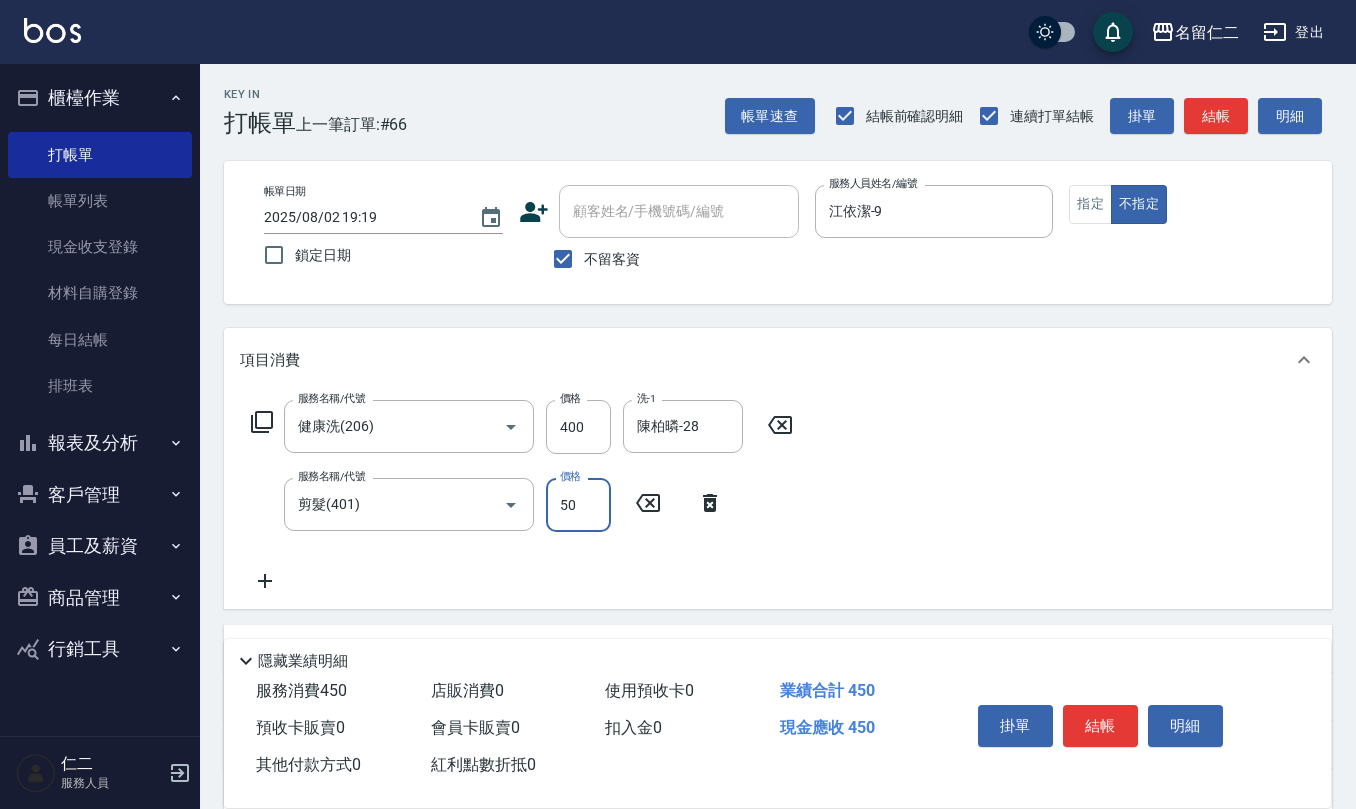 type on "50" 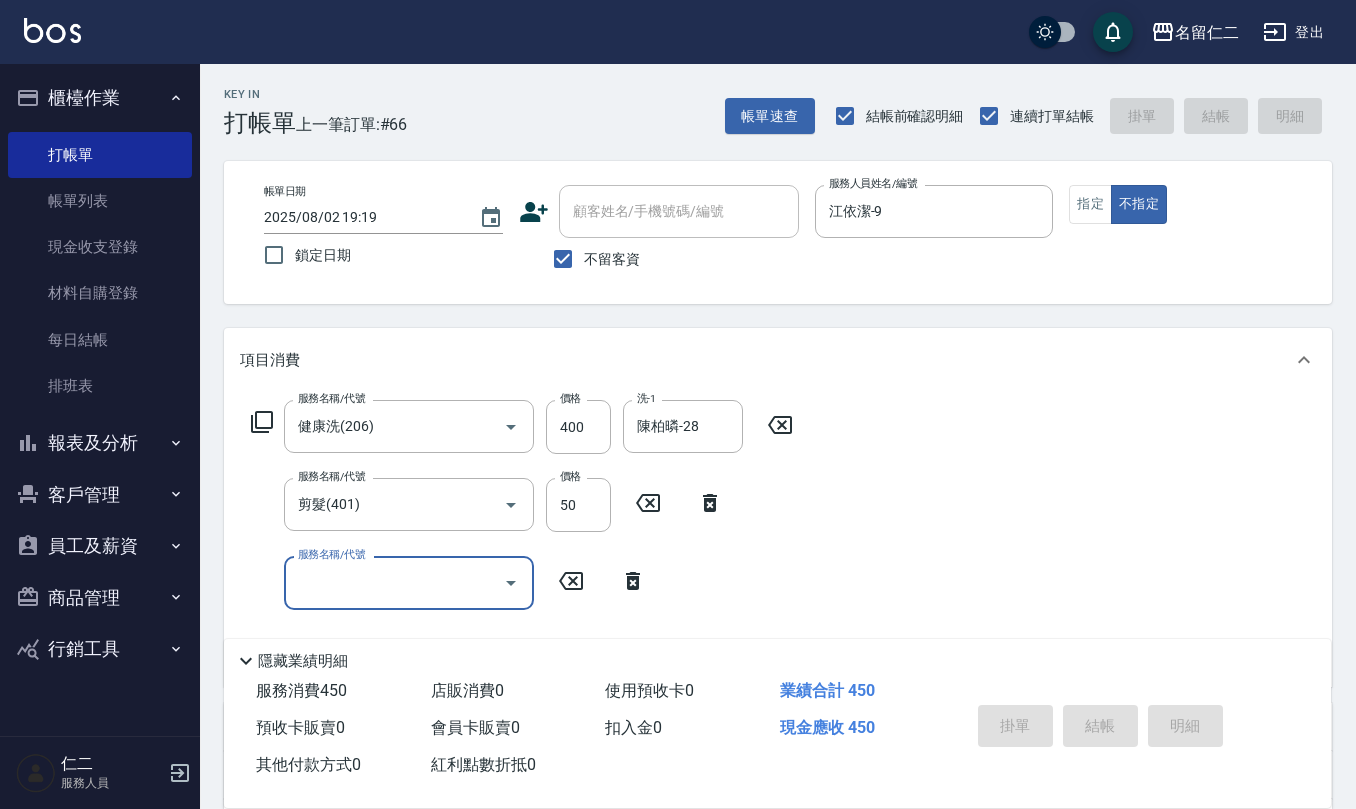type 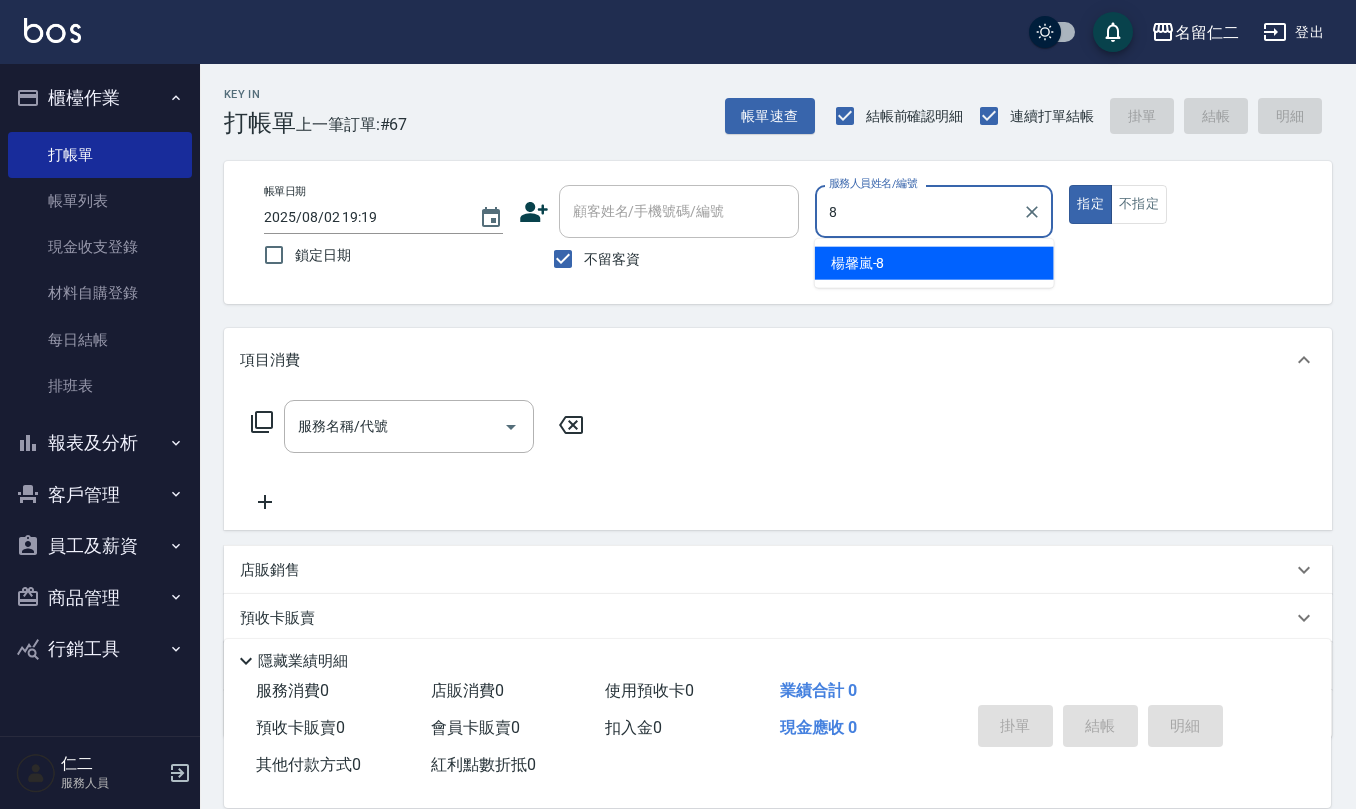 type on "楊馨嵐-8" 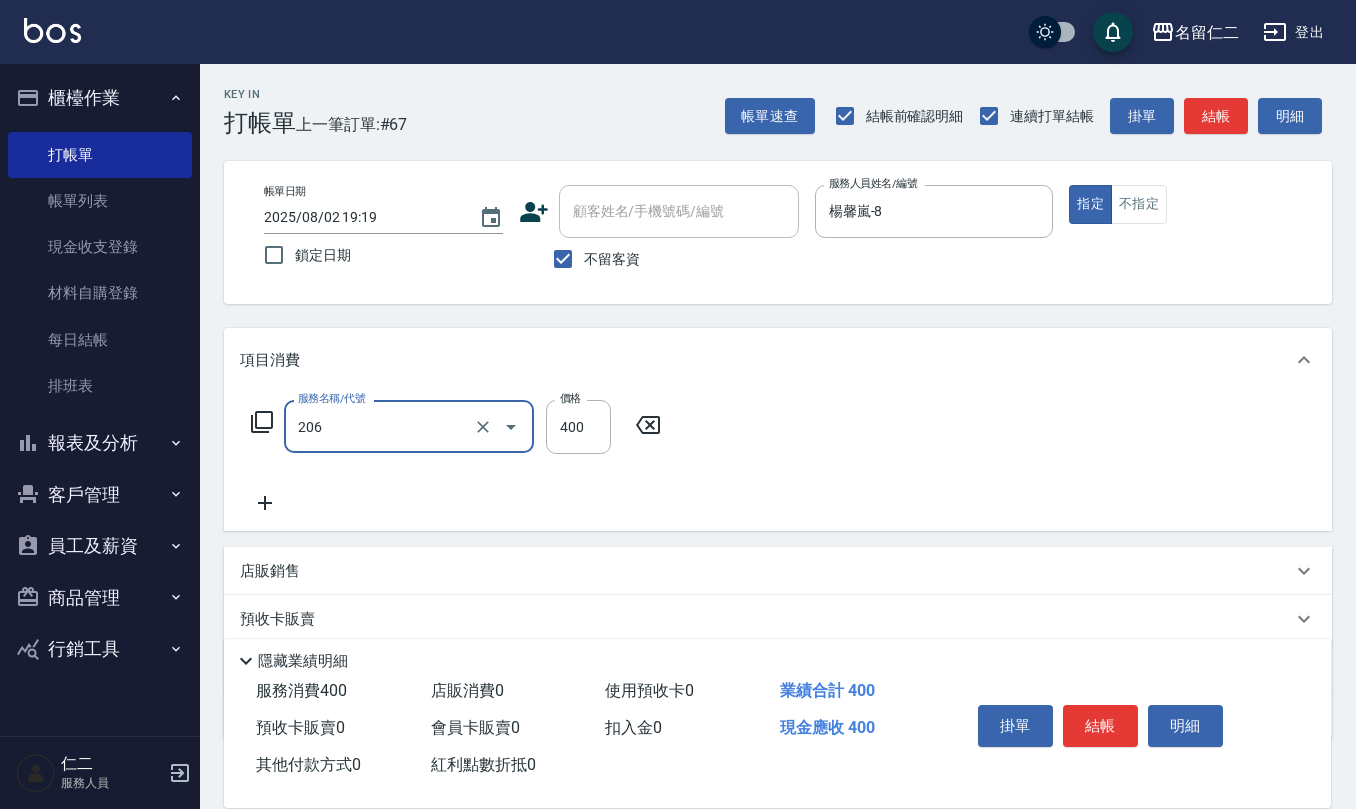 type on "健康洗(206)" 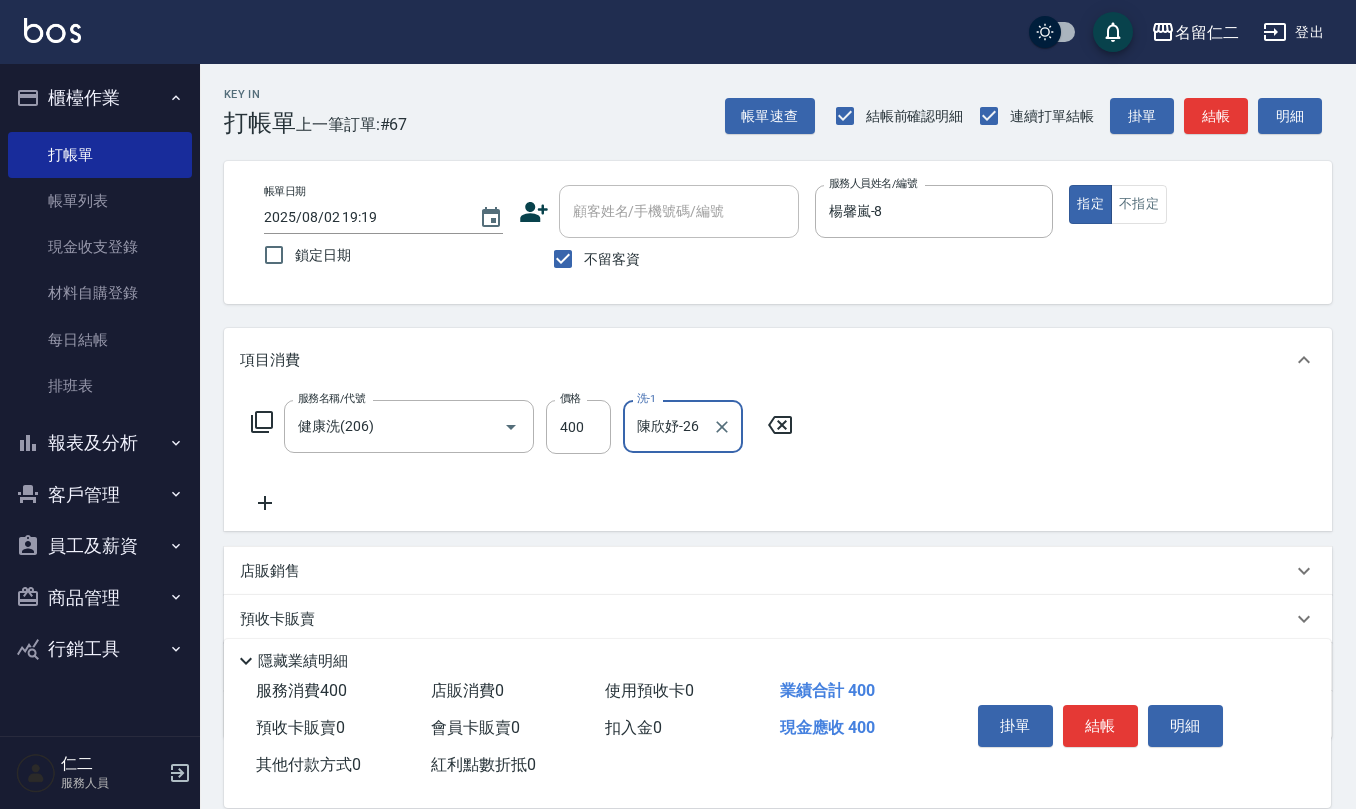 type on "陳欣妤-26" 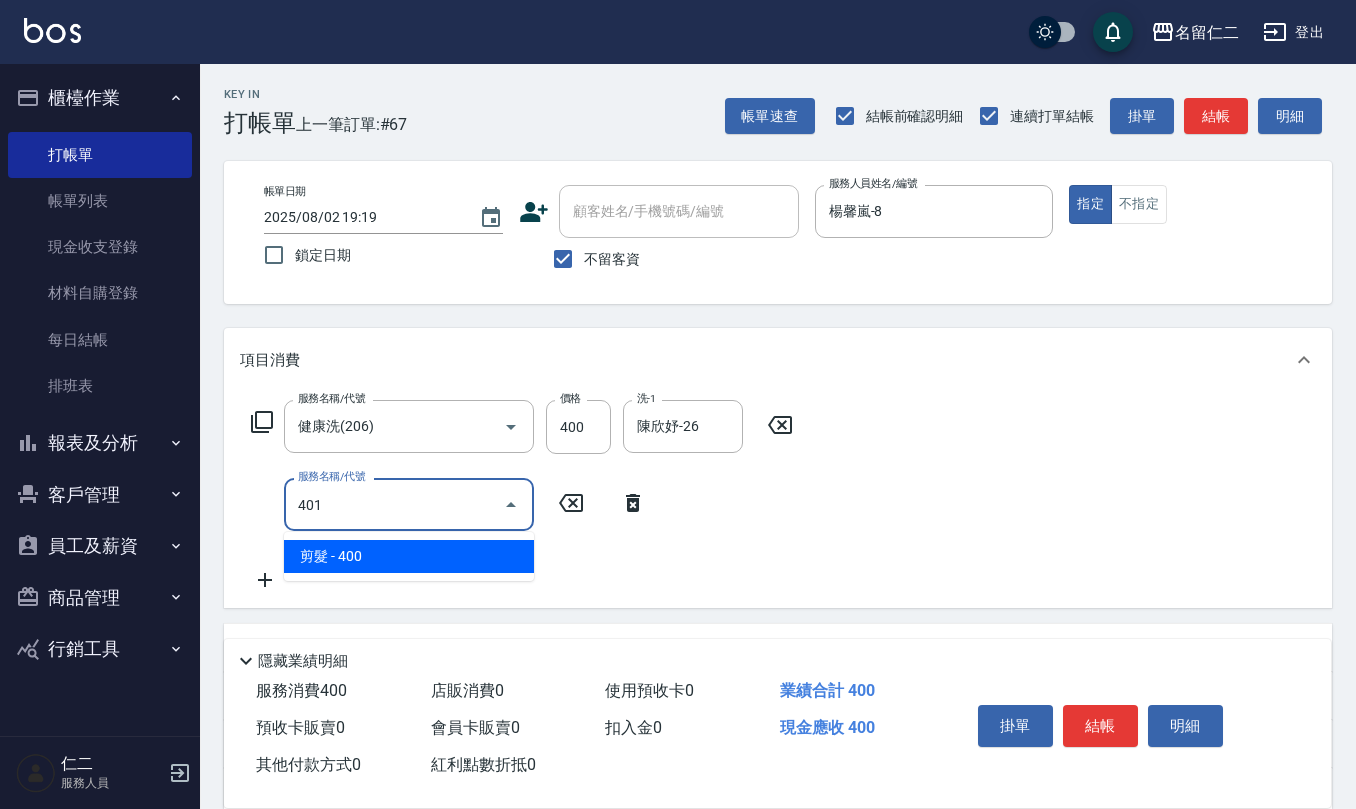 type on "剪髮(401)" 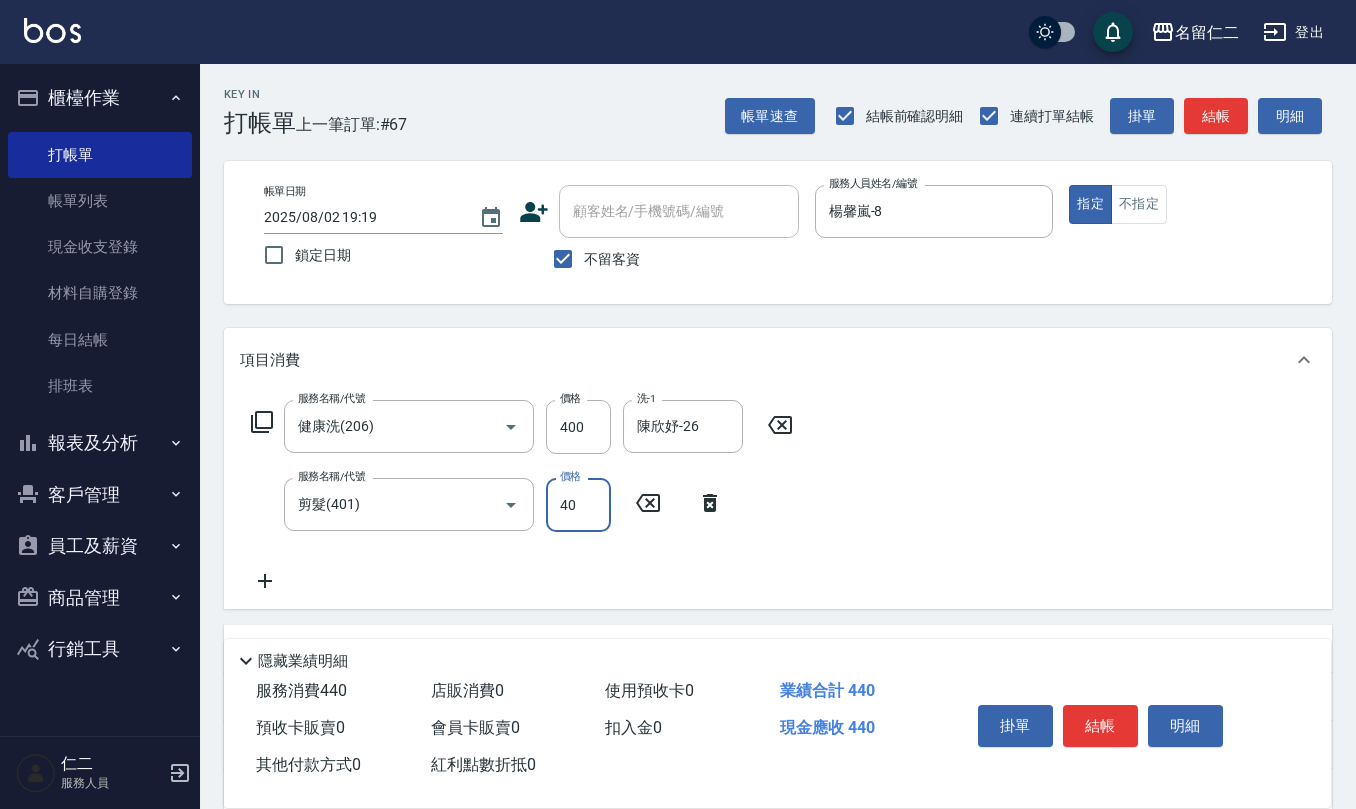 type on "400" 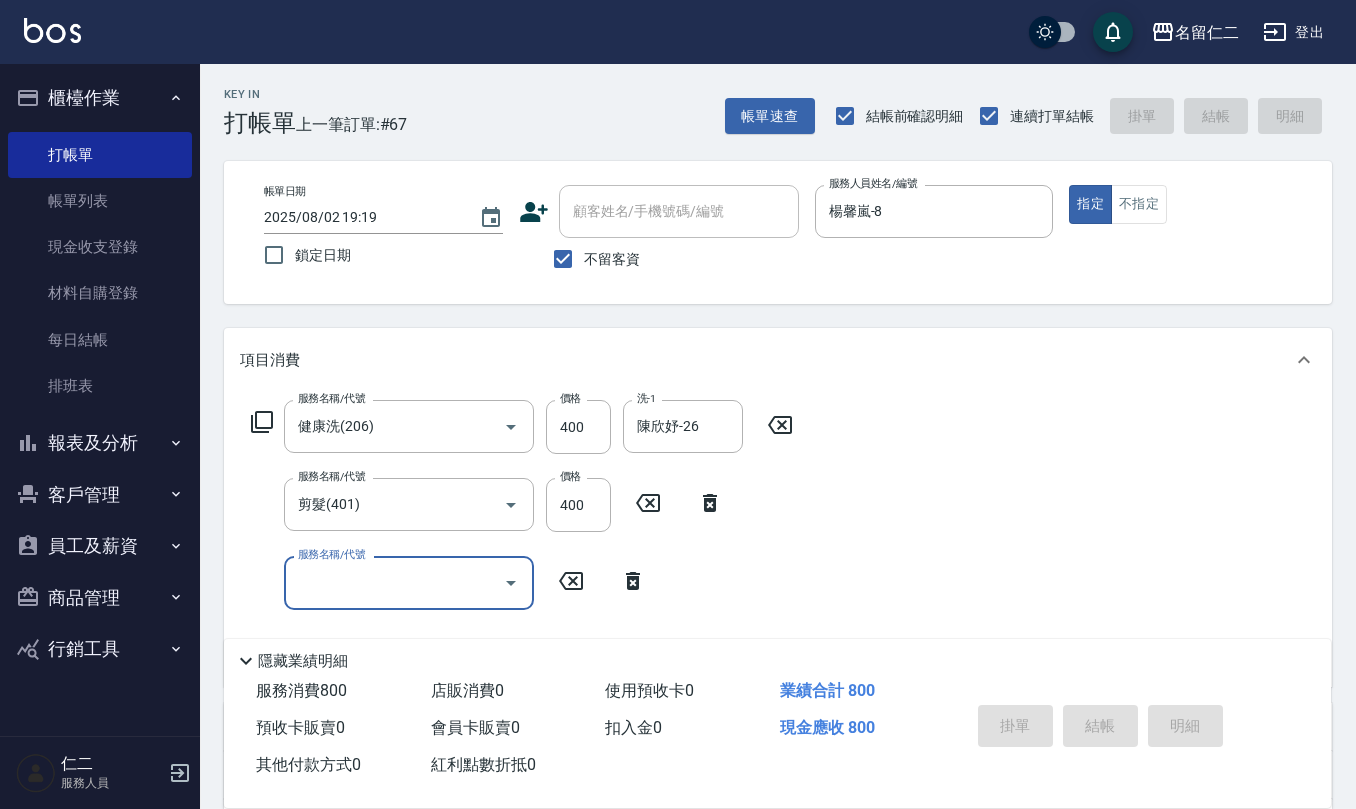 type 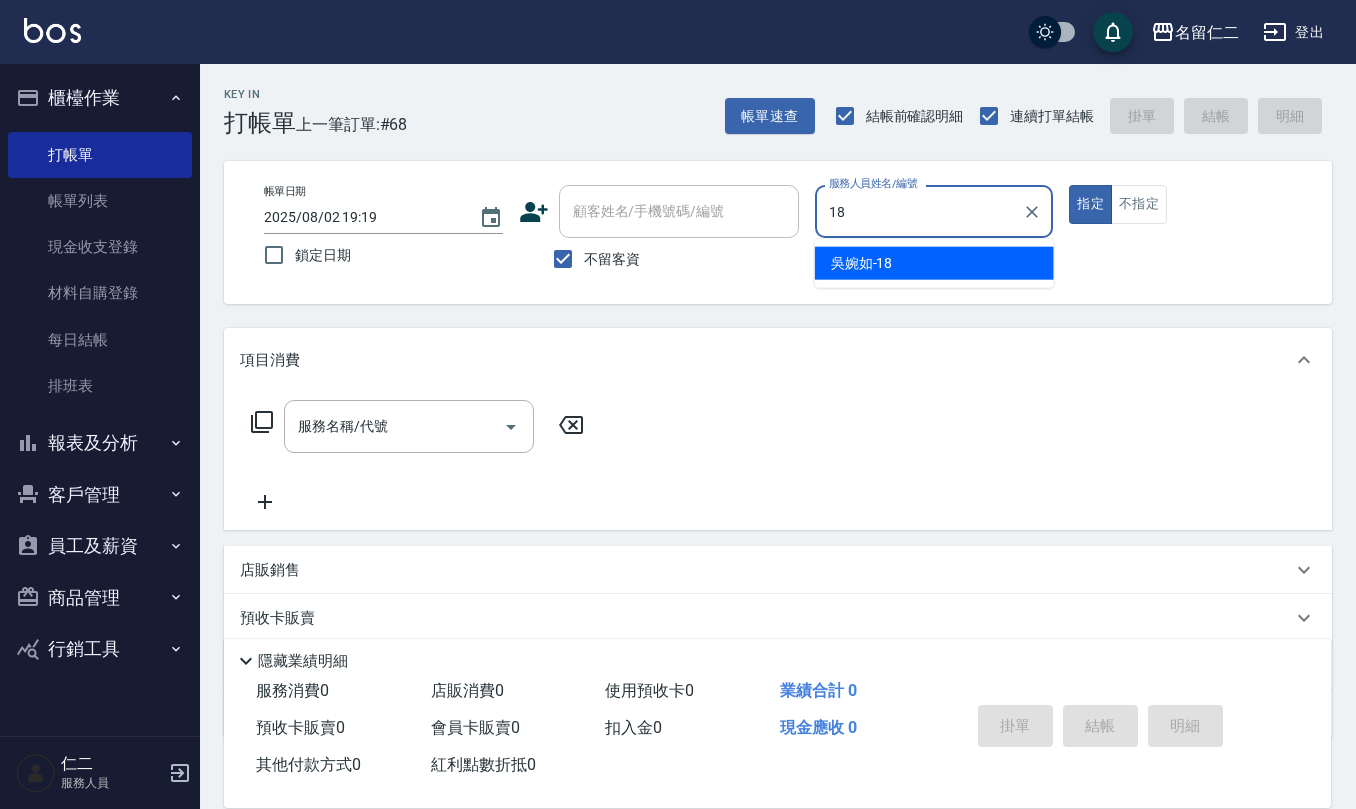 type on "吳婉如-18" 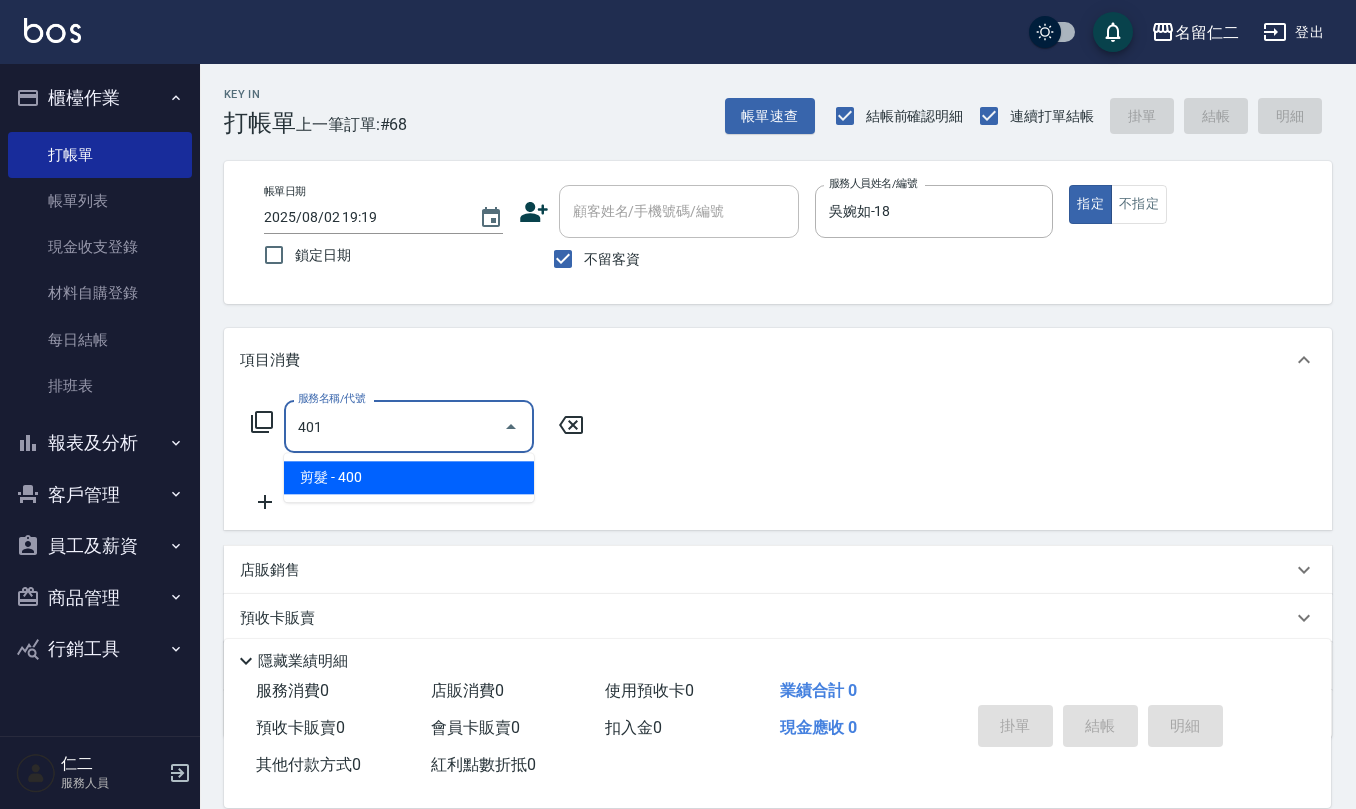 type on "剪髮(401)" 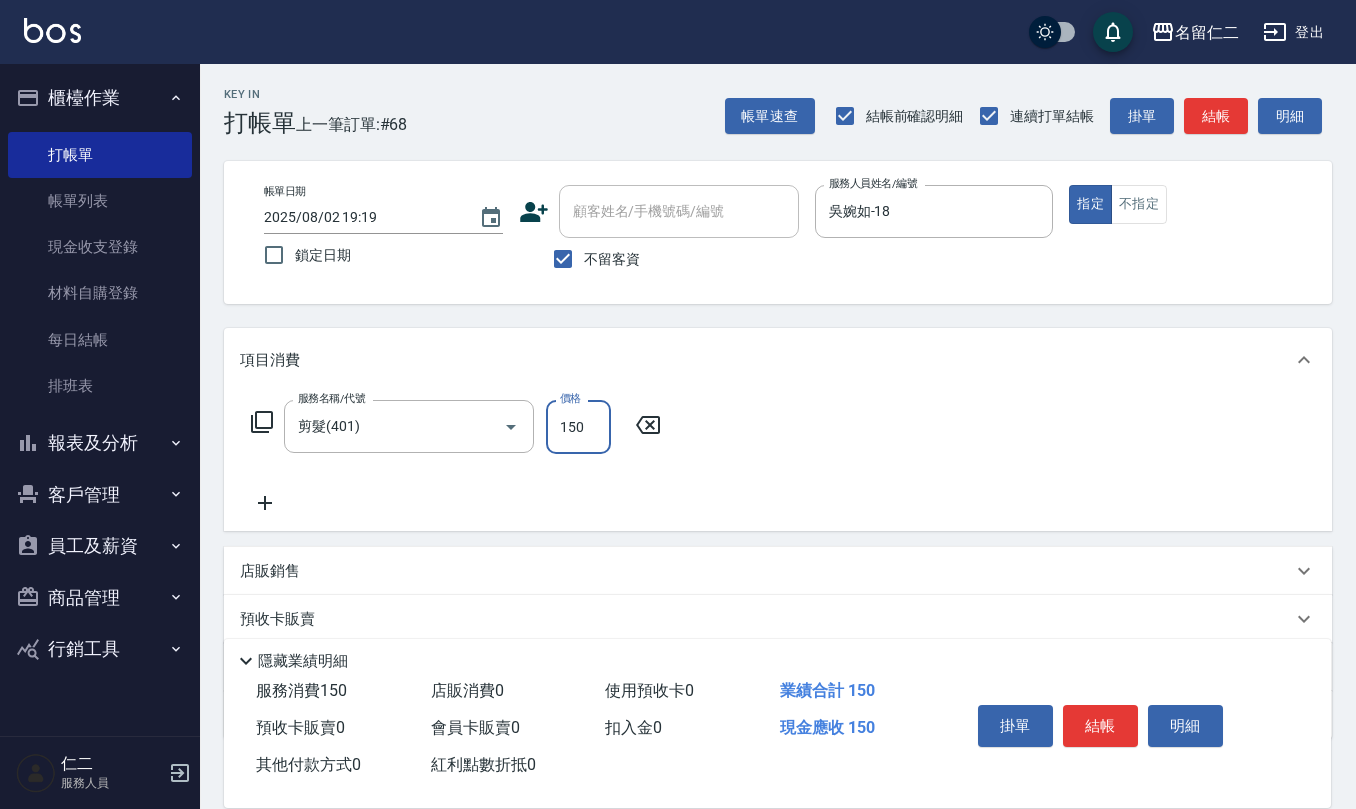 type on "150" 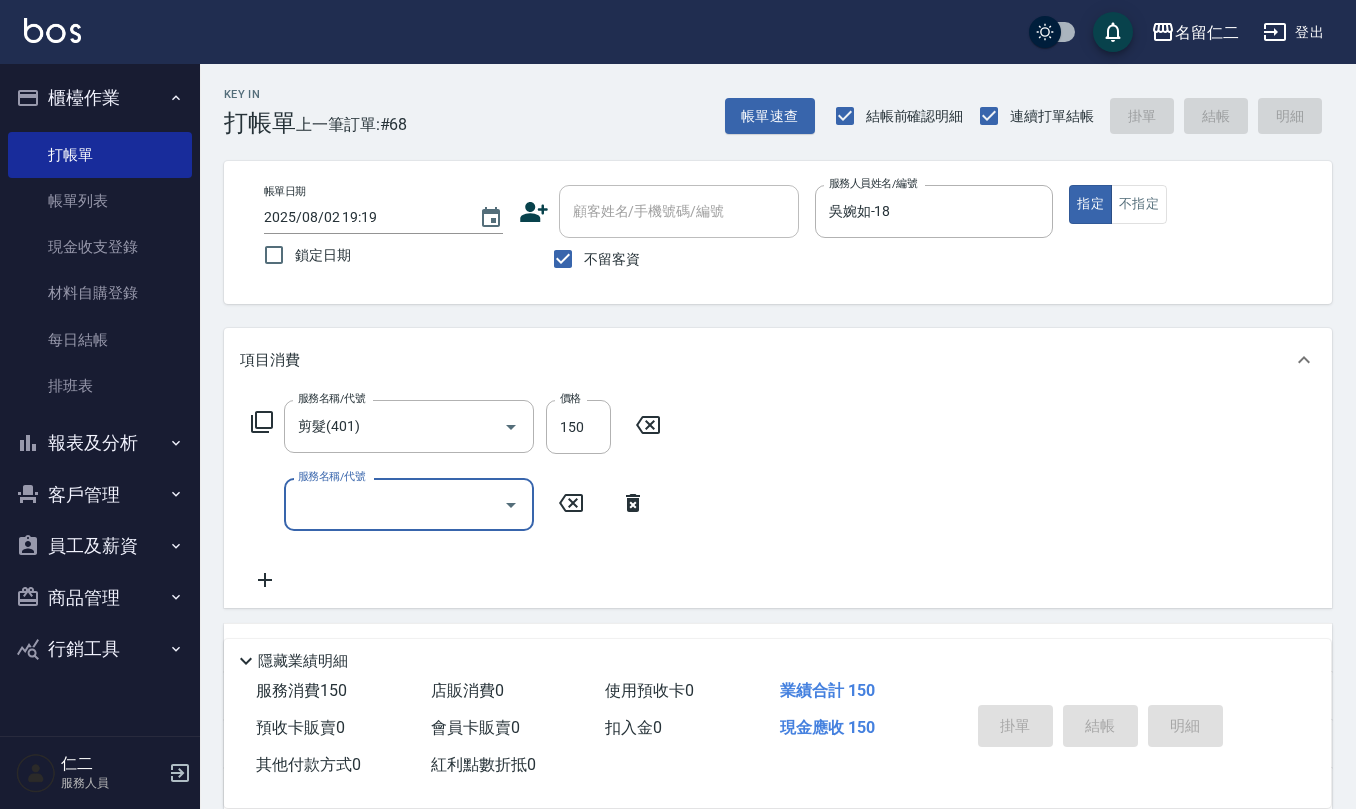 type 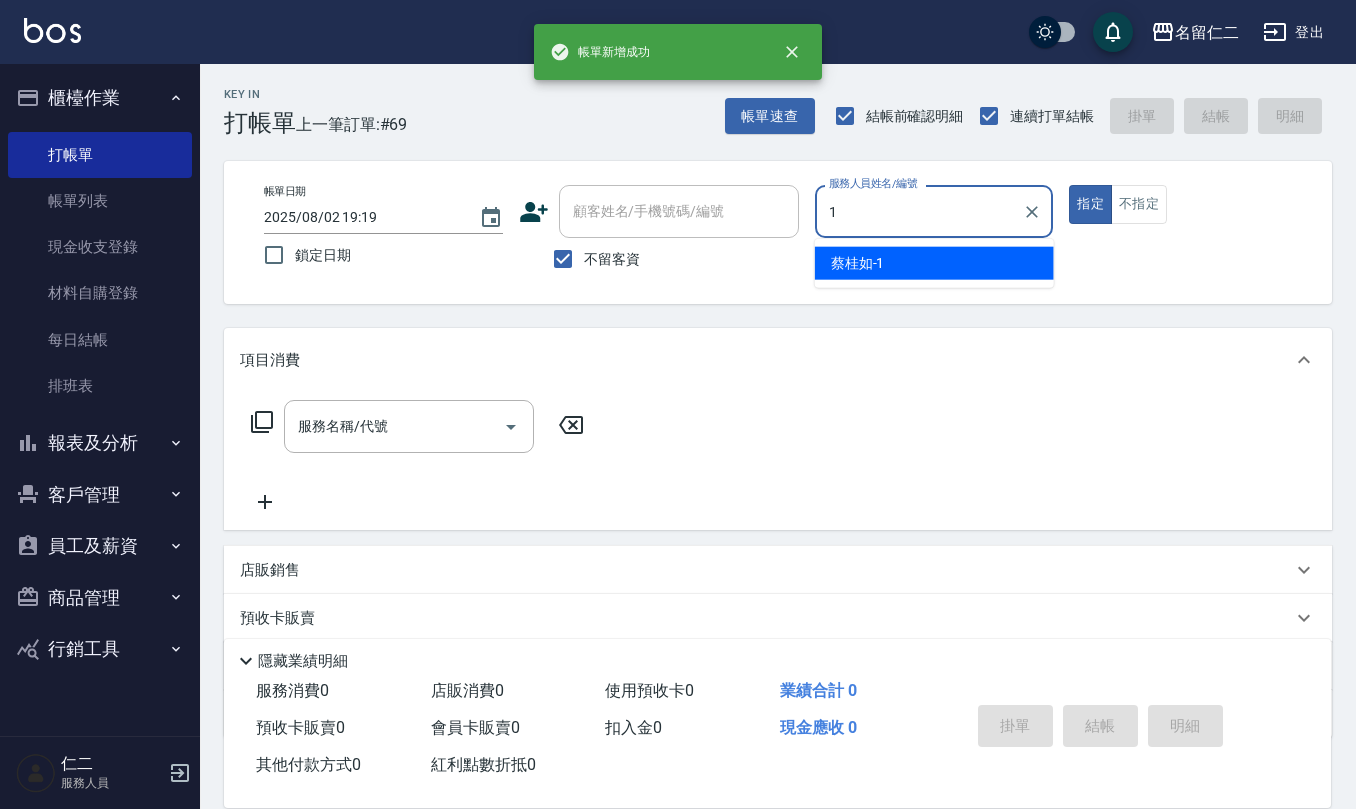 type on "蔡桂如-1" 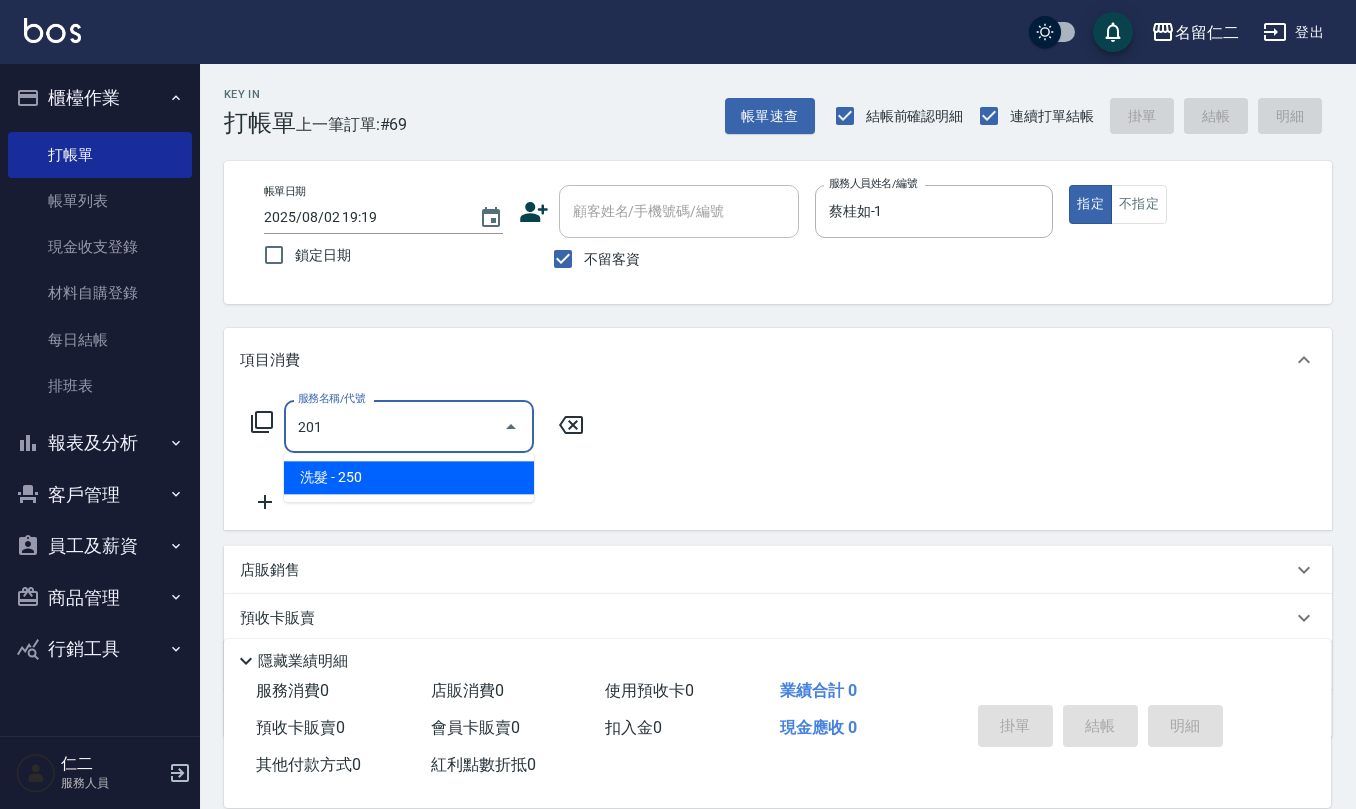 type on "洗髮(201)" 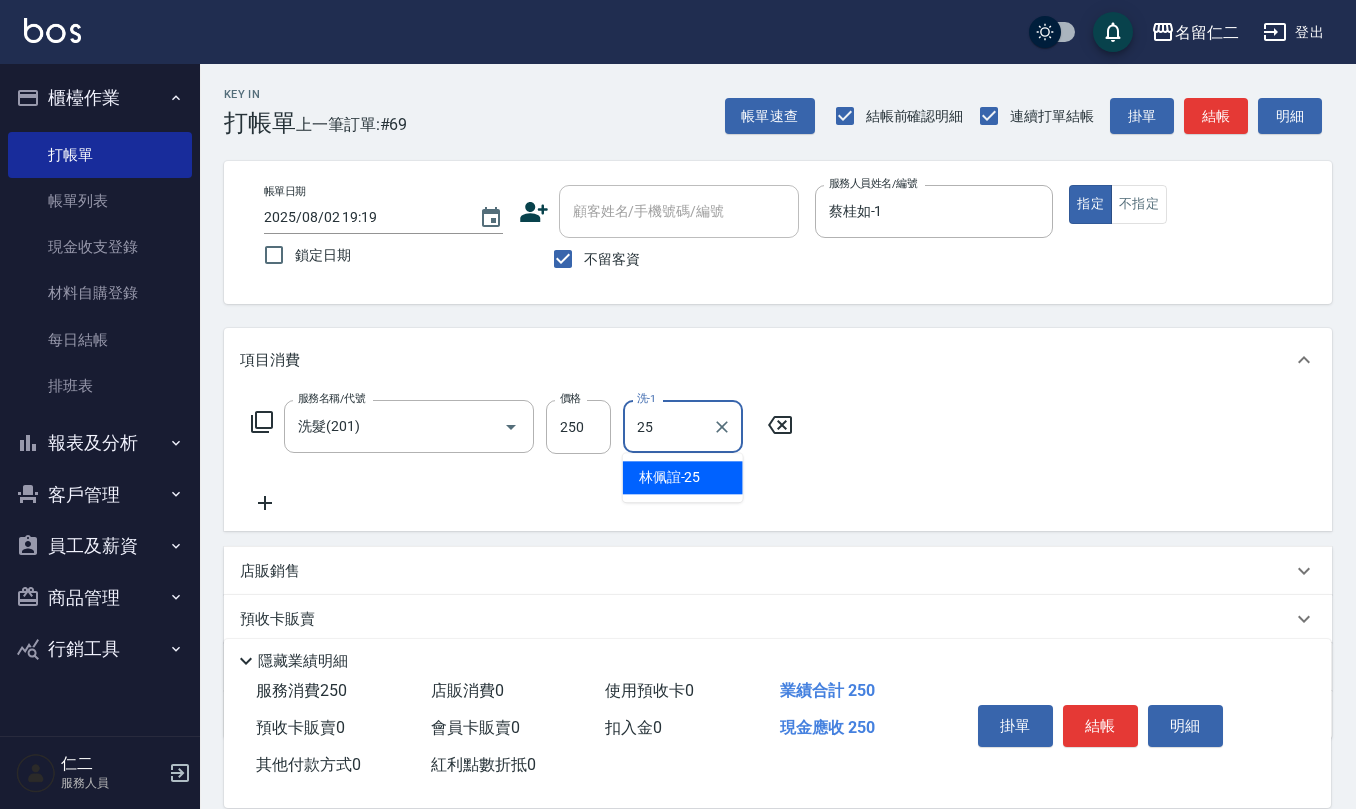 type on "林佩誼-25" 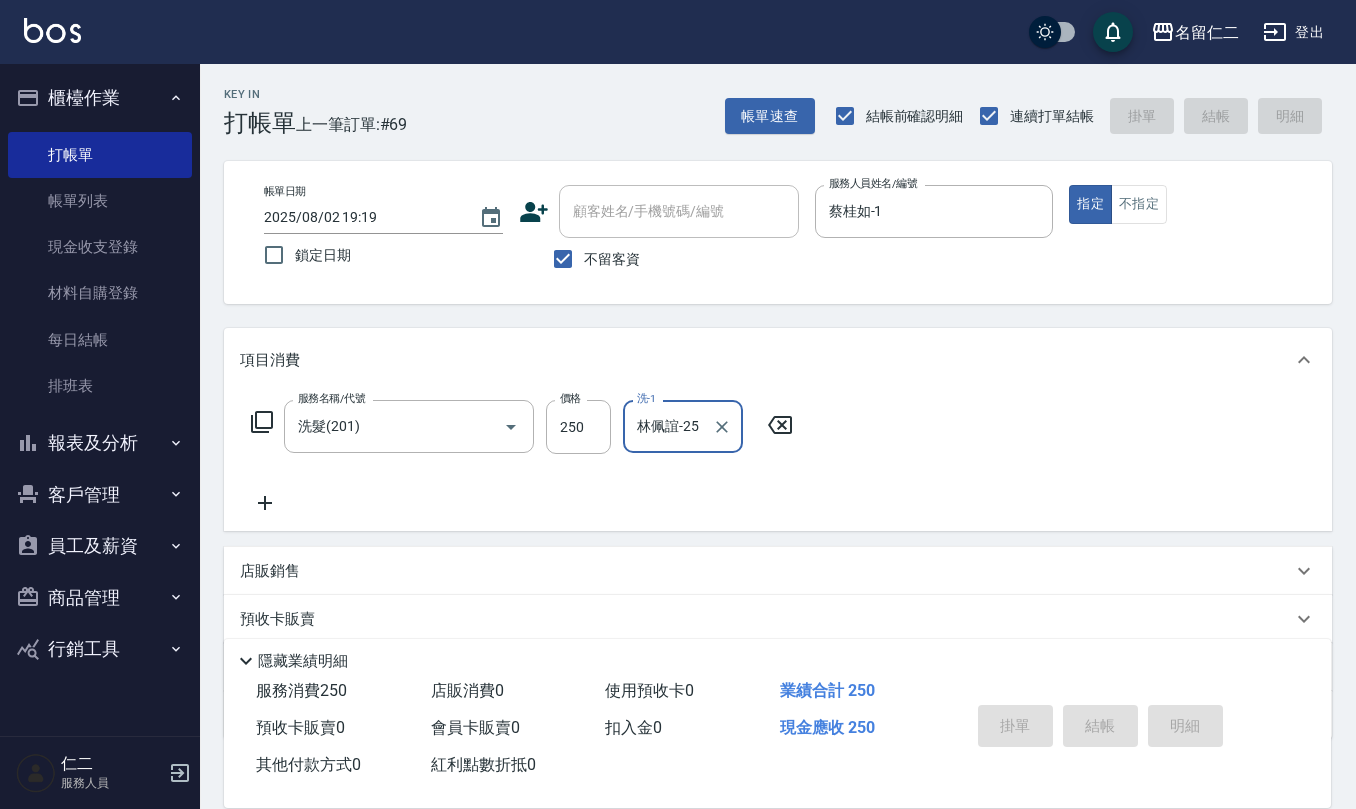type 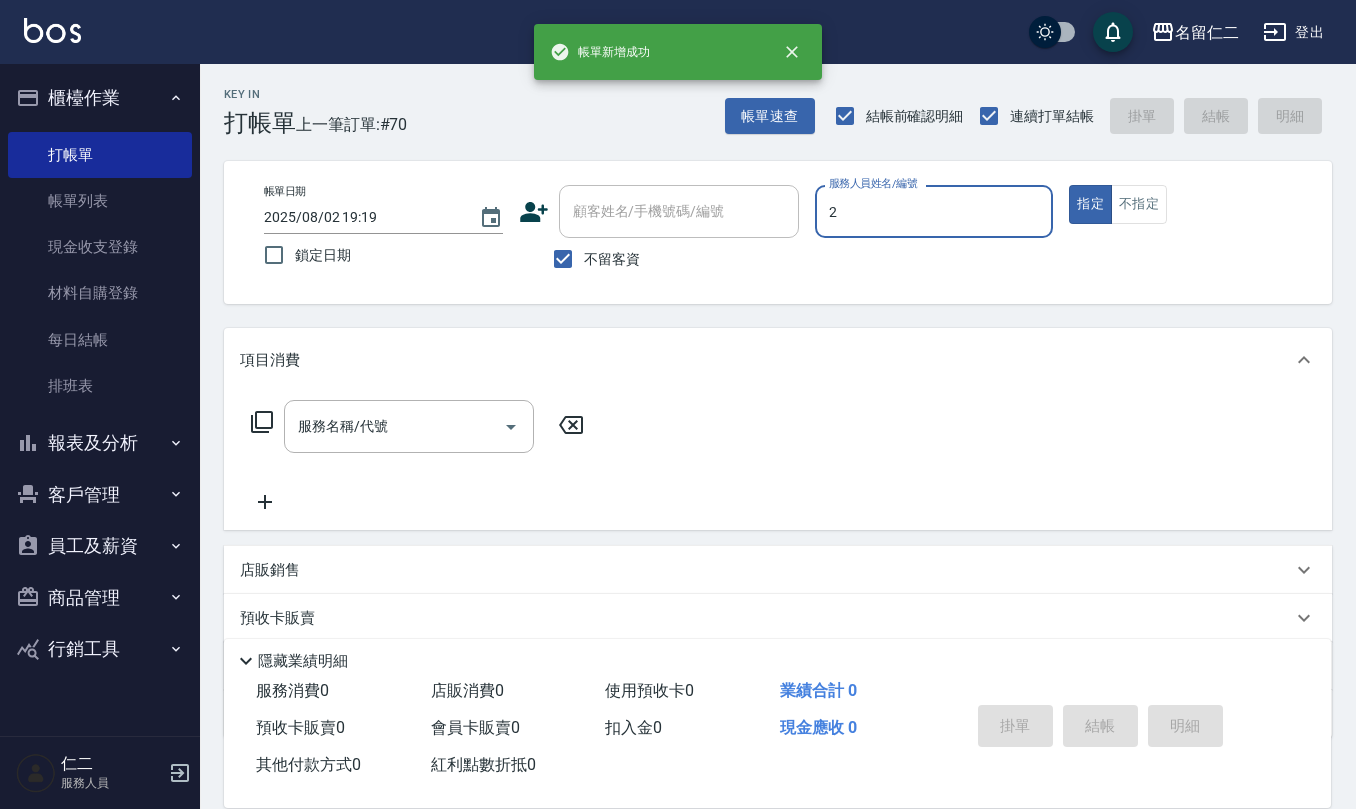 type on "黃慧敏-2" 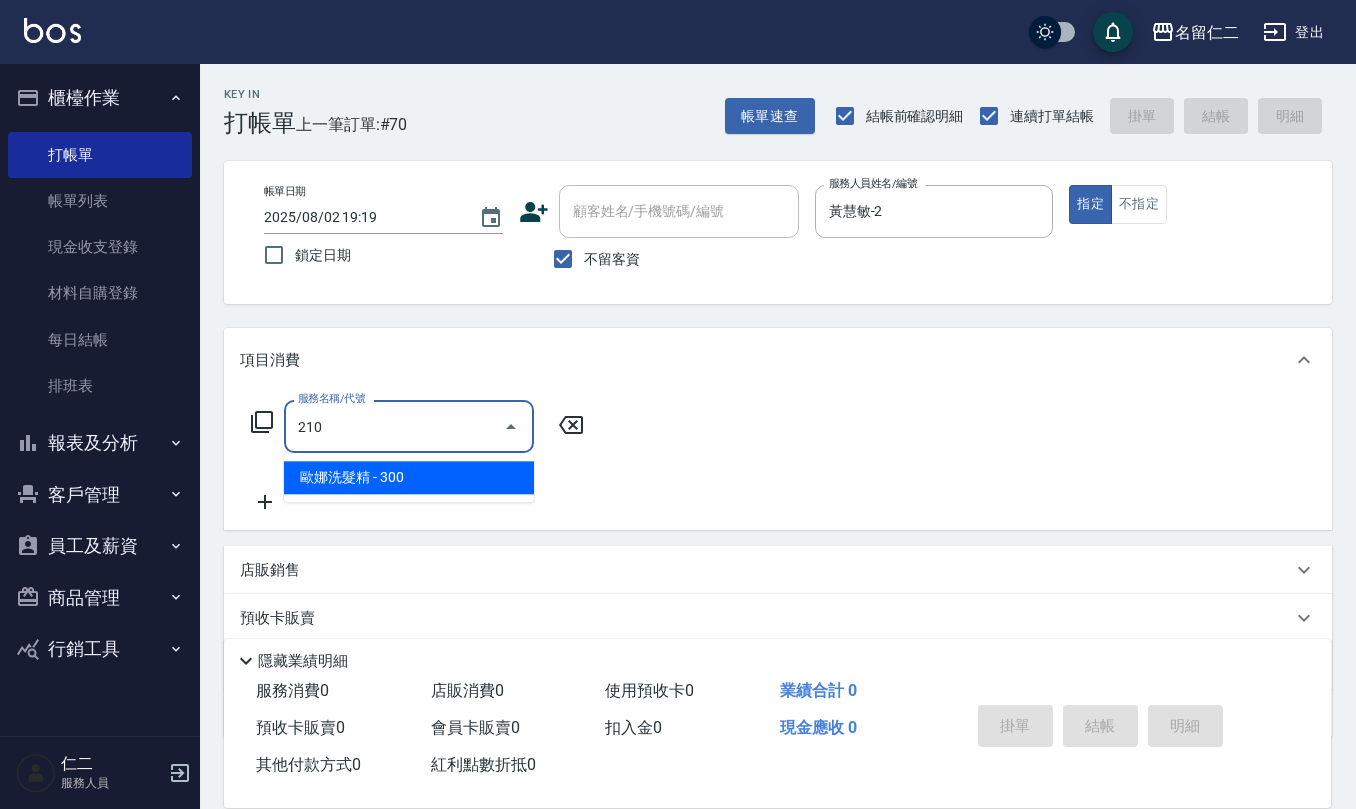 type on "歐娜洗髮精(210)" 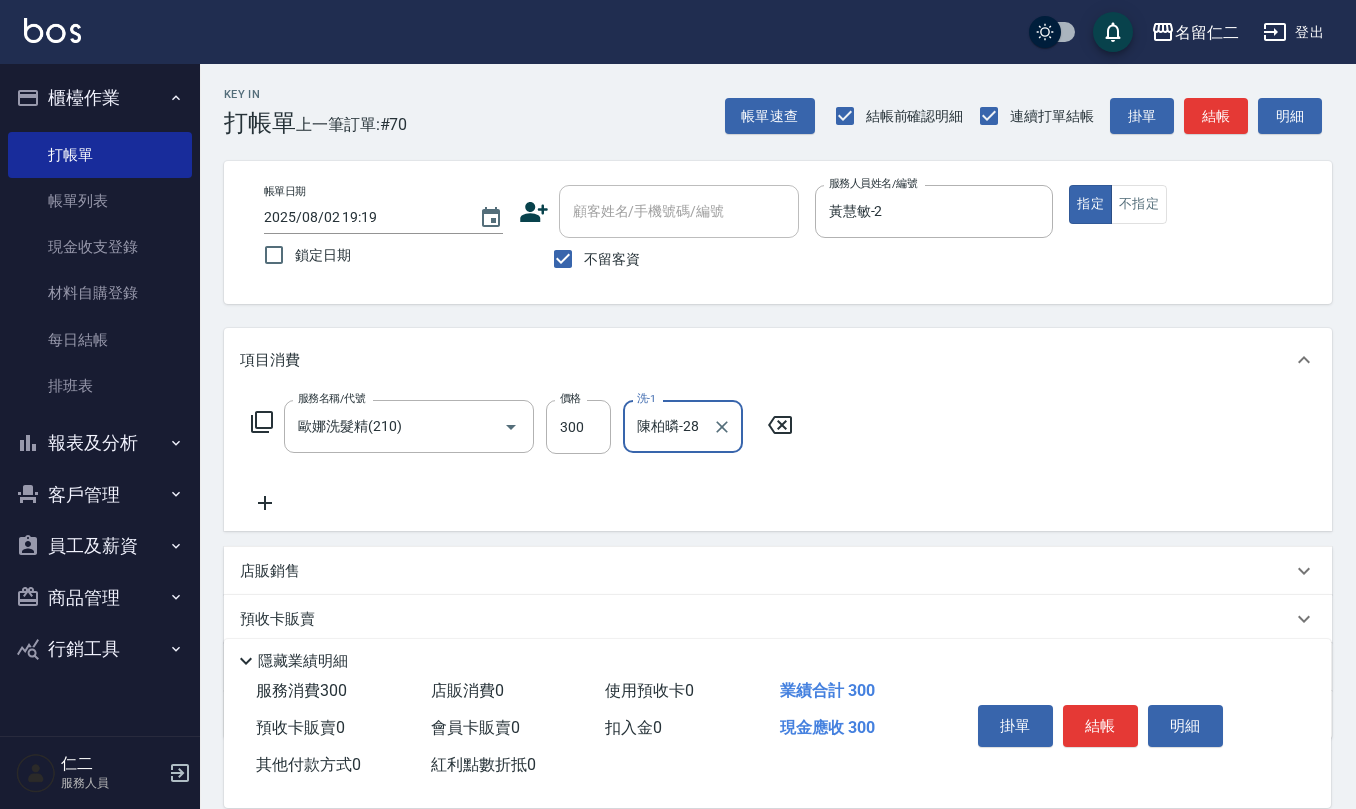 type on "陳柏暽-28" 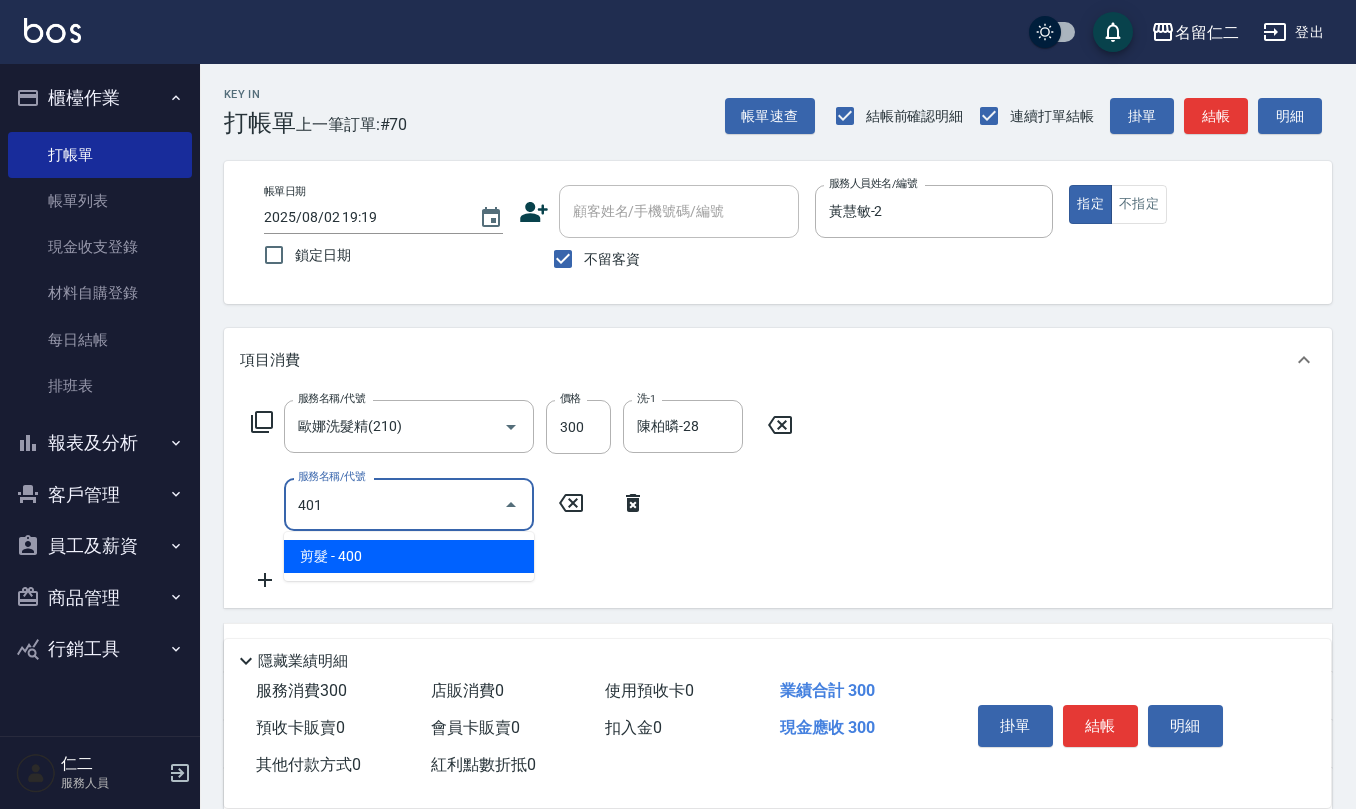 type on "剪髮(401)" 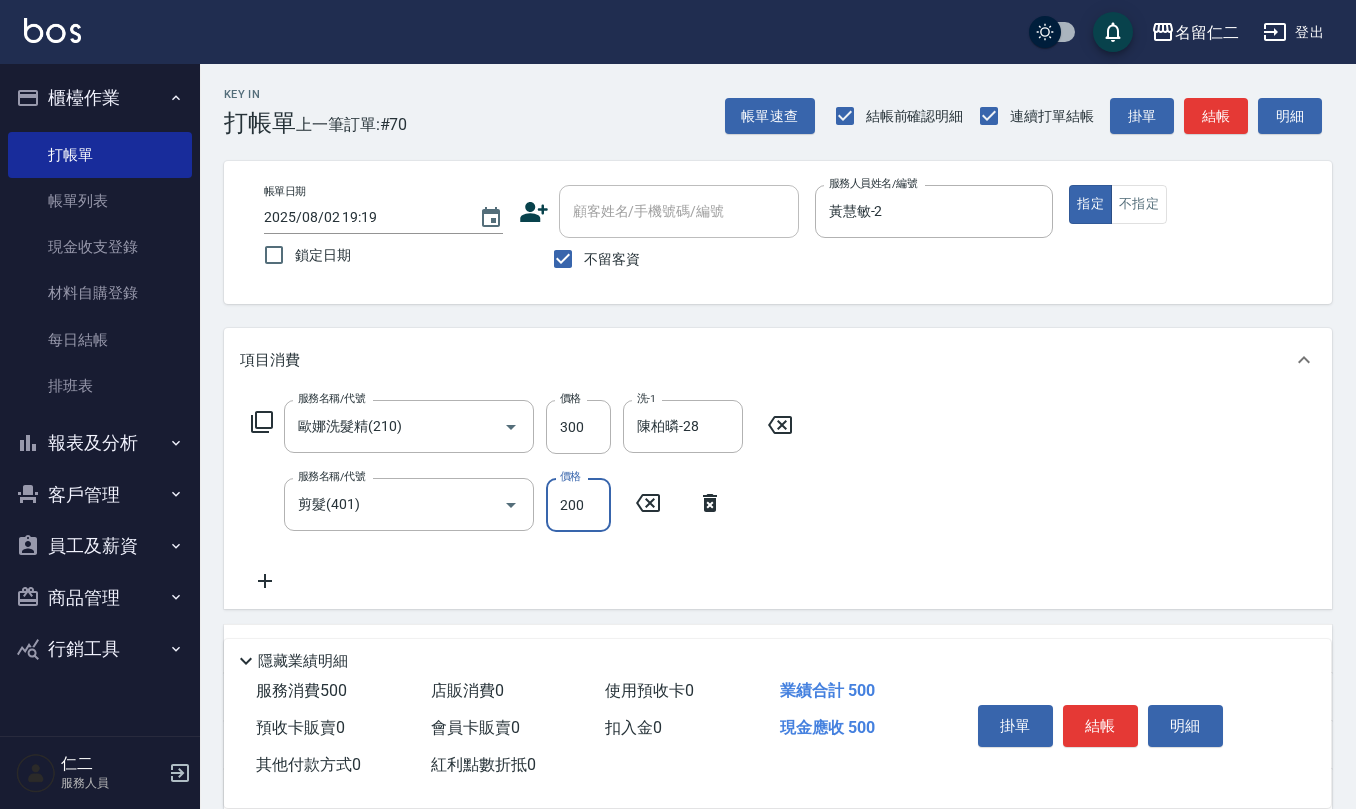 type on "200" 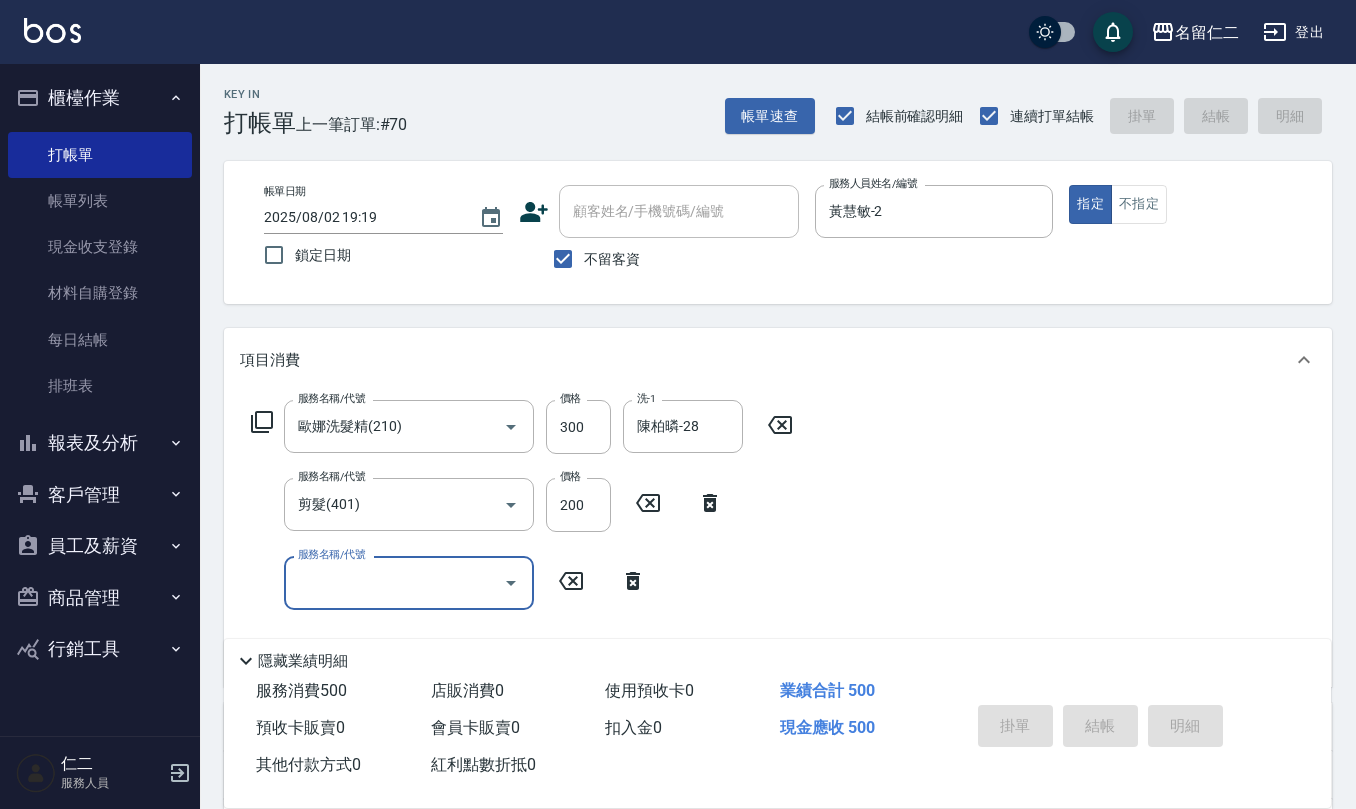 type 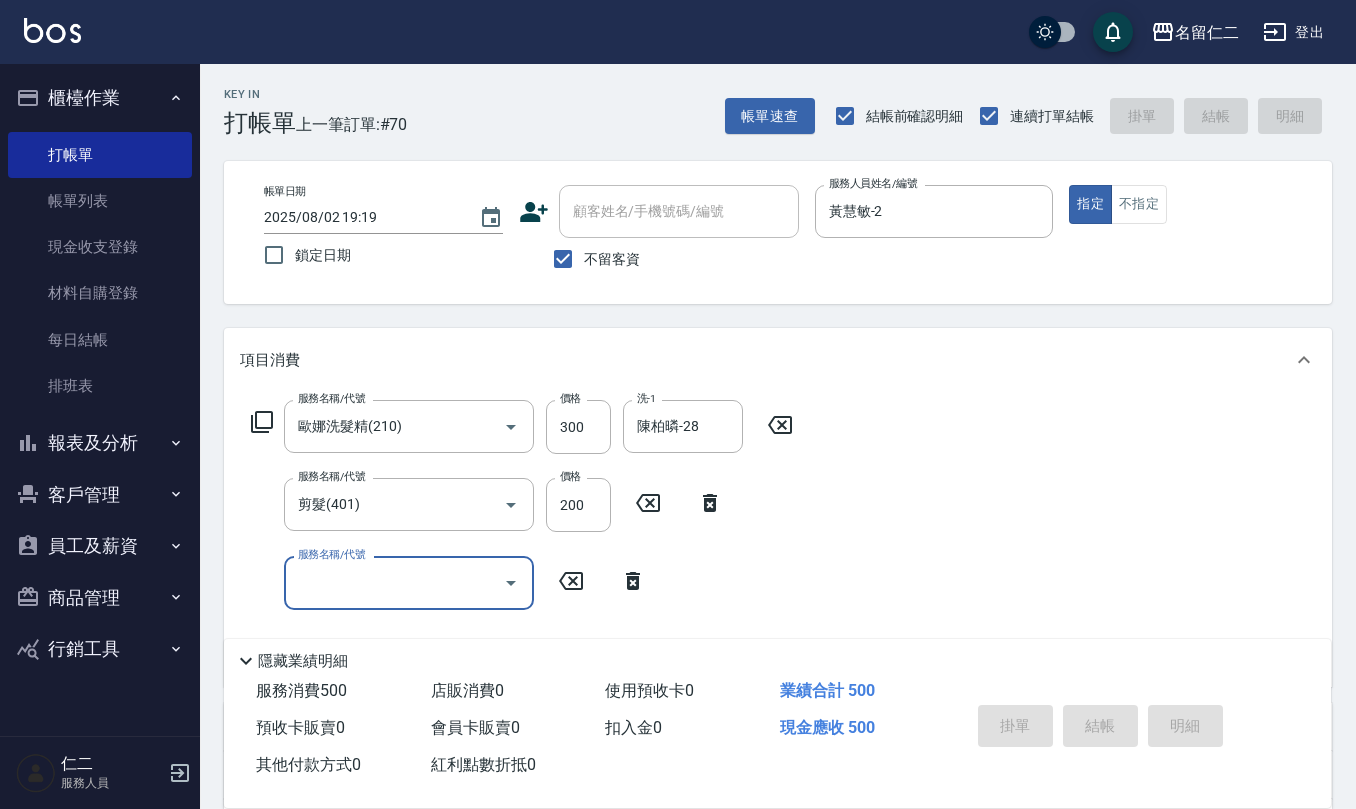 type 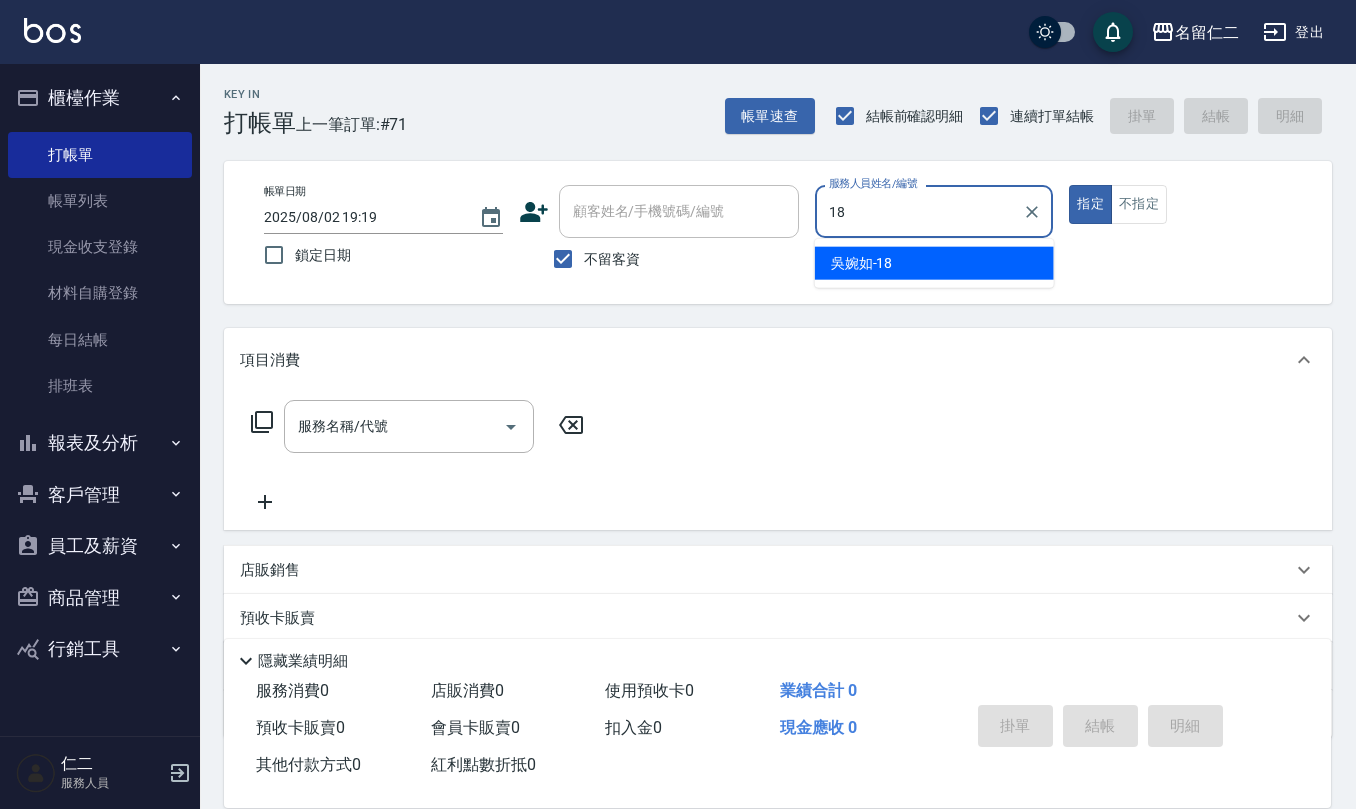 type on "吳婉如-18" 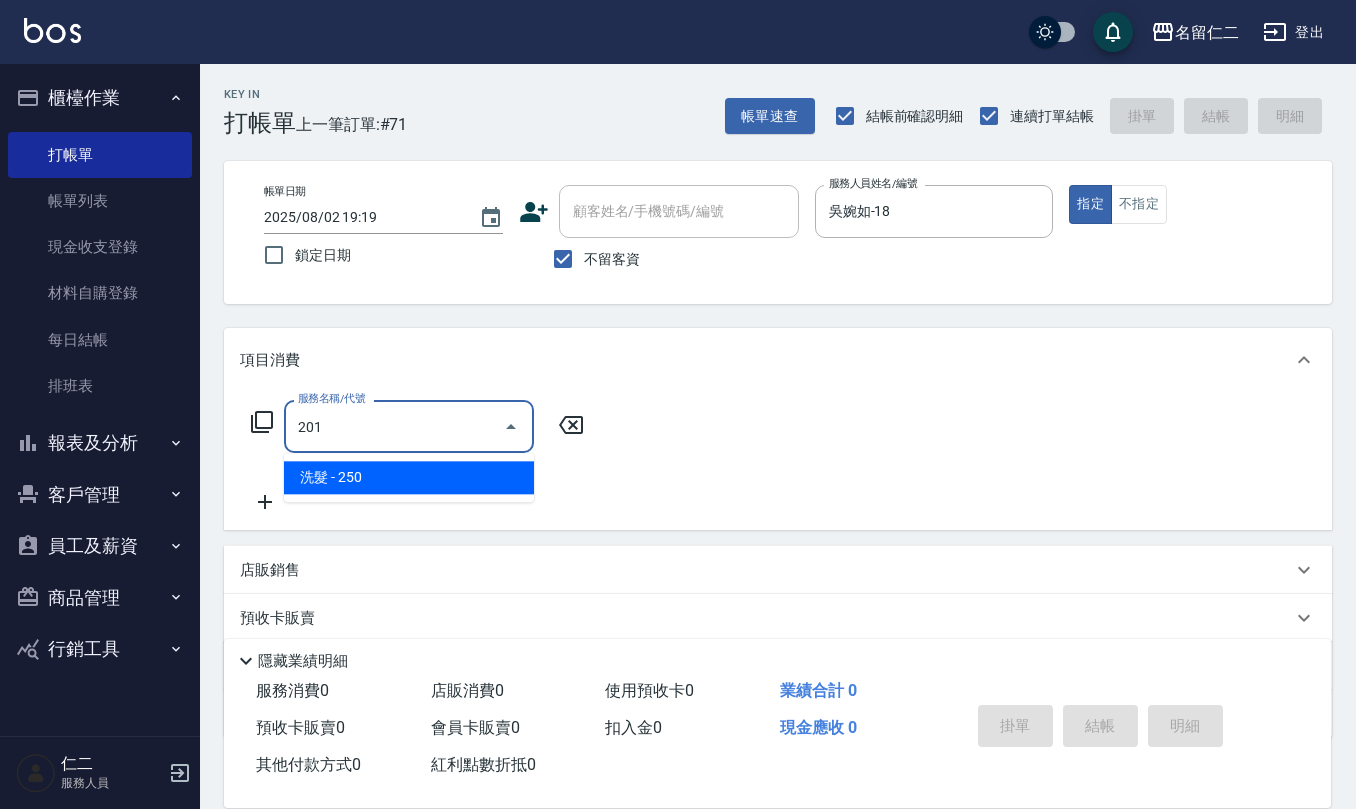 type on "洗髮(201)" 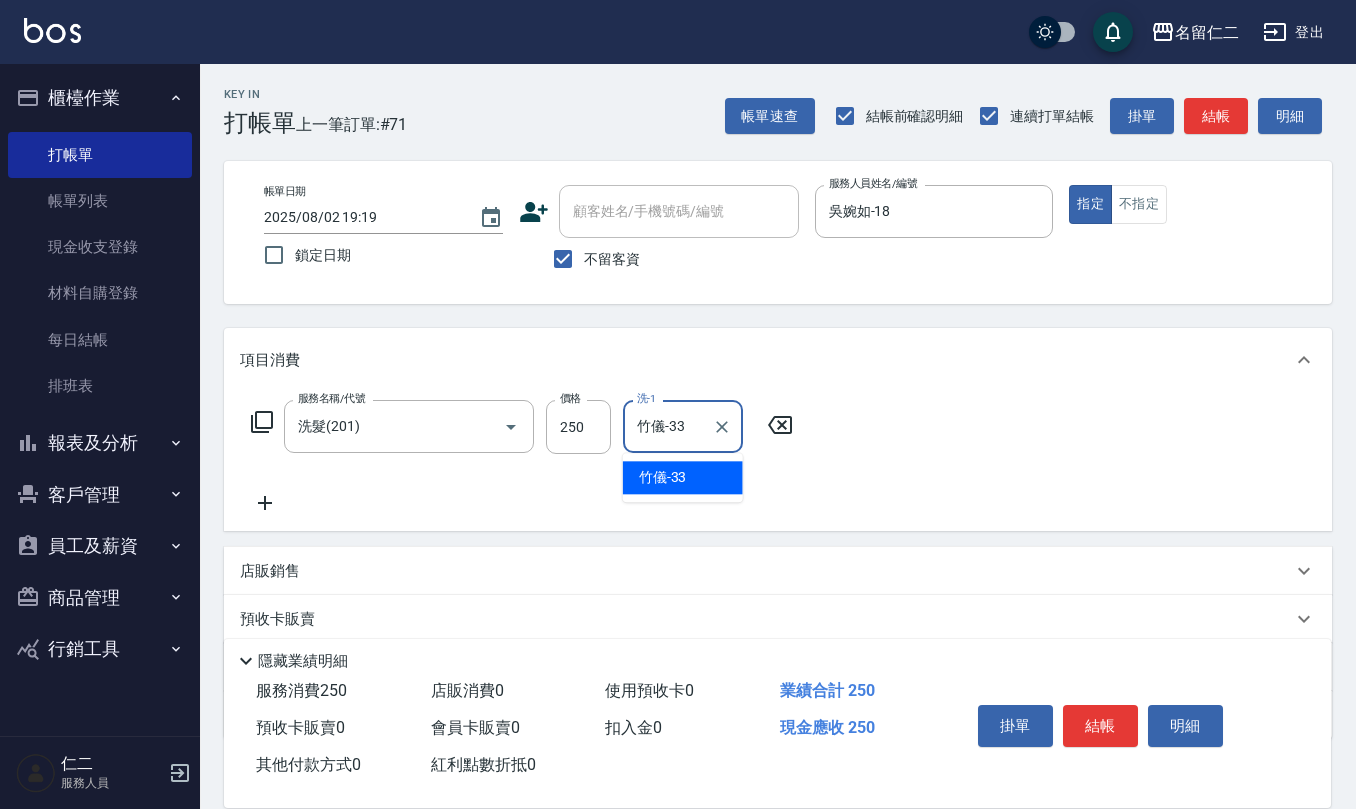 type on "竹儀-33" 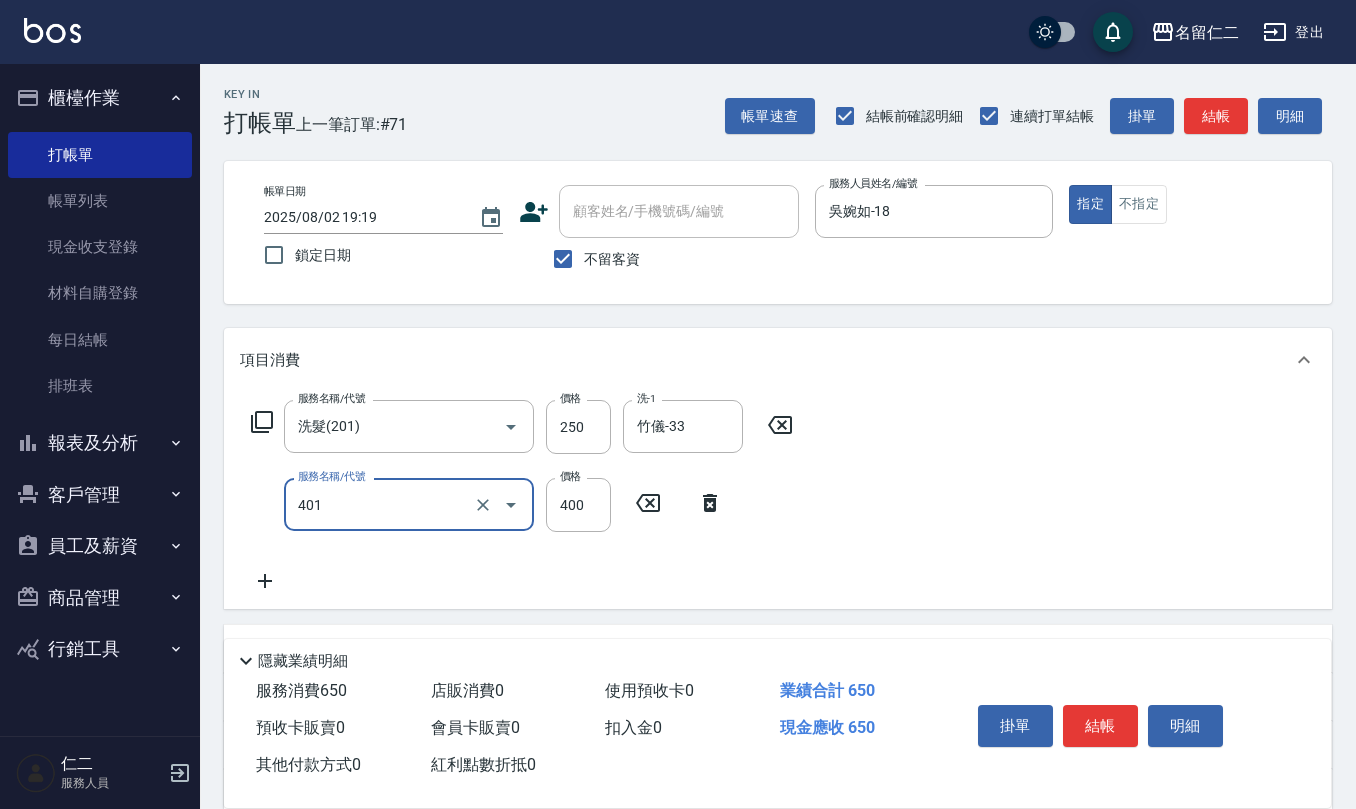 type on "剪髮(401)" 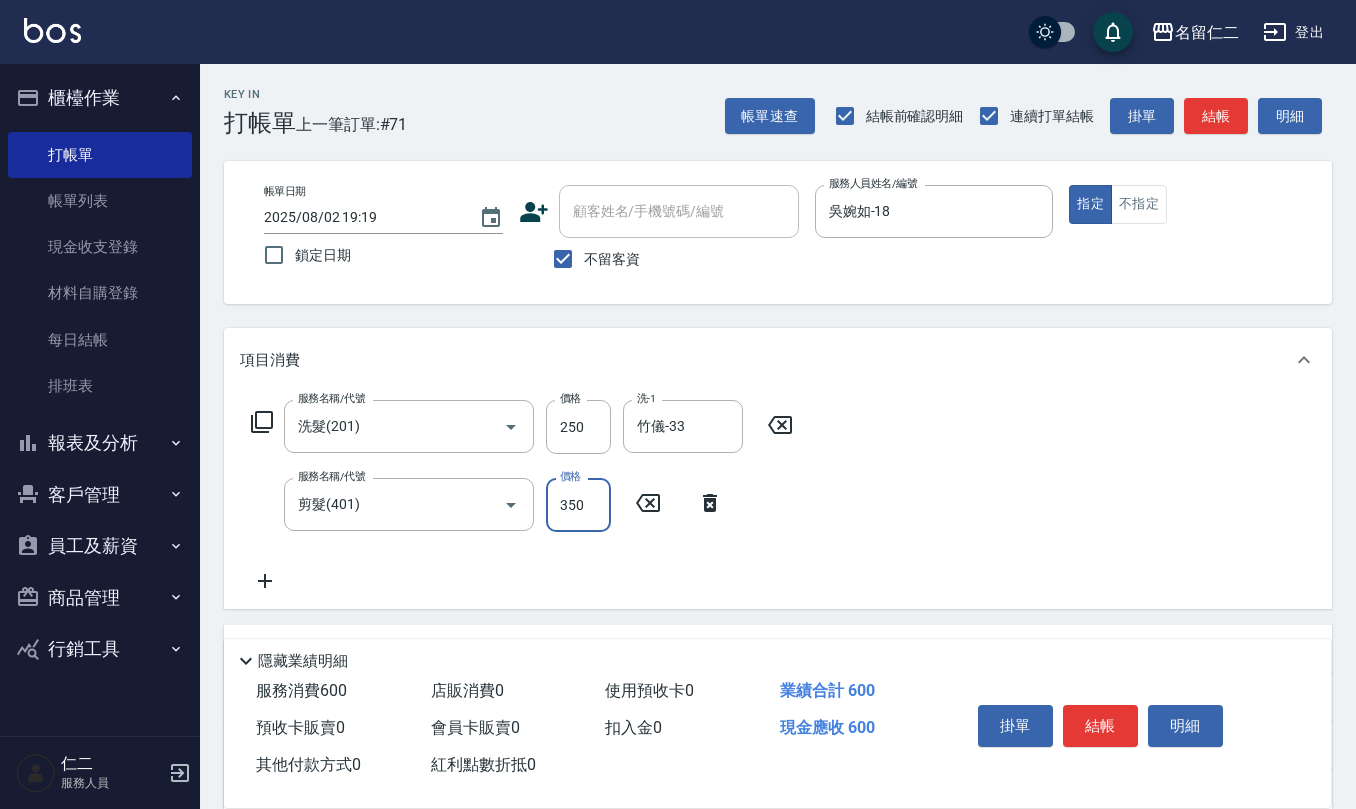 type on "350" 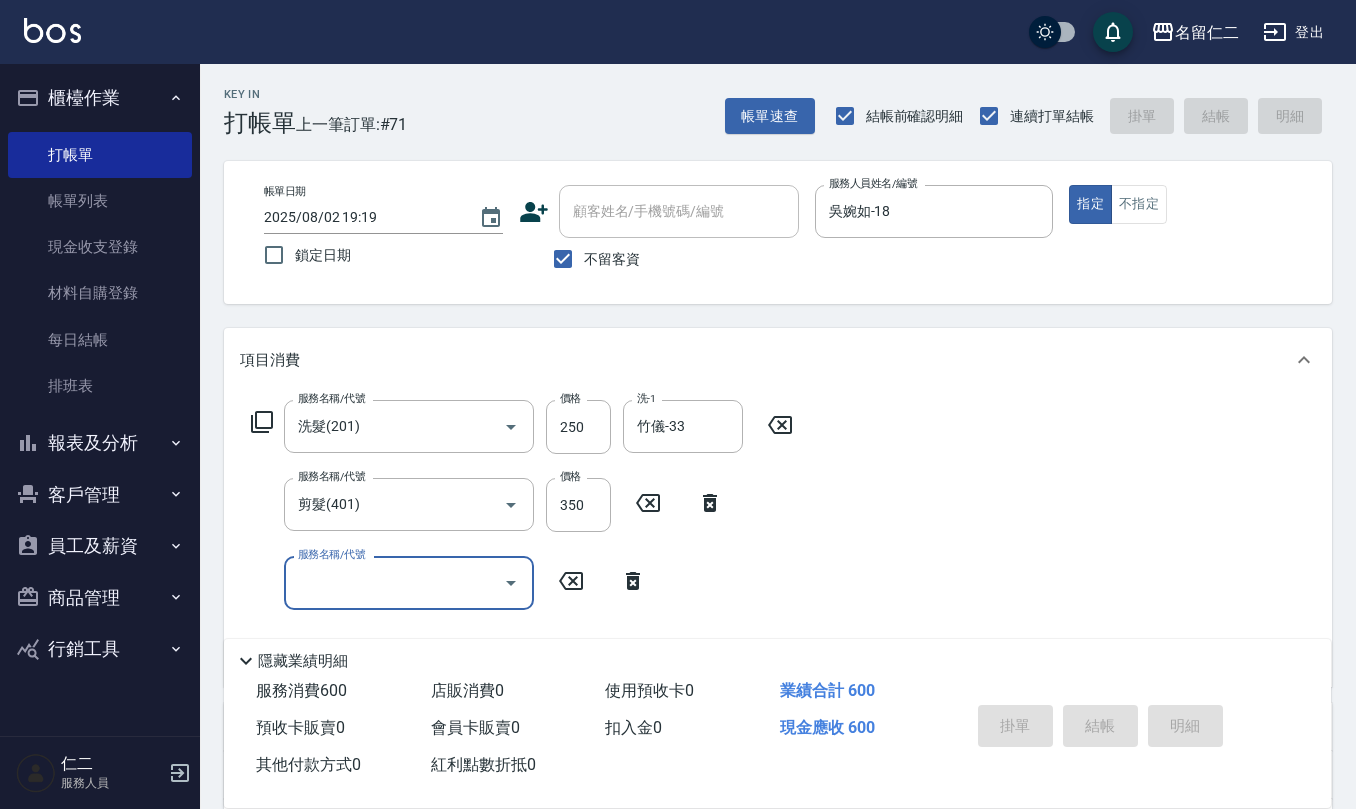 type on "[DATE] [TIME]" 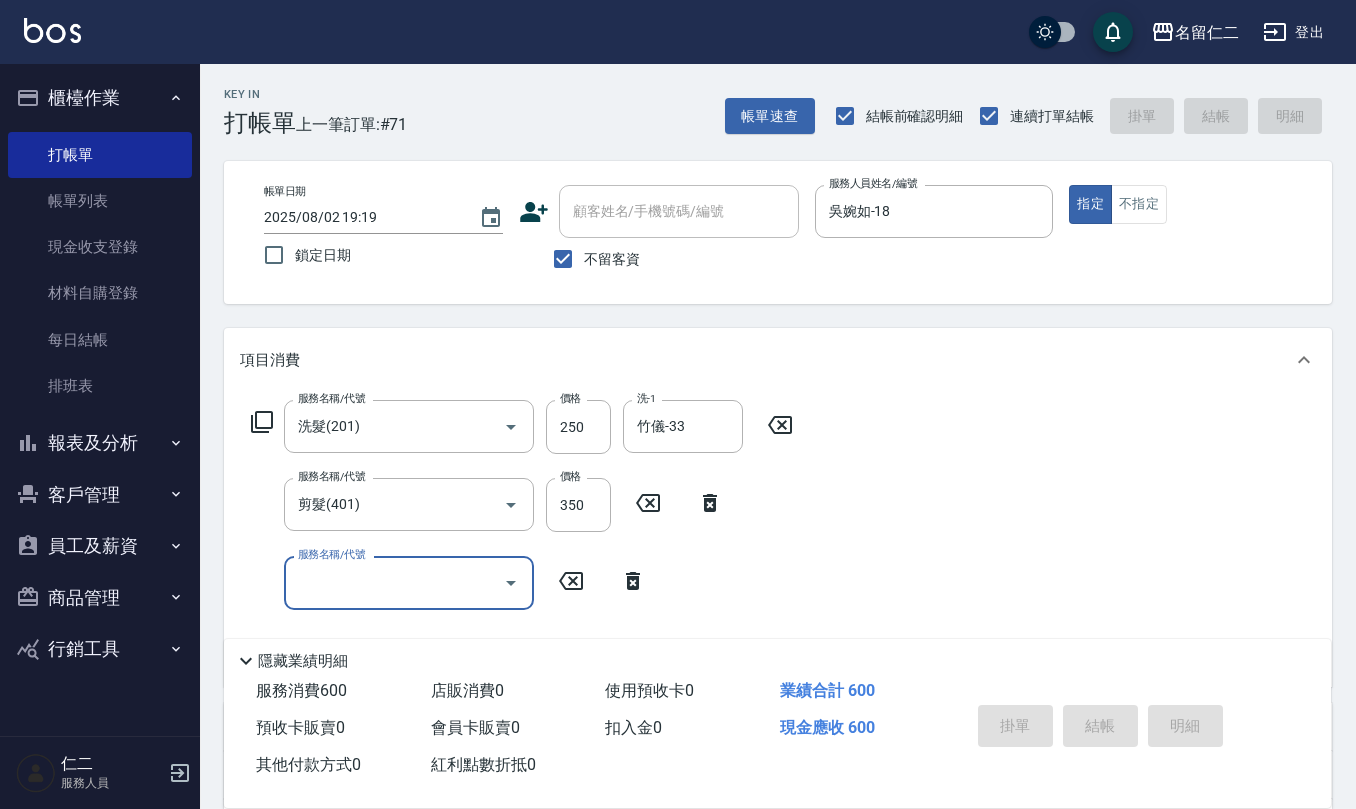 type 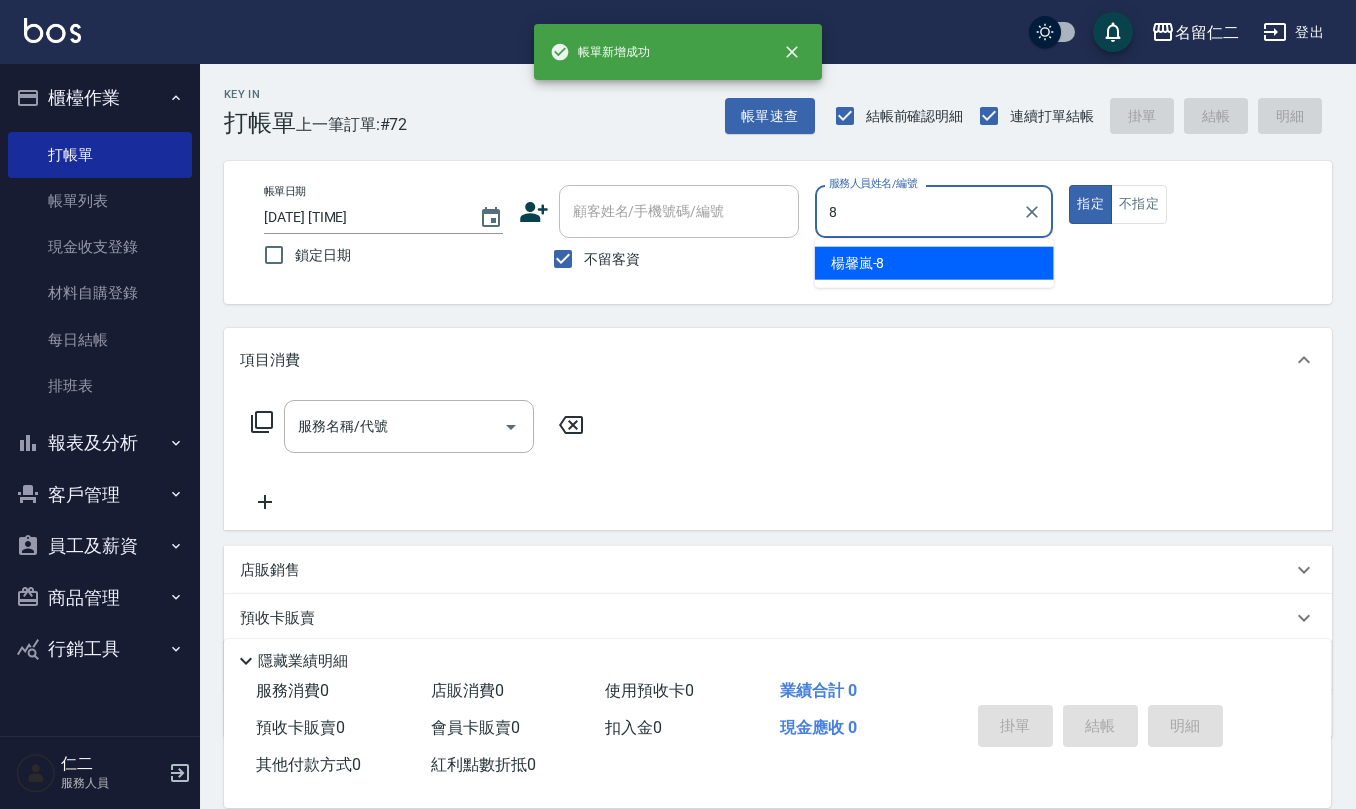 type on "楊馨嵐-8" 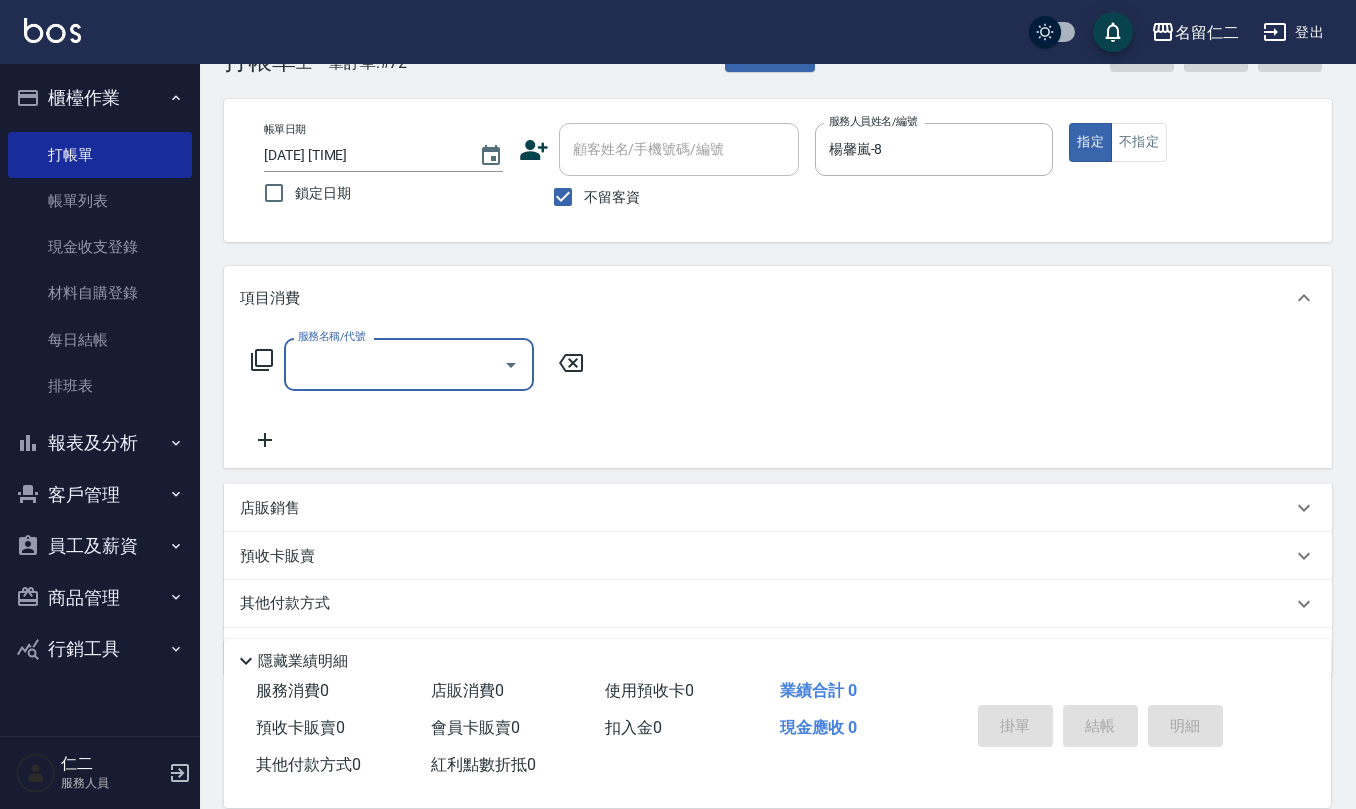 scroll, scrollTop: 117, scrollLeft: 0, axis: vertical 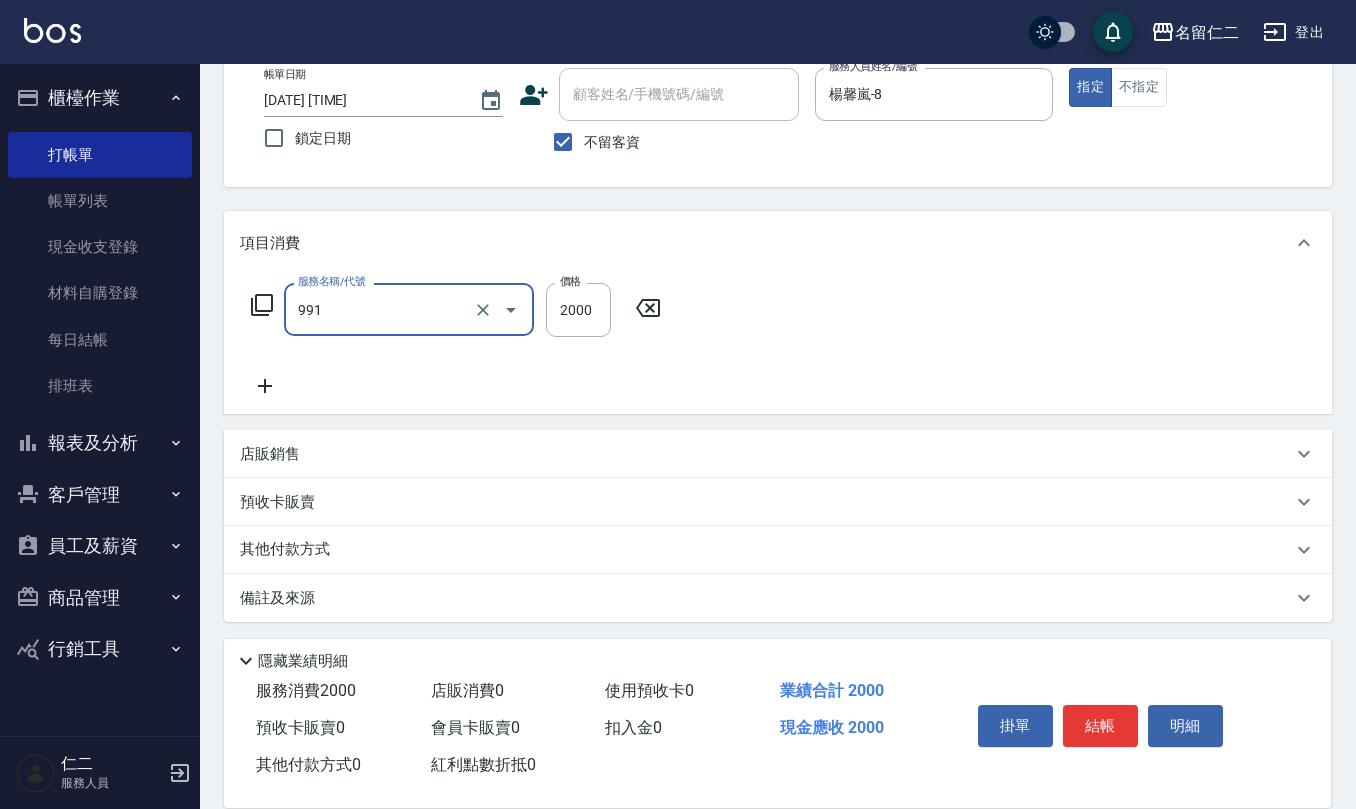 type on "接髮勞本([NUMBER])" 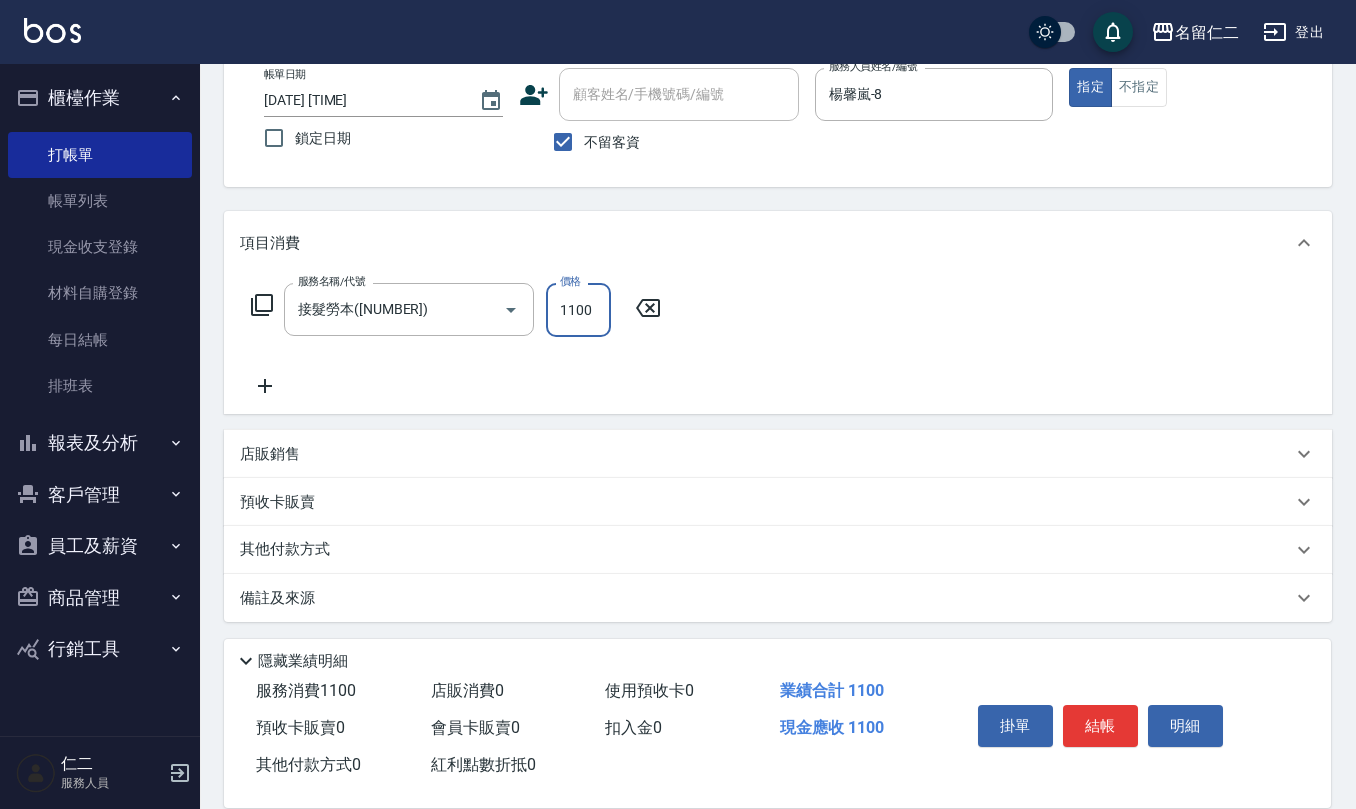 type on "1100" 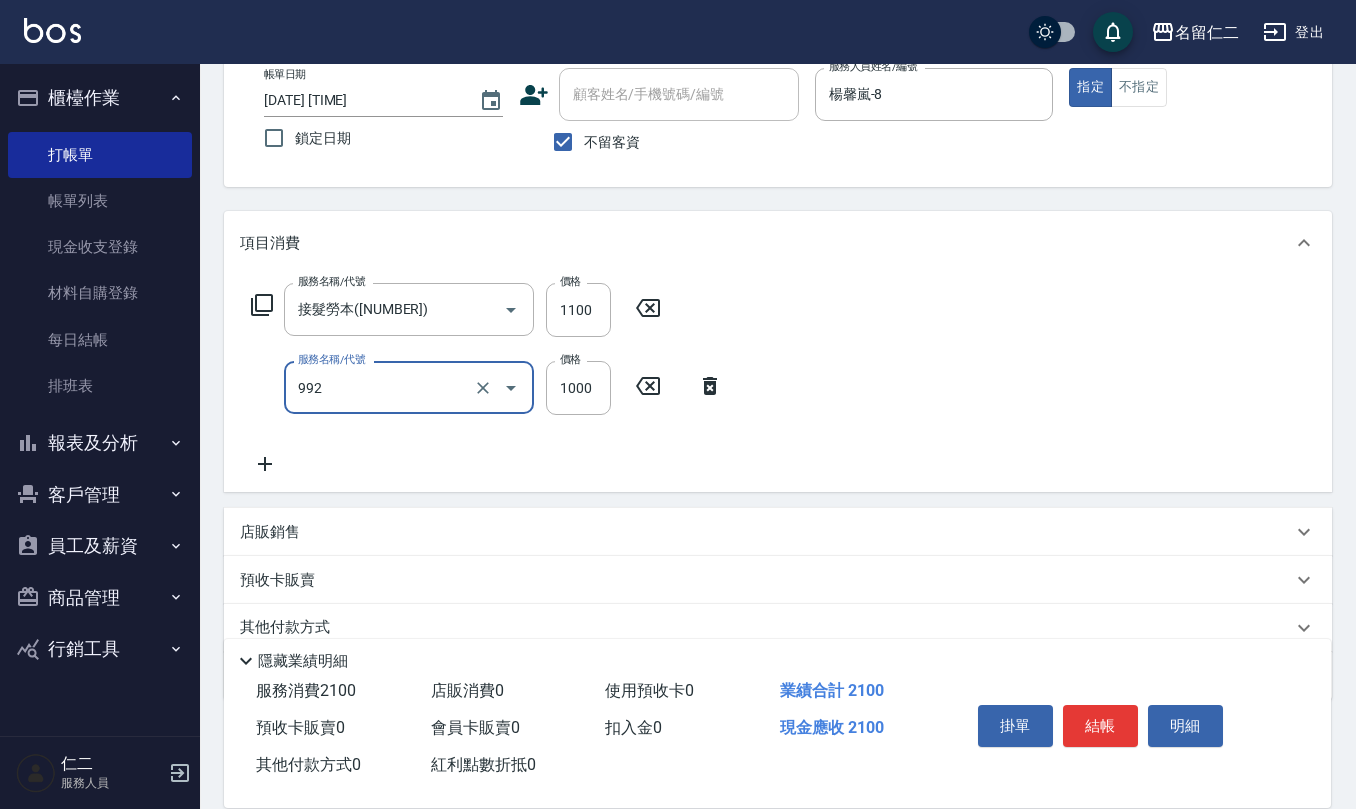 type on "接髮([NUMBER])" 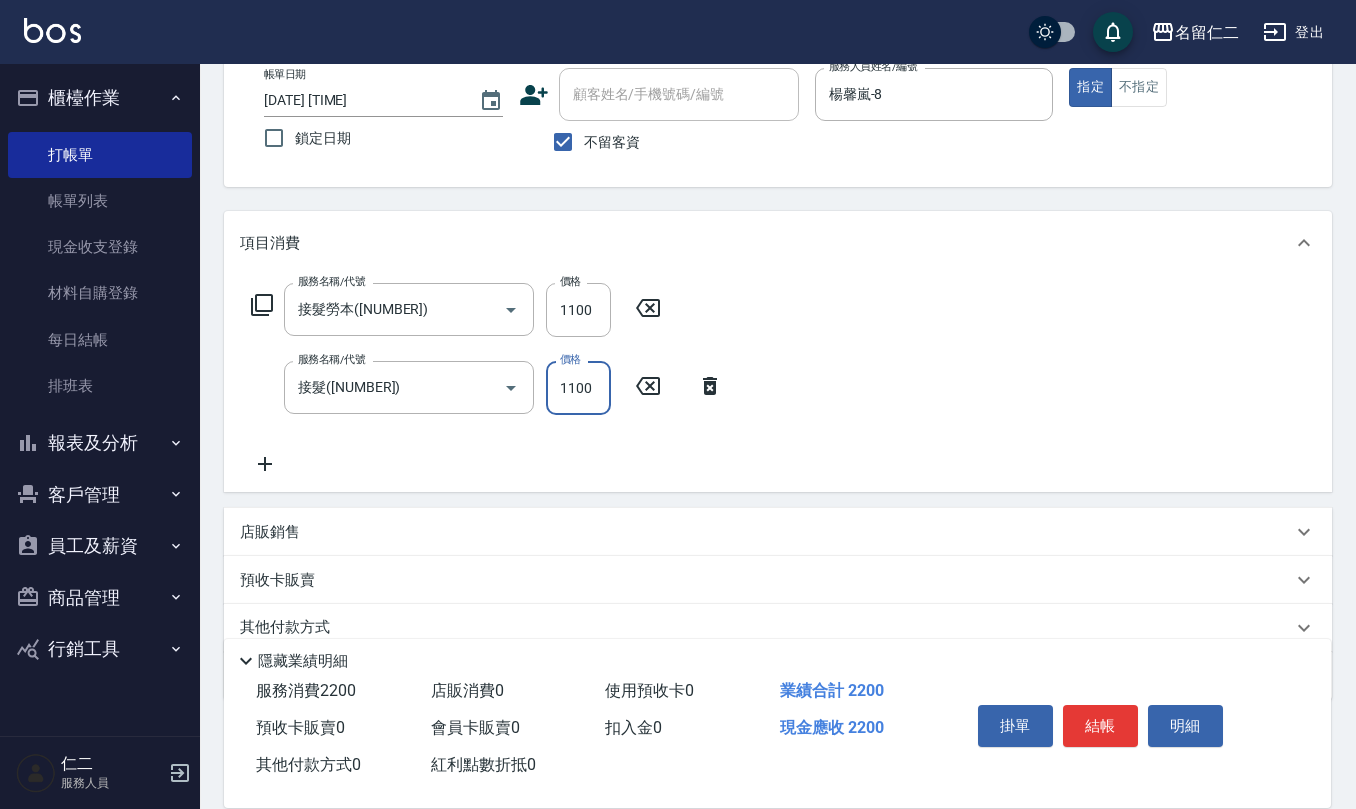 type on "1100" 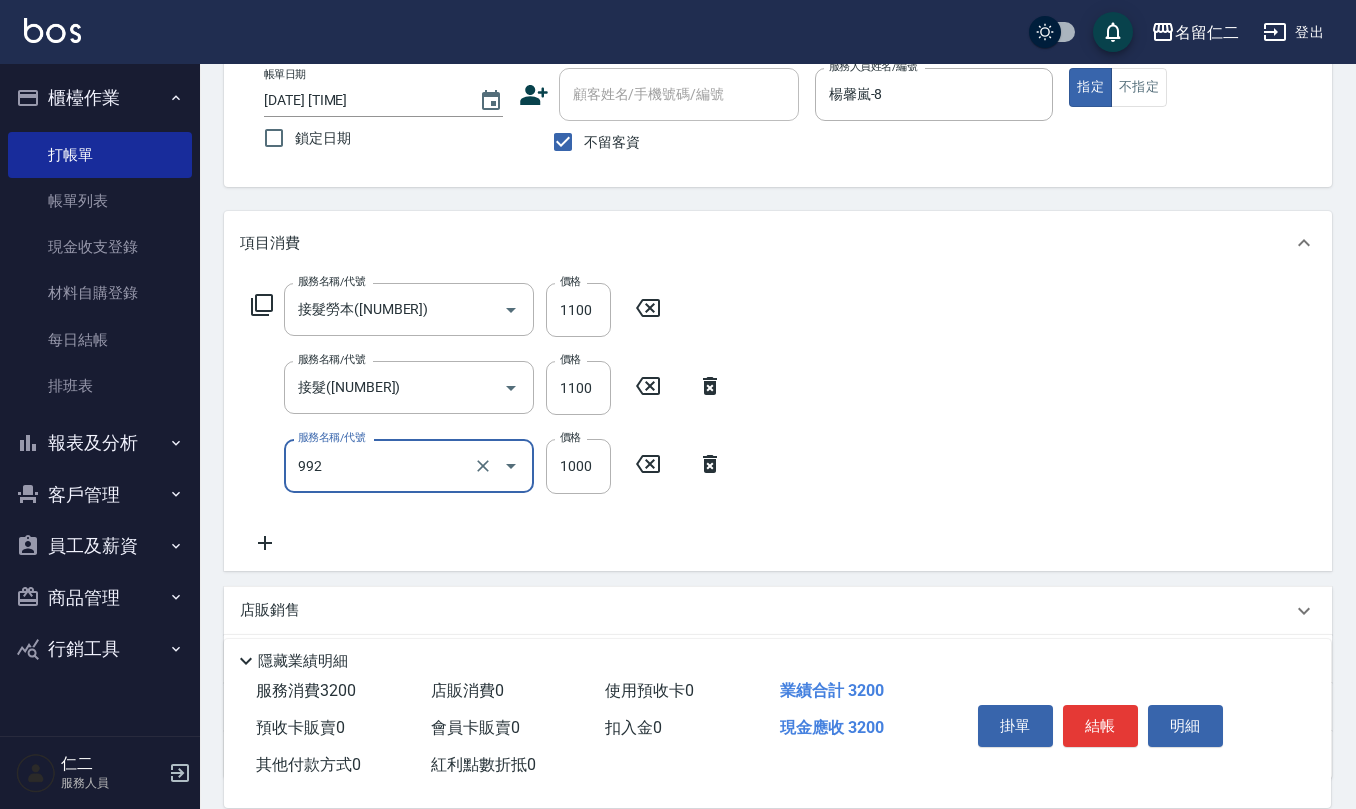 type on "接髮([NUMBER])" 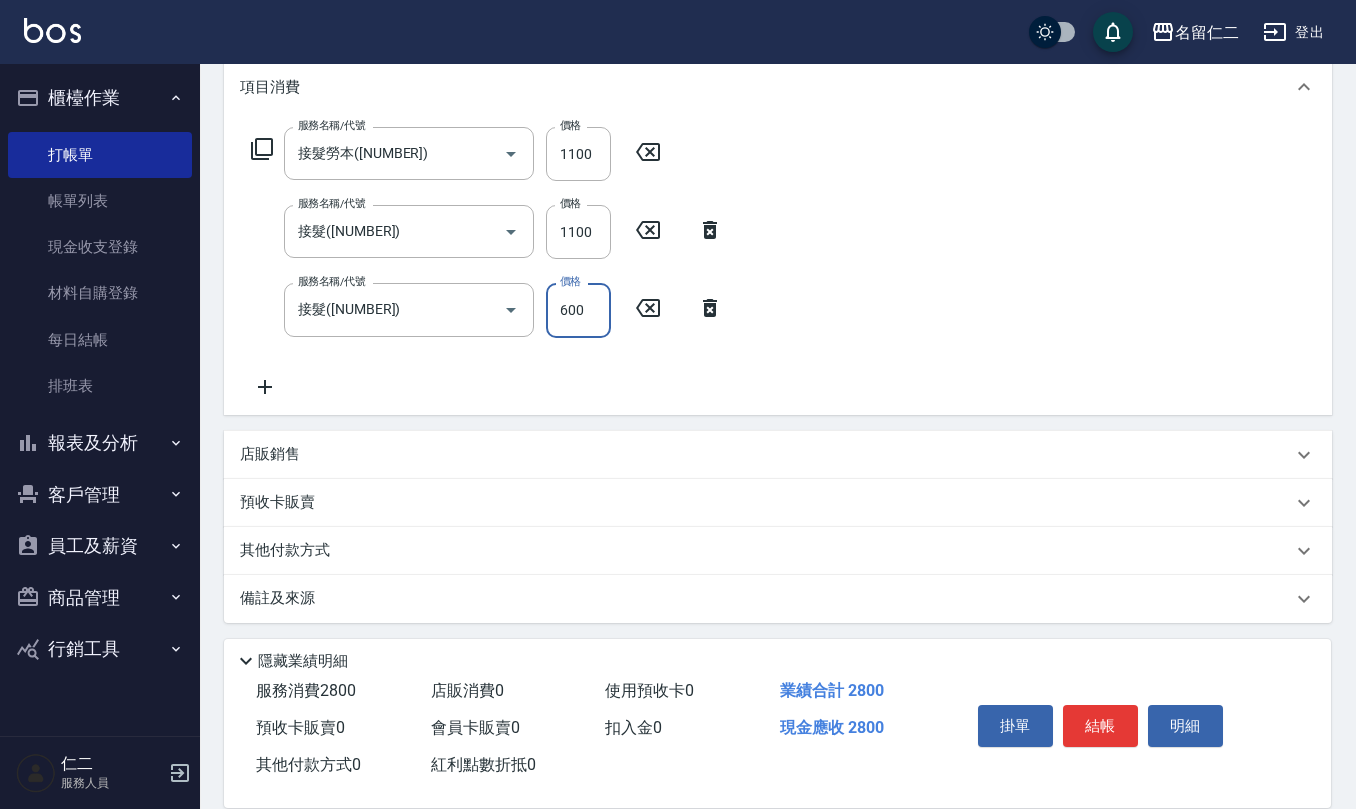 scroll, scrollTop: 274, scrollLeft: 0, axis: vertical 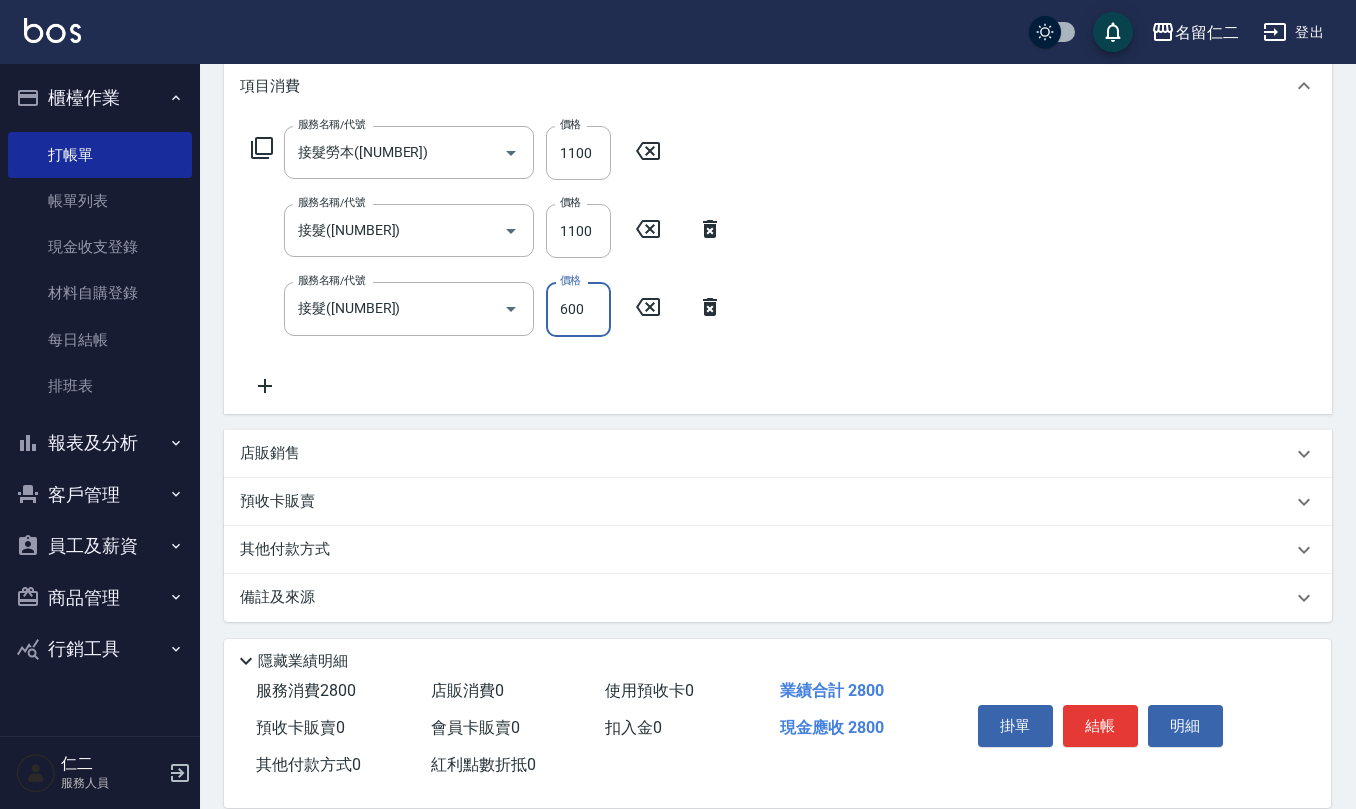 type on "600" 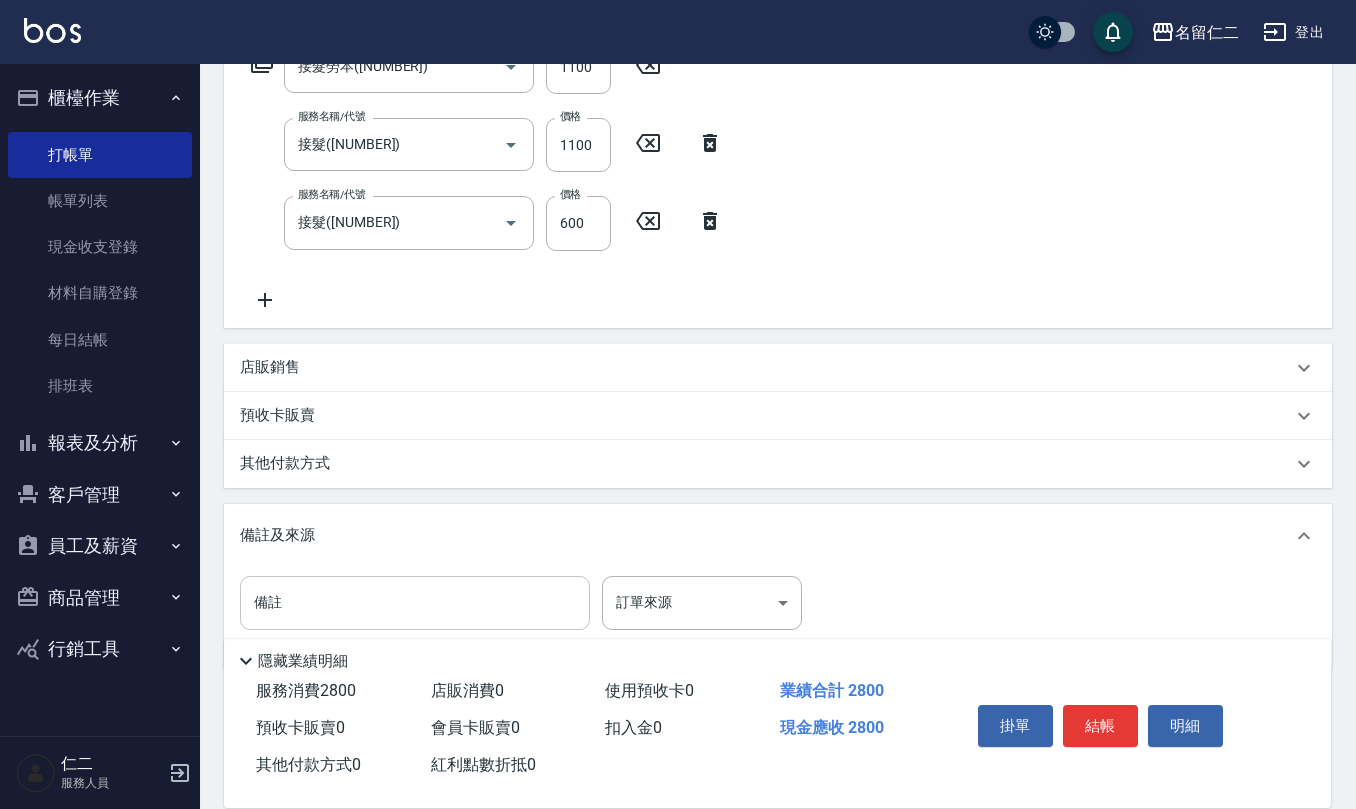 scroll, scrollTop: 408, scrollLeft: 0, axis: vertical 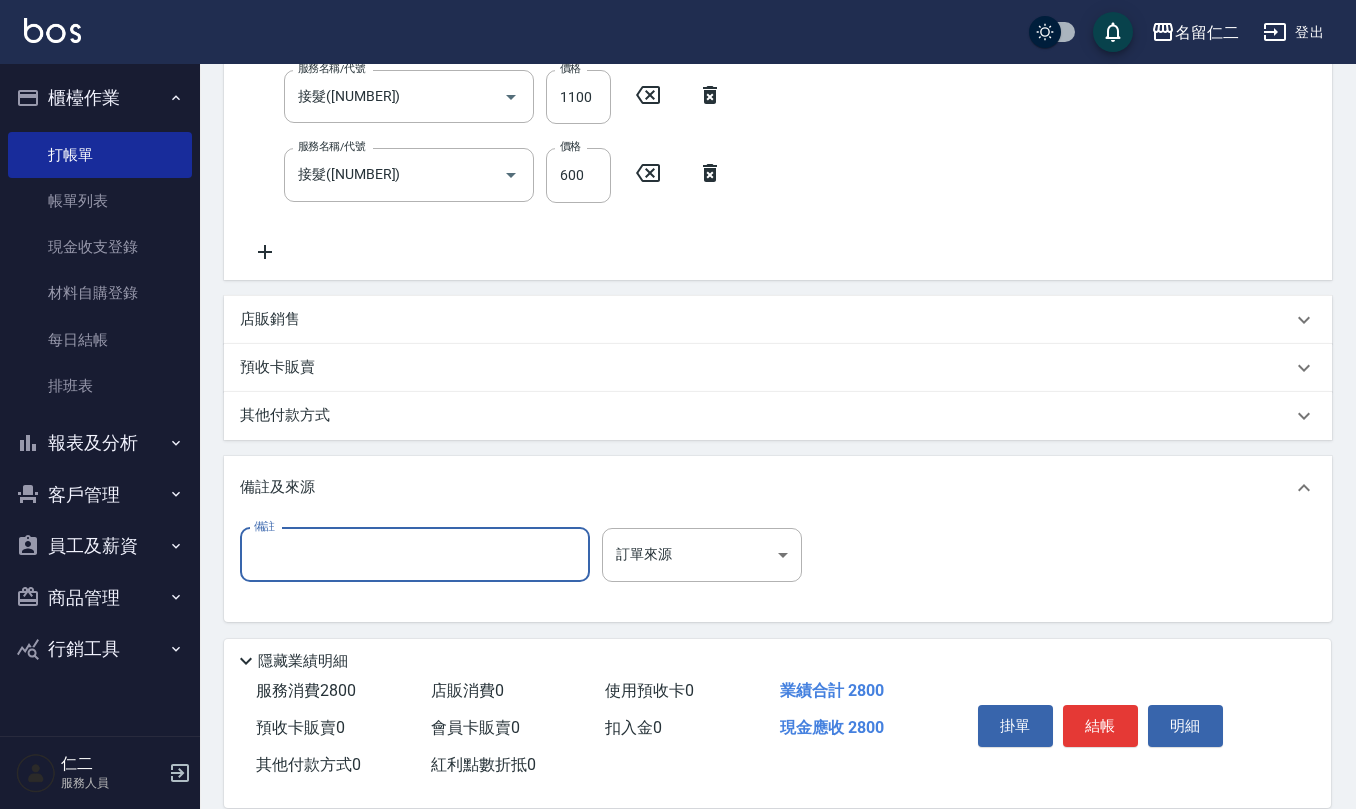 click on "備註" at bounding box center (415, 555) 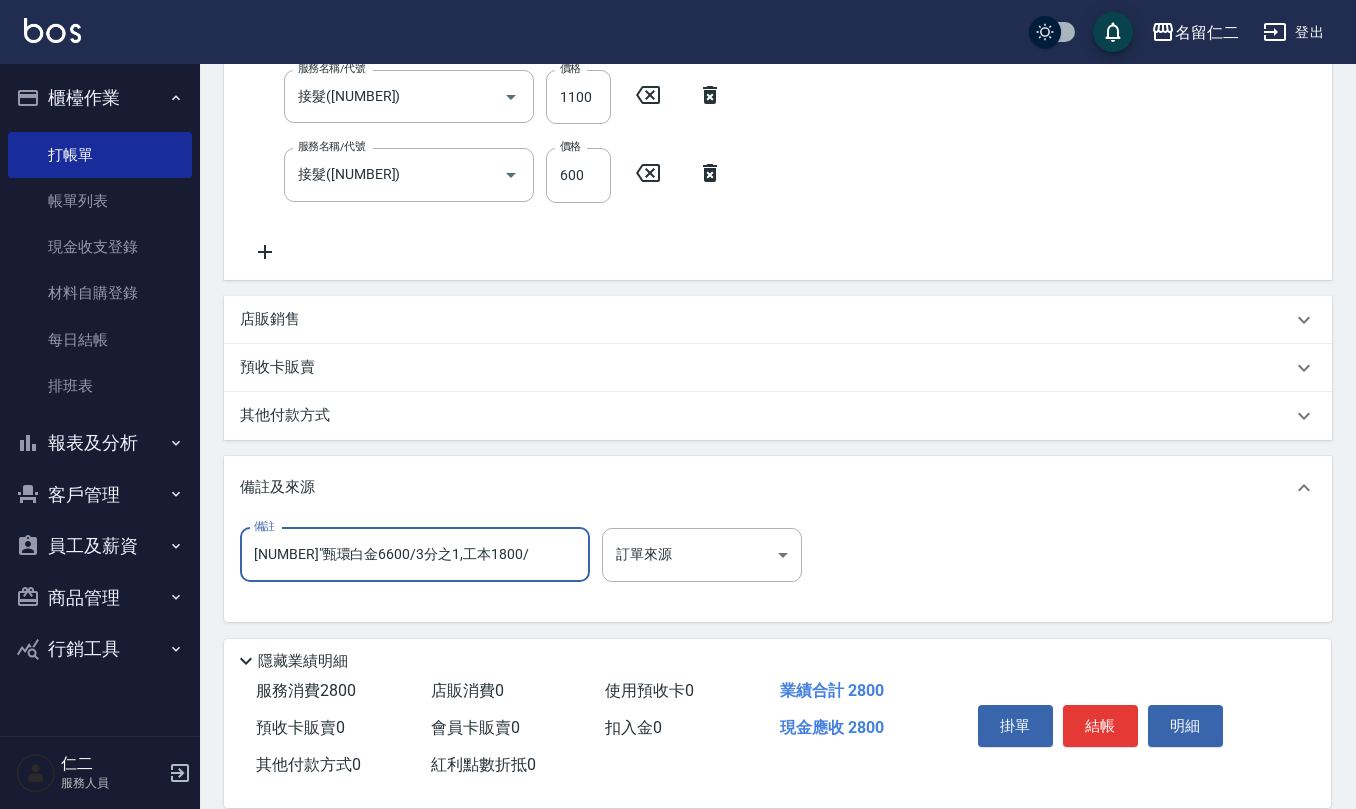 type on "[NUMBER]"甄環白金6600/3分之1,工本1800/3" 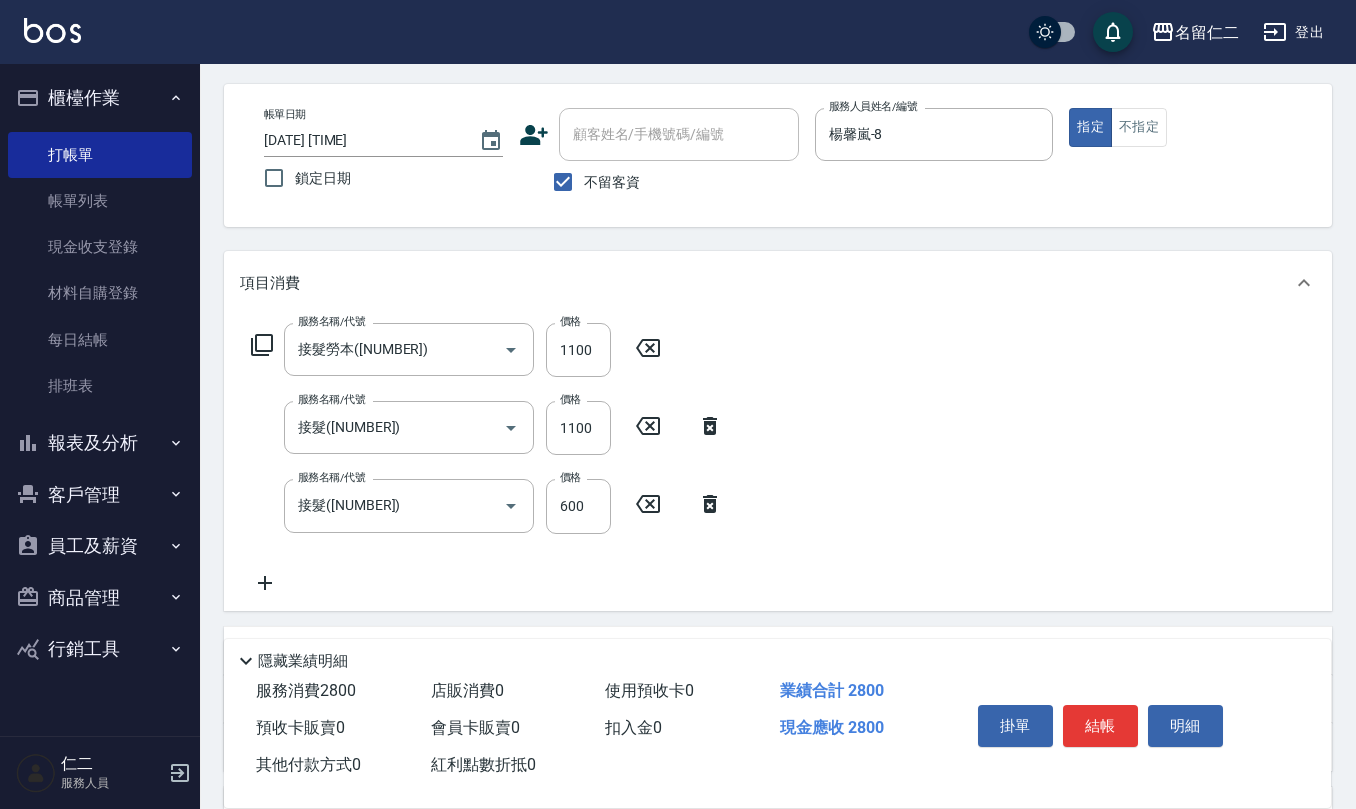 scroll, scrollTop: 0, scrollLeft: 0, axis: both 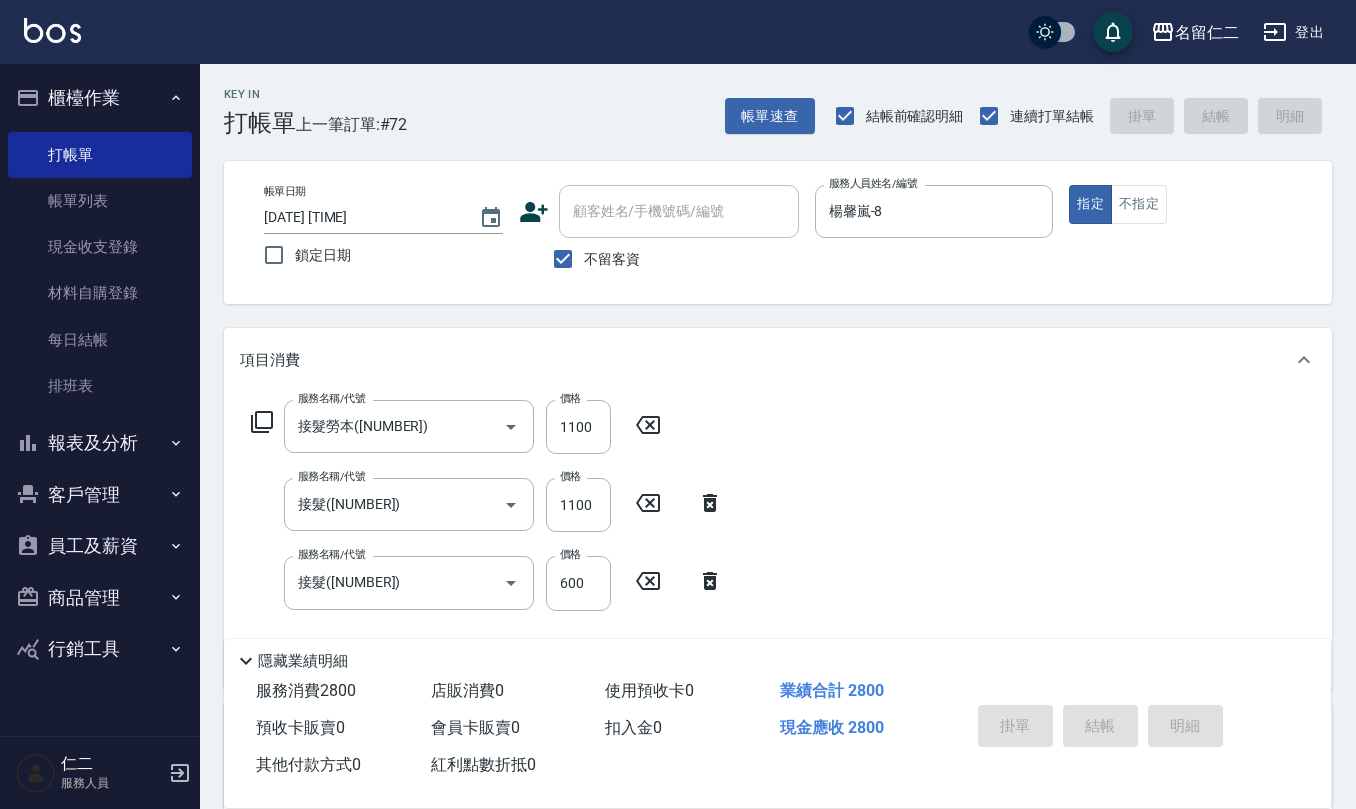 type on "[DATE] [TIME]" 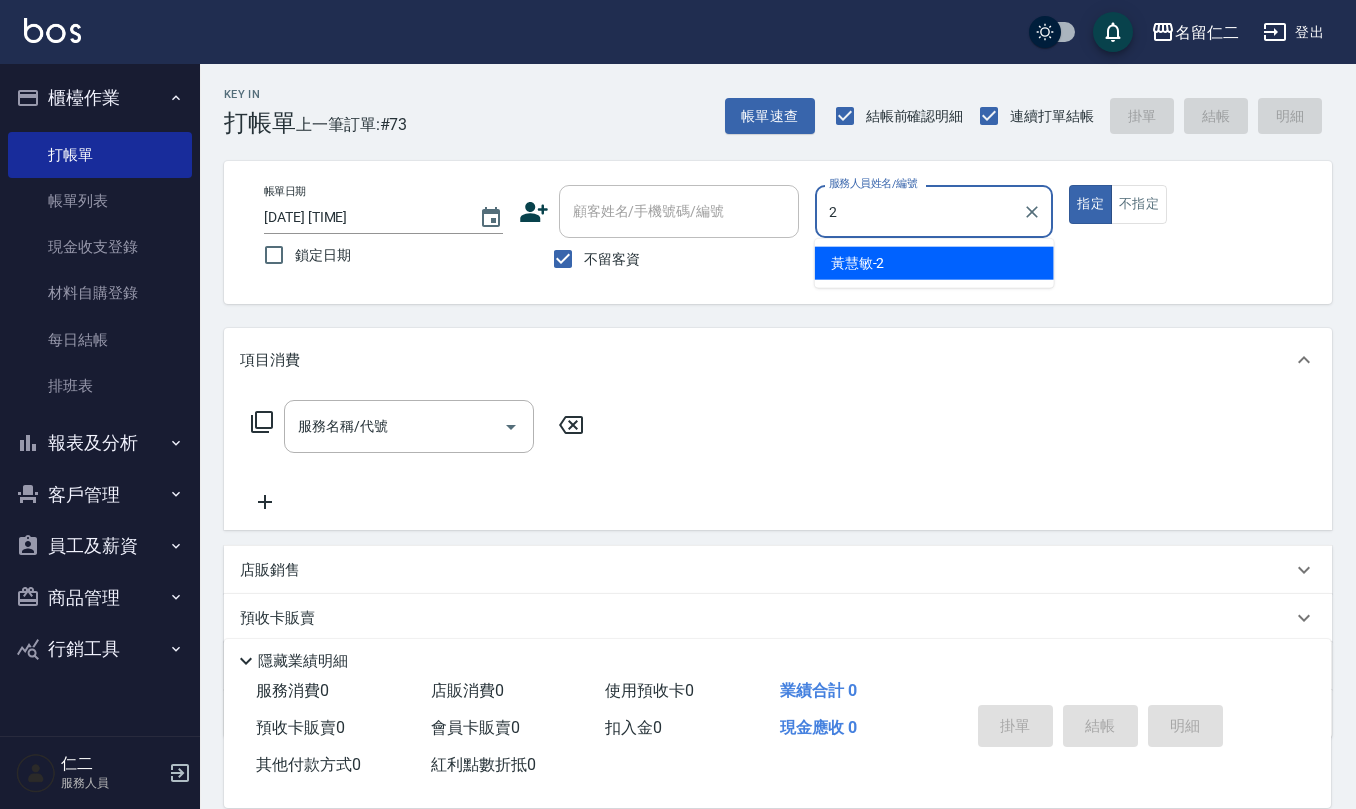 type on "黃慧敏-2" 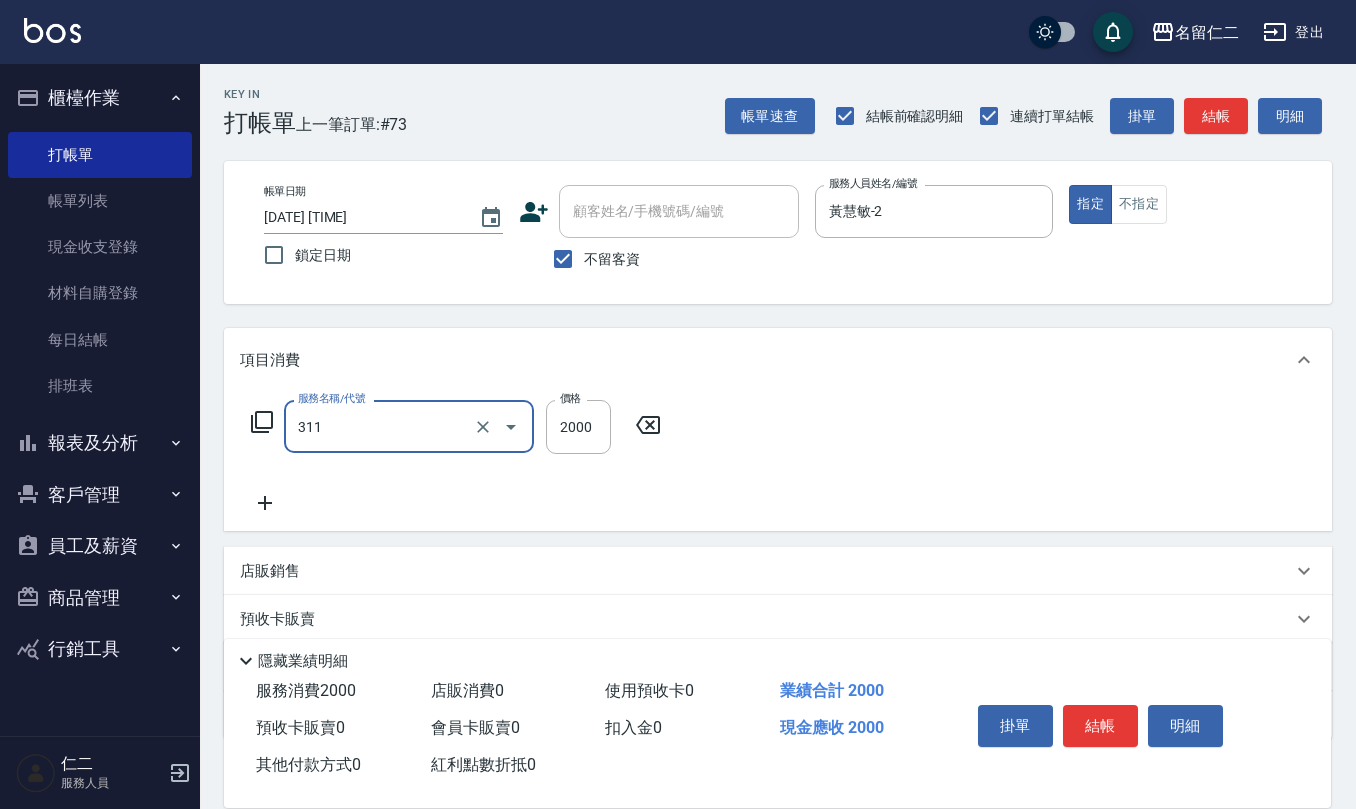 type on "生化離子燙2000(311)" 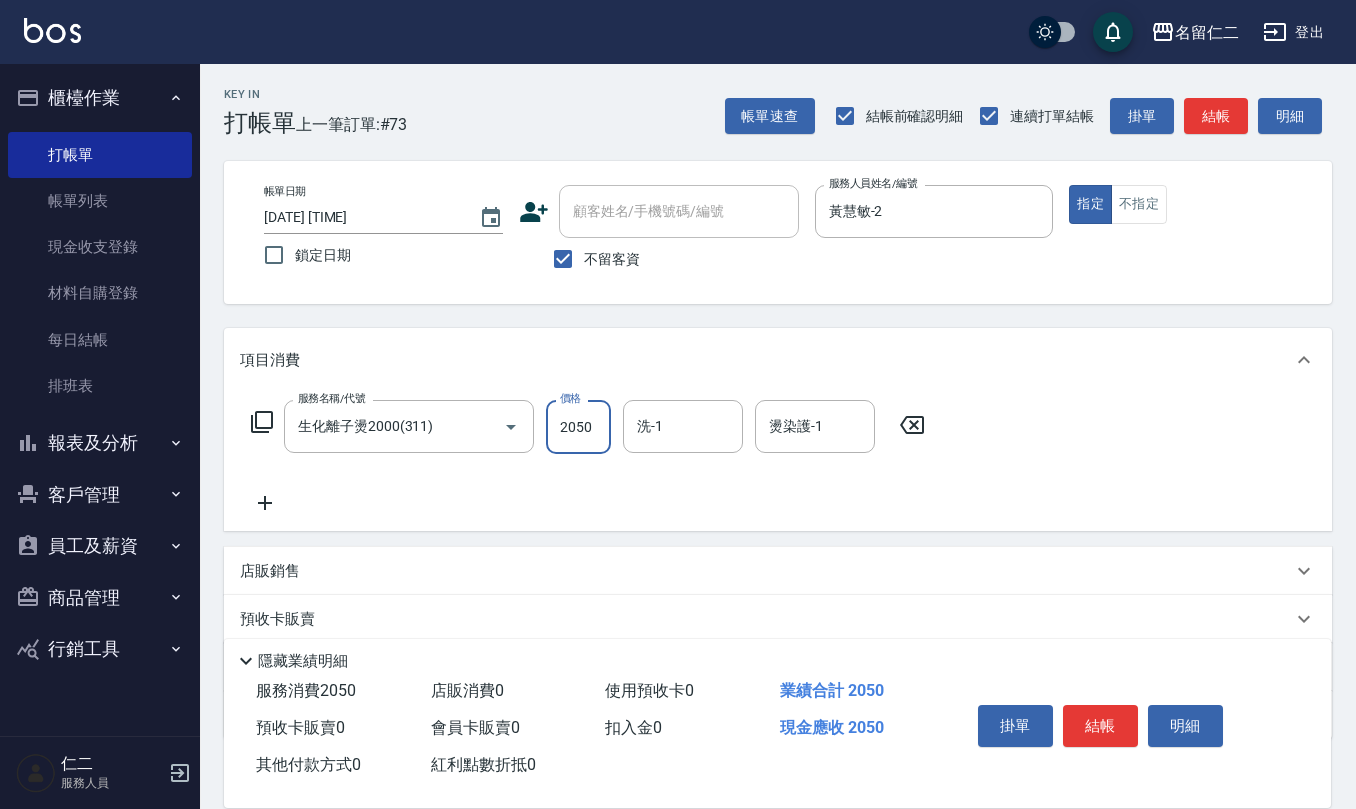 type on "2050" 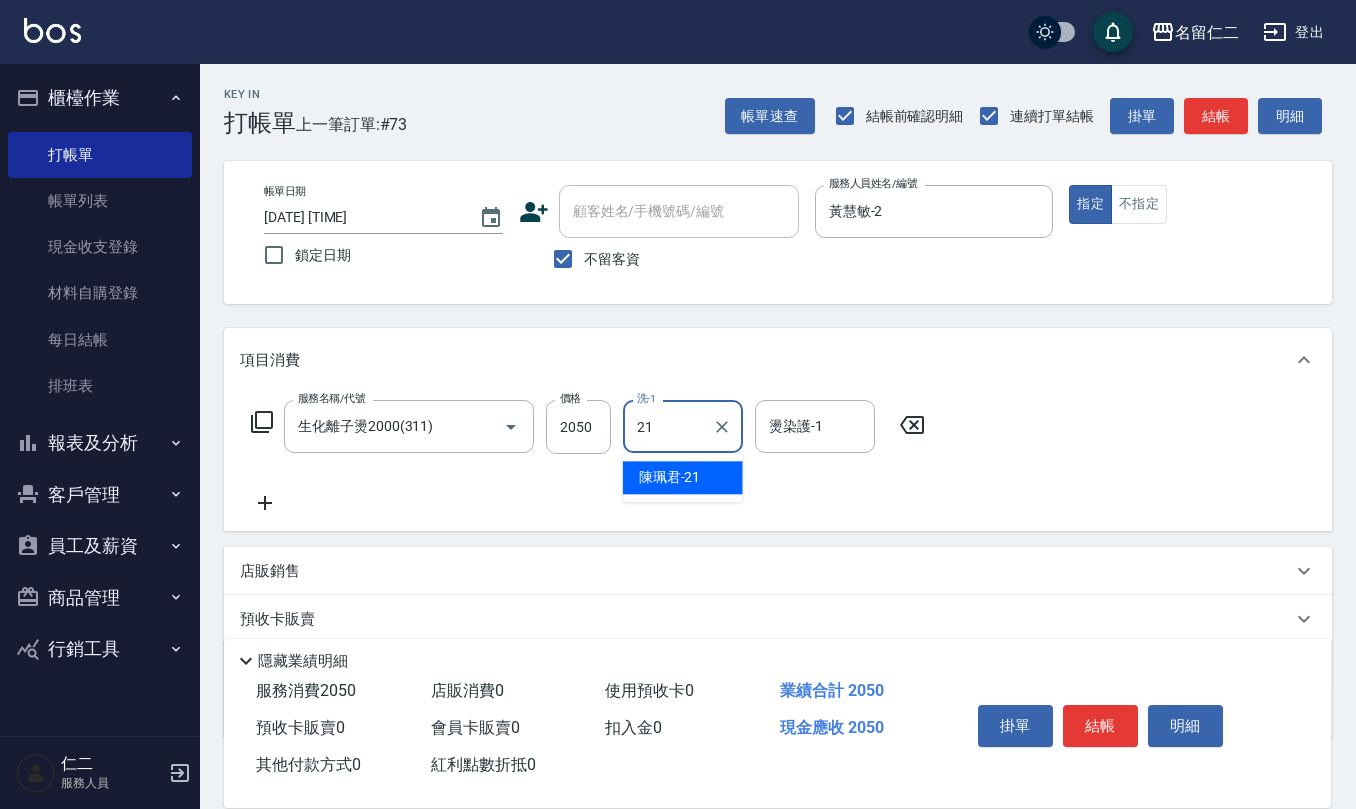type on "陳珮君-21" 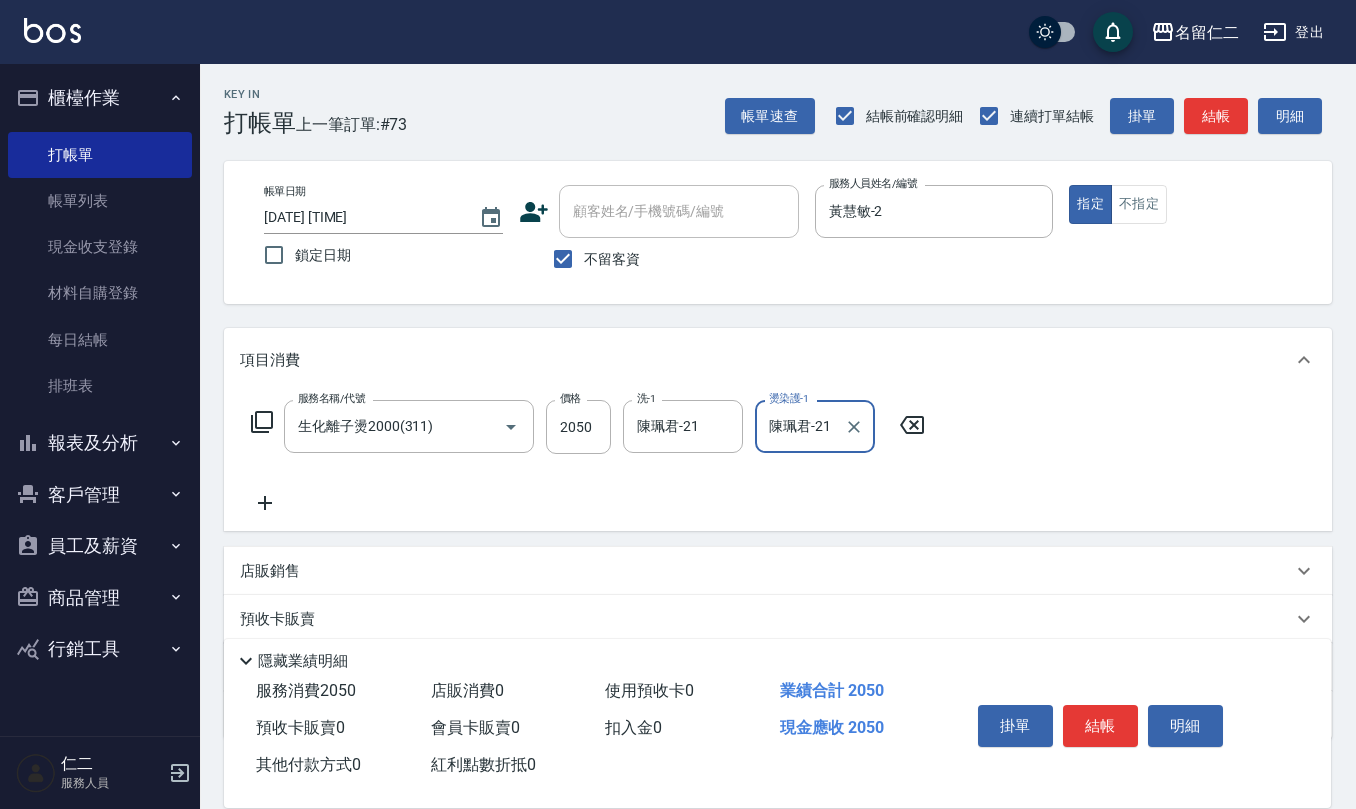 type on "陳珮君-21" 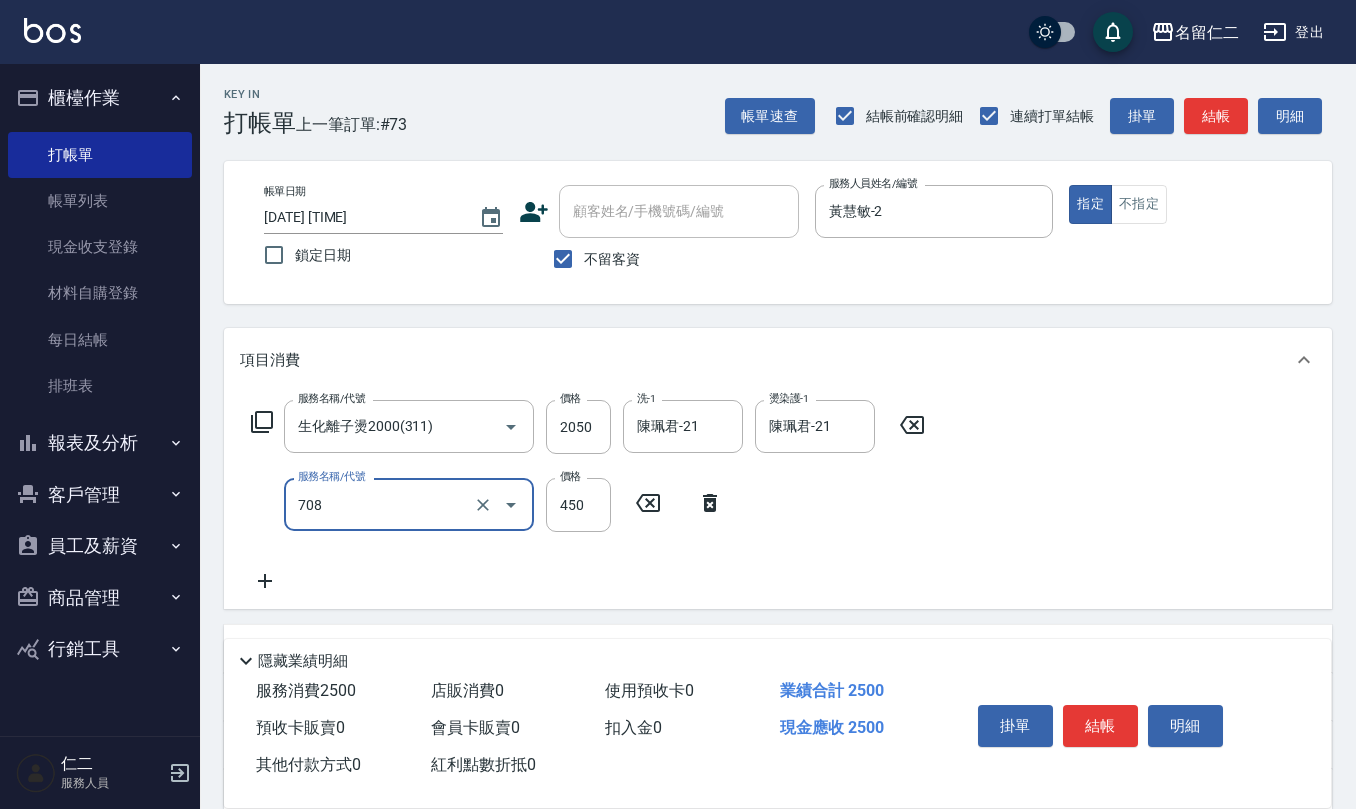 type on "松島舞鶴450(708)" 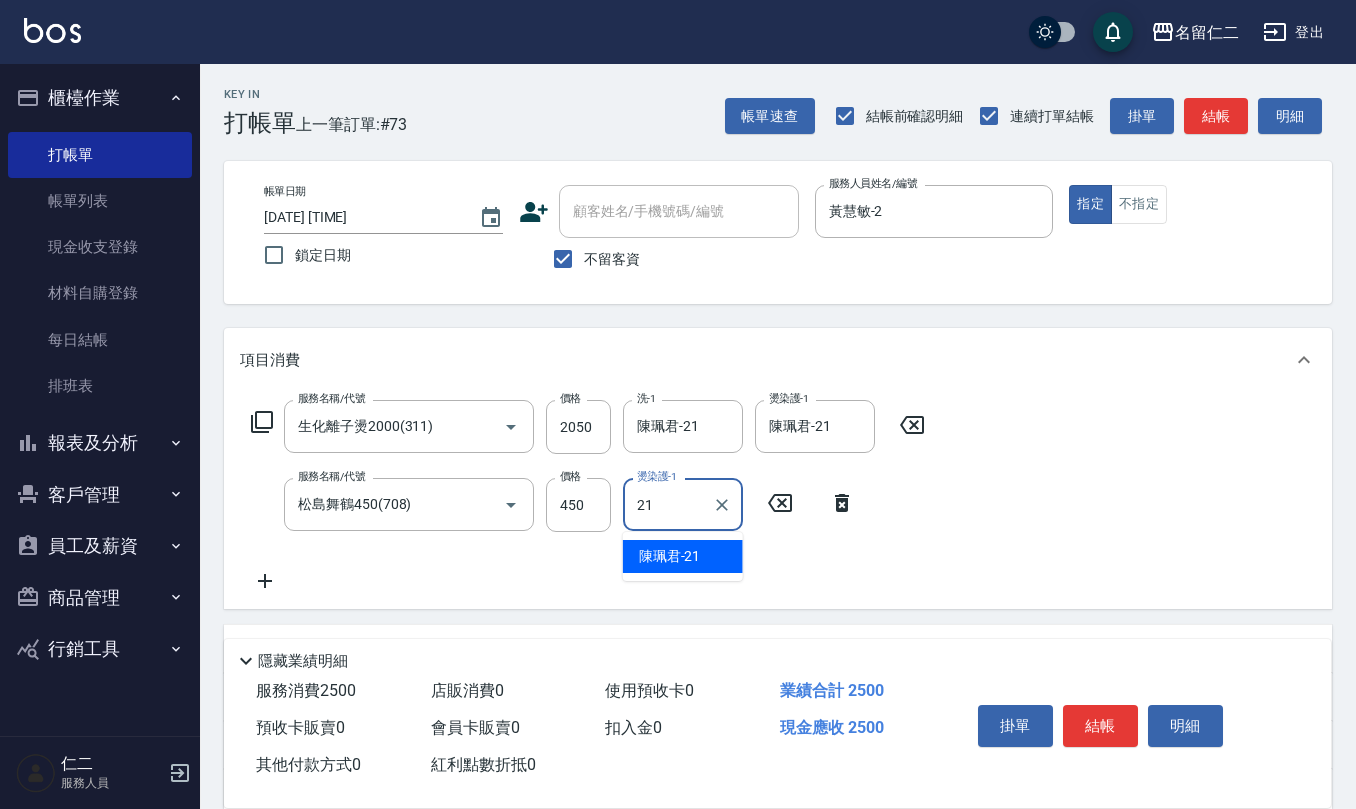 type on "陳珮君-21" 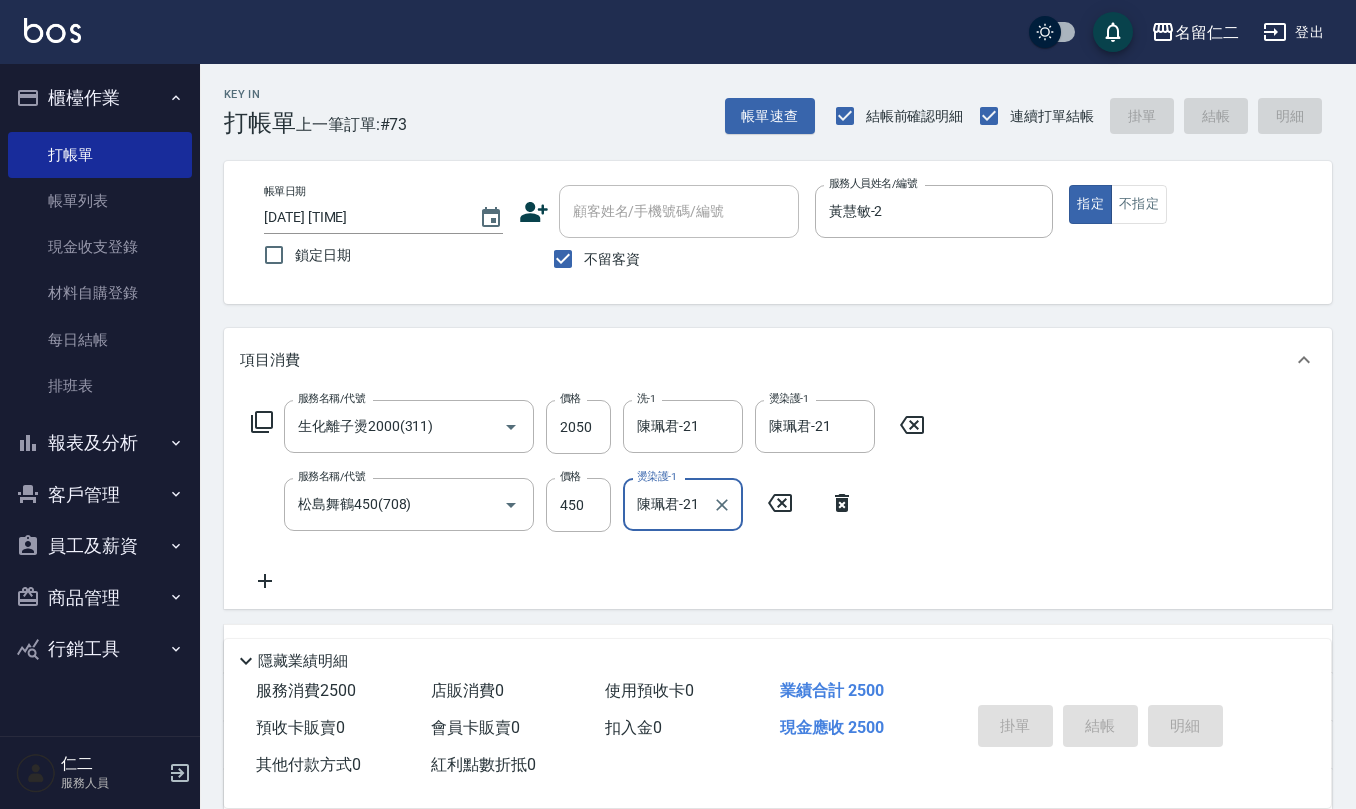 type 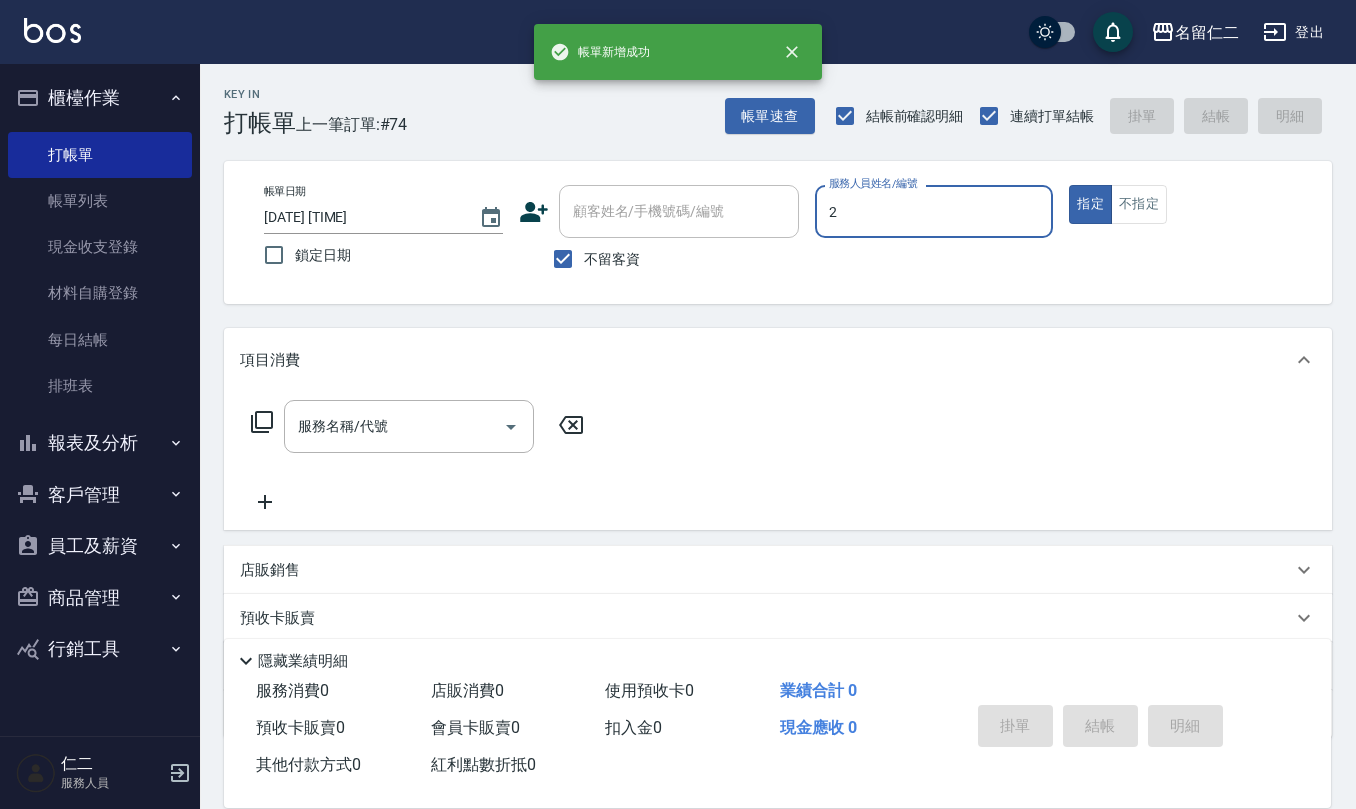 type on "黃慧敏-2" 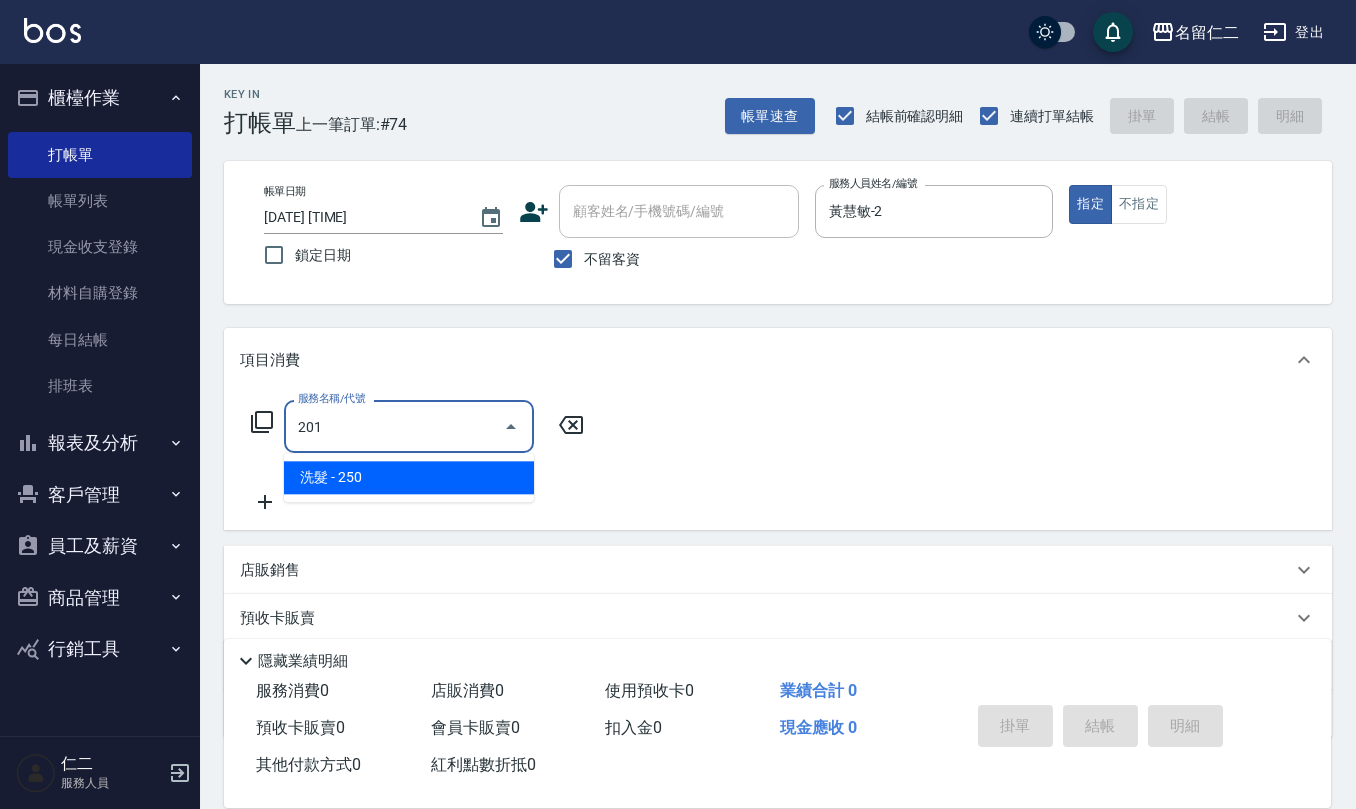 type on "洗髮(201)" 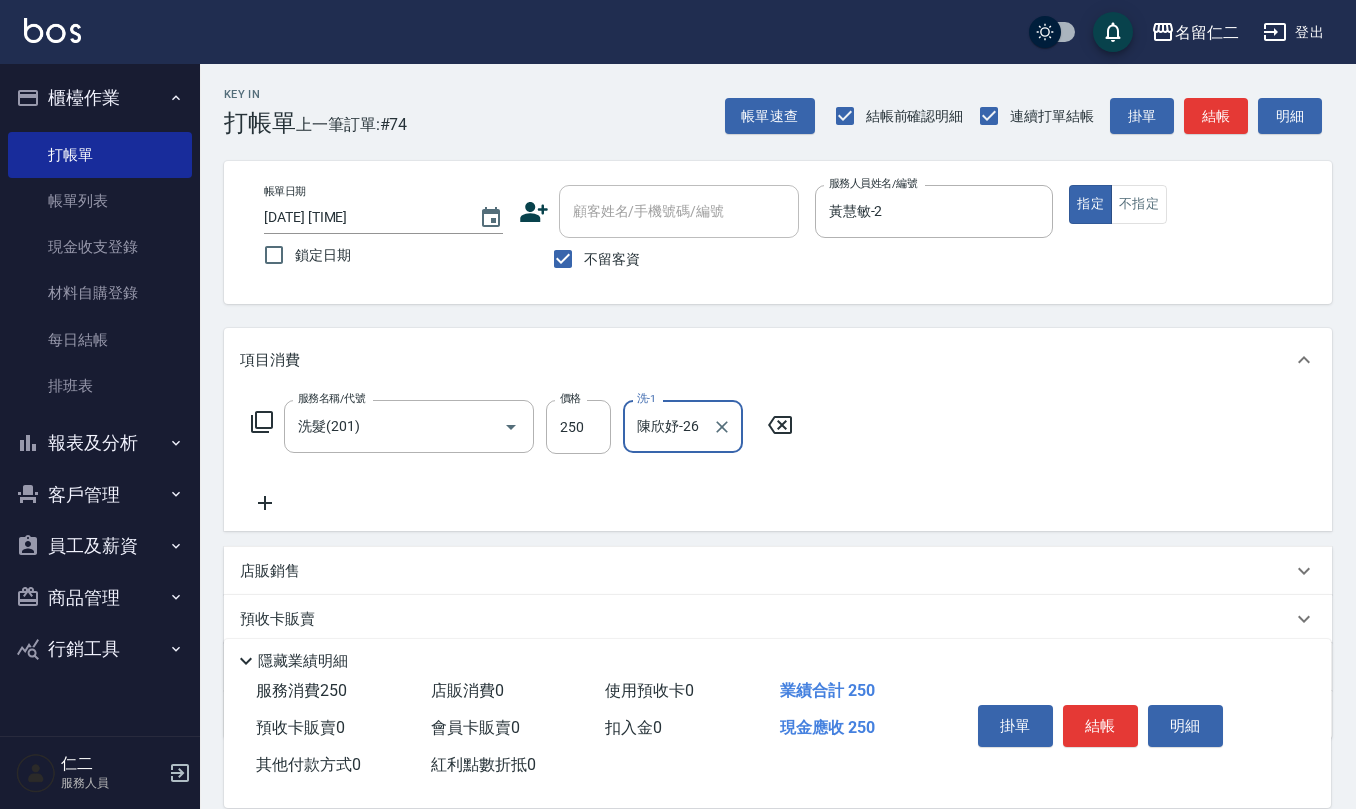 type on "陳欣妤-26" 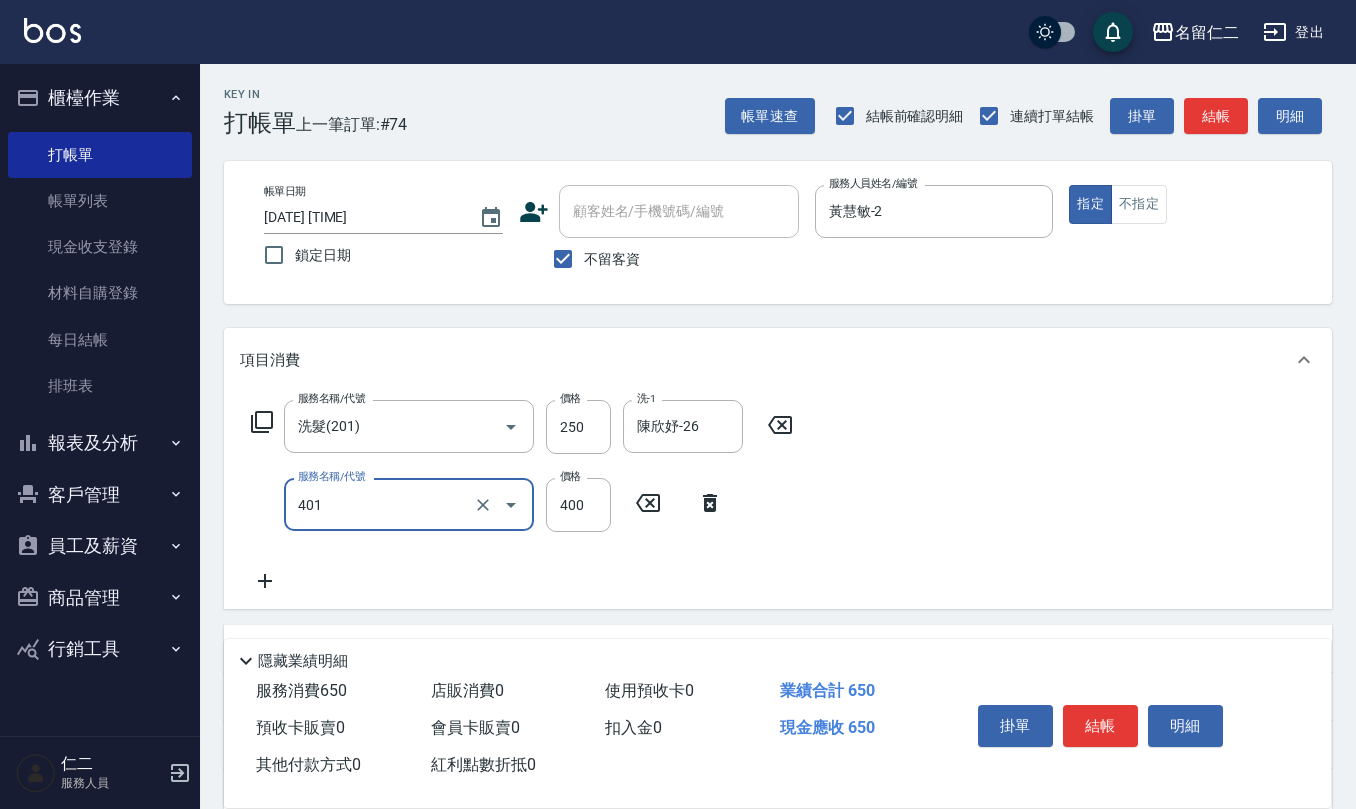 type on "剪髮(401)" 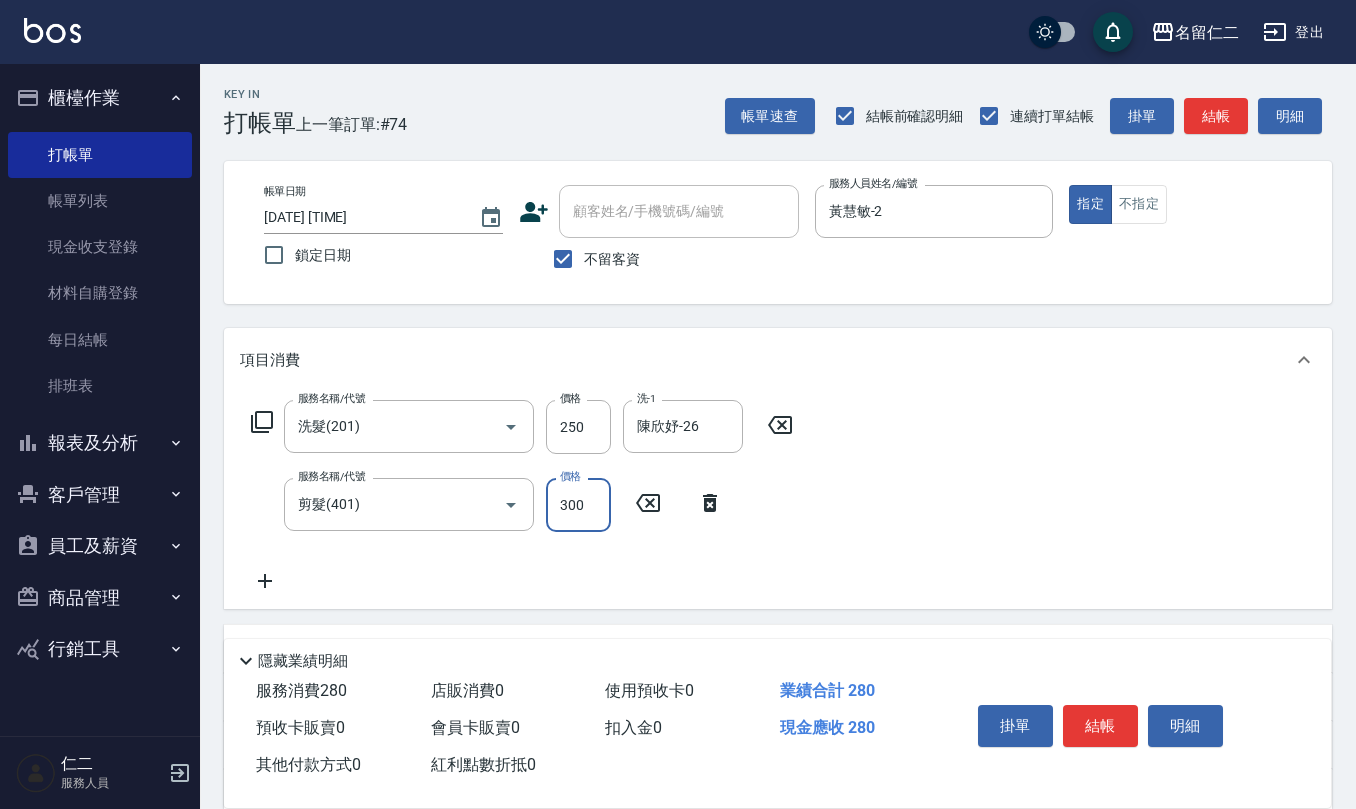 type on "300" 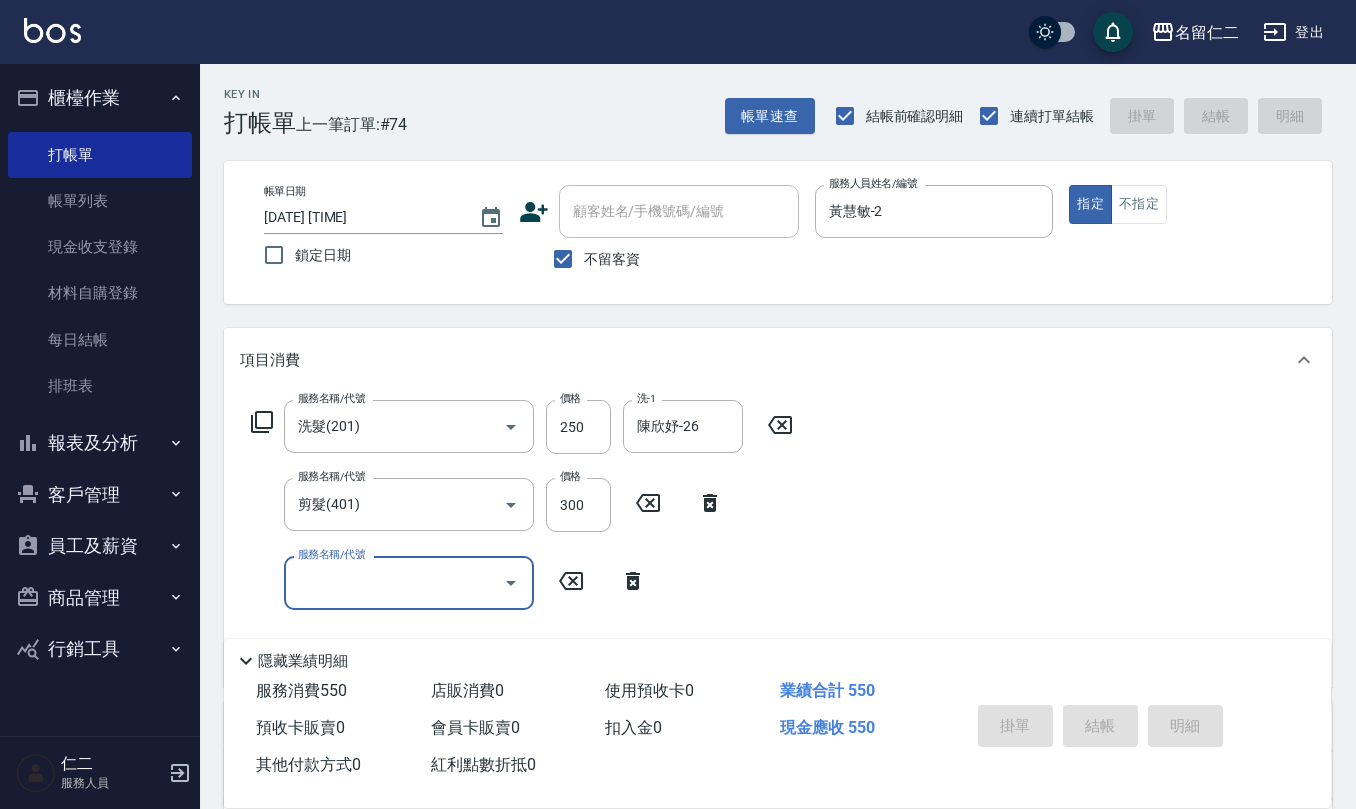 type 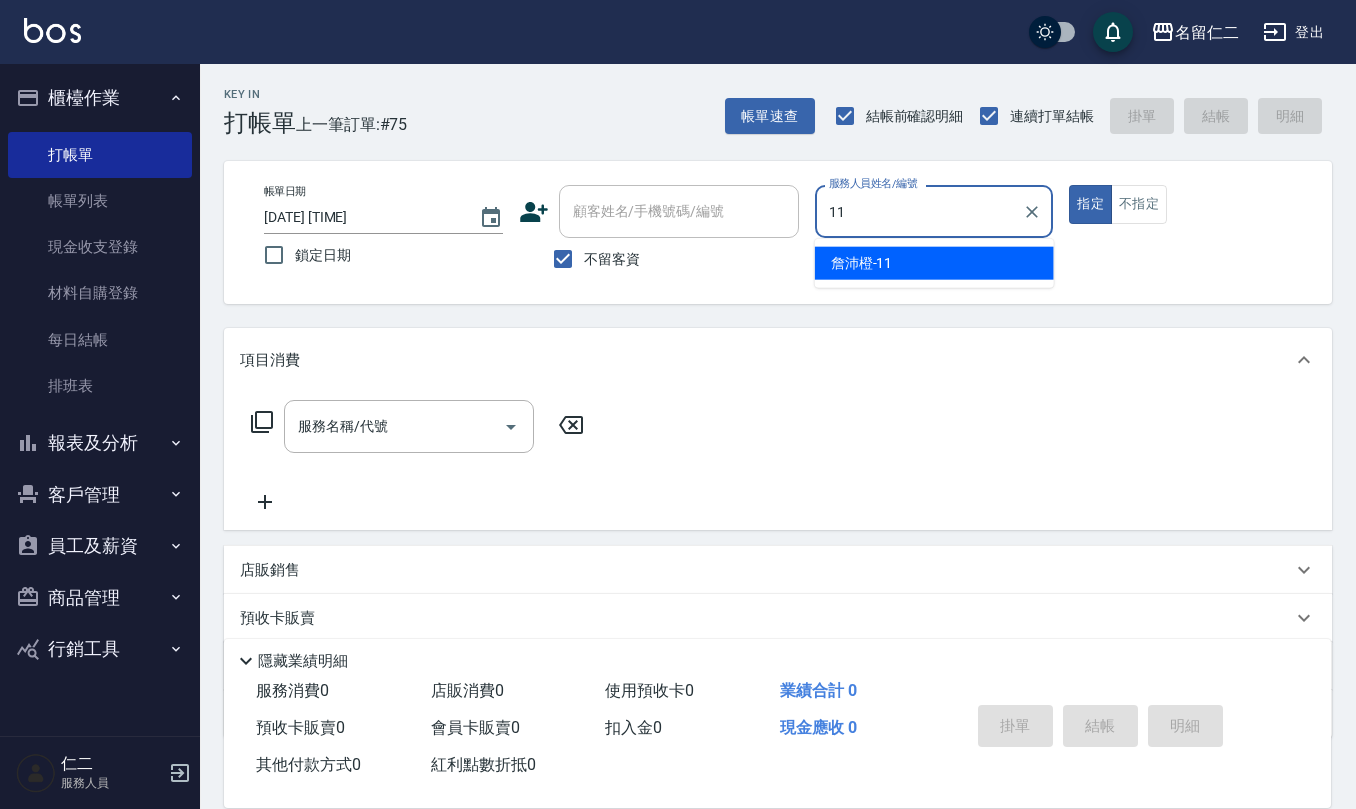 type on "詹沛橙-11" 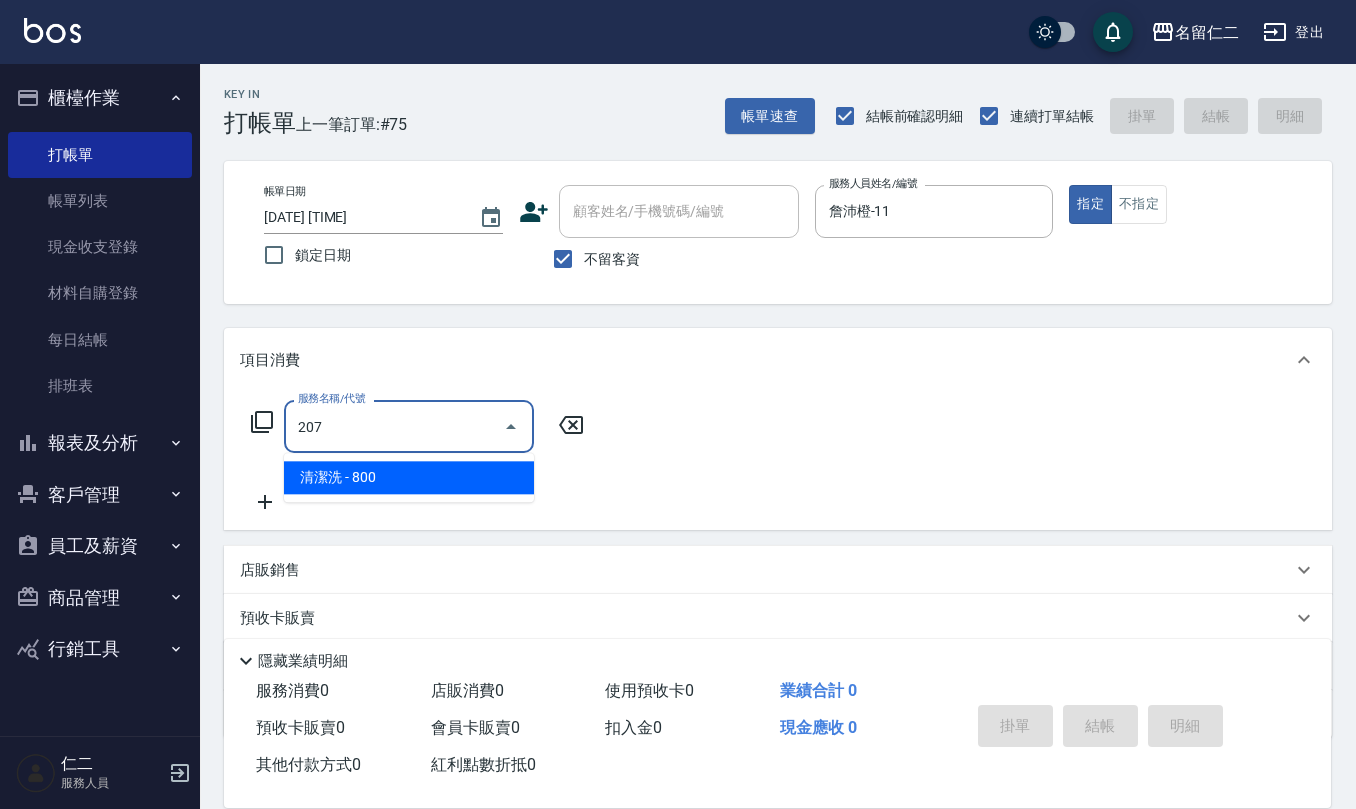 type on "清潔洗(207)" 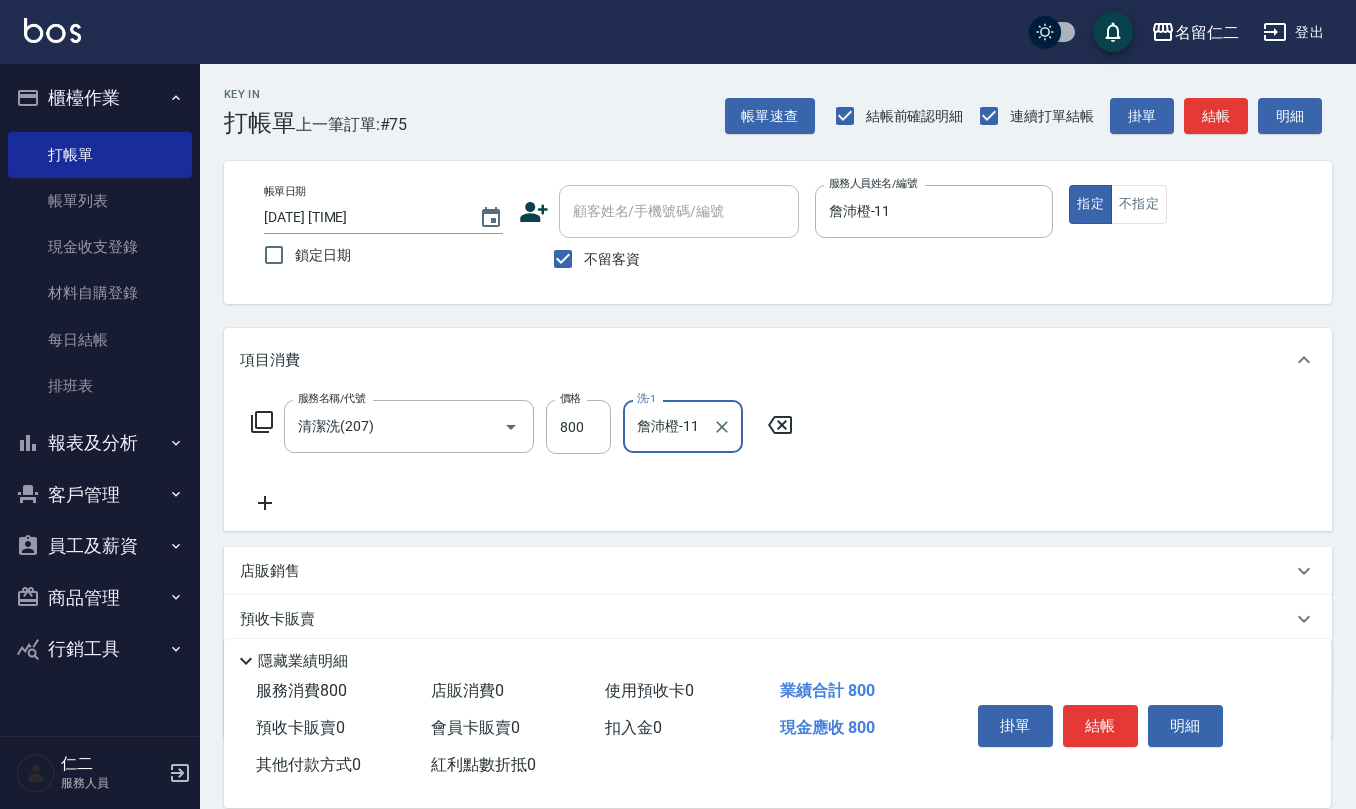 type on "詹沛橙-11" 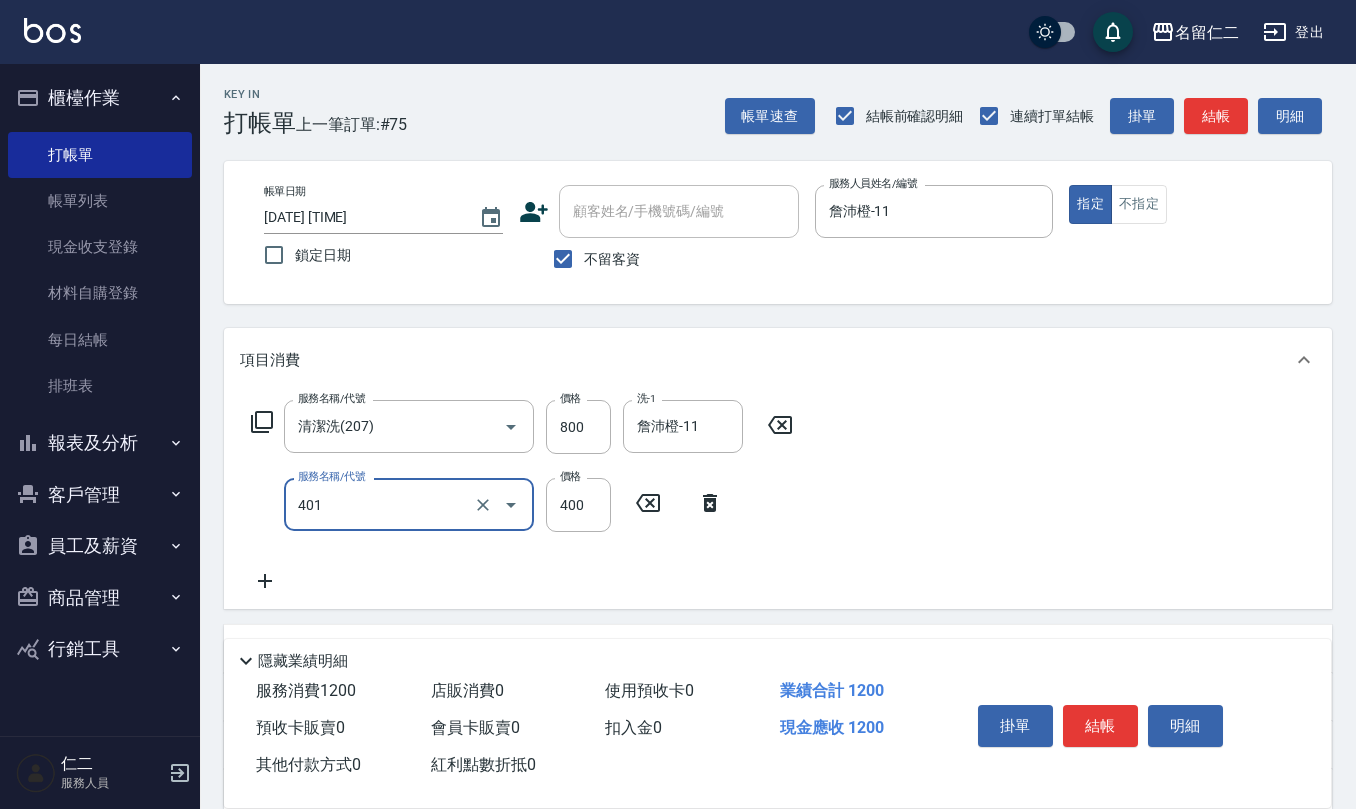 type on "剪髮(401)" 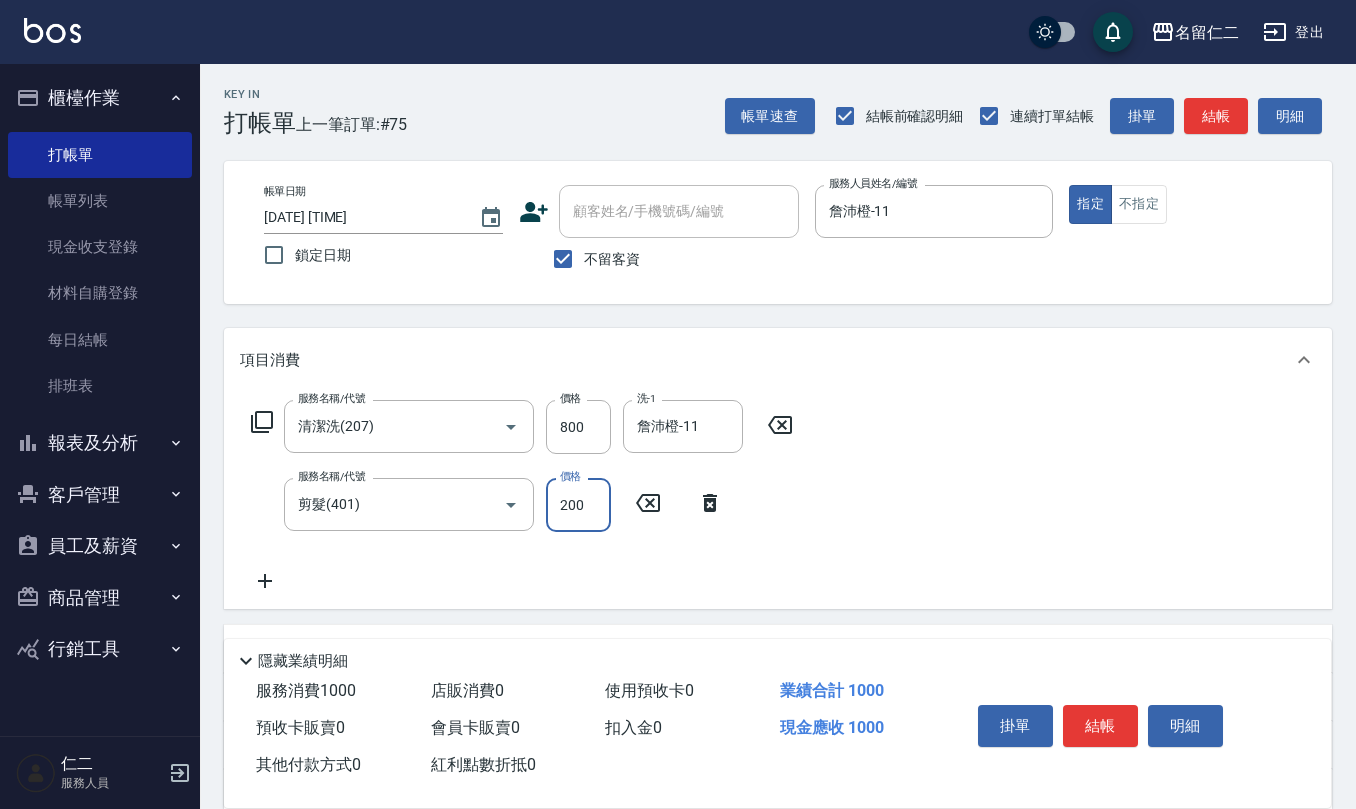 type on "200" 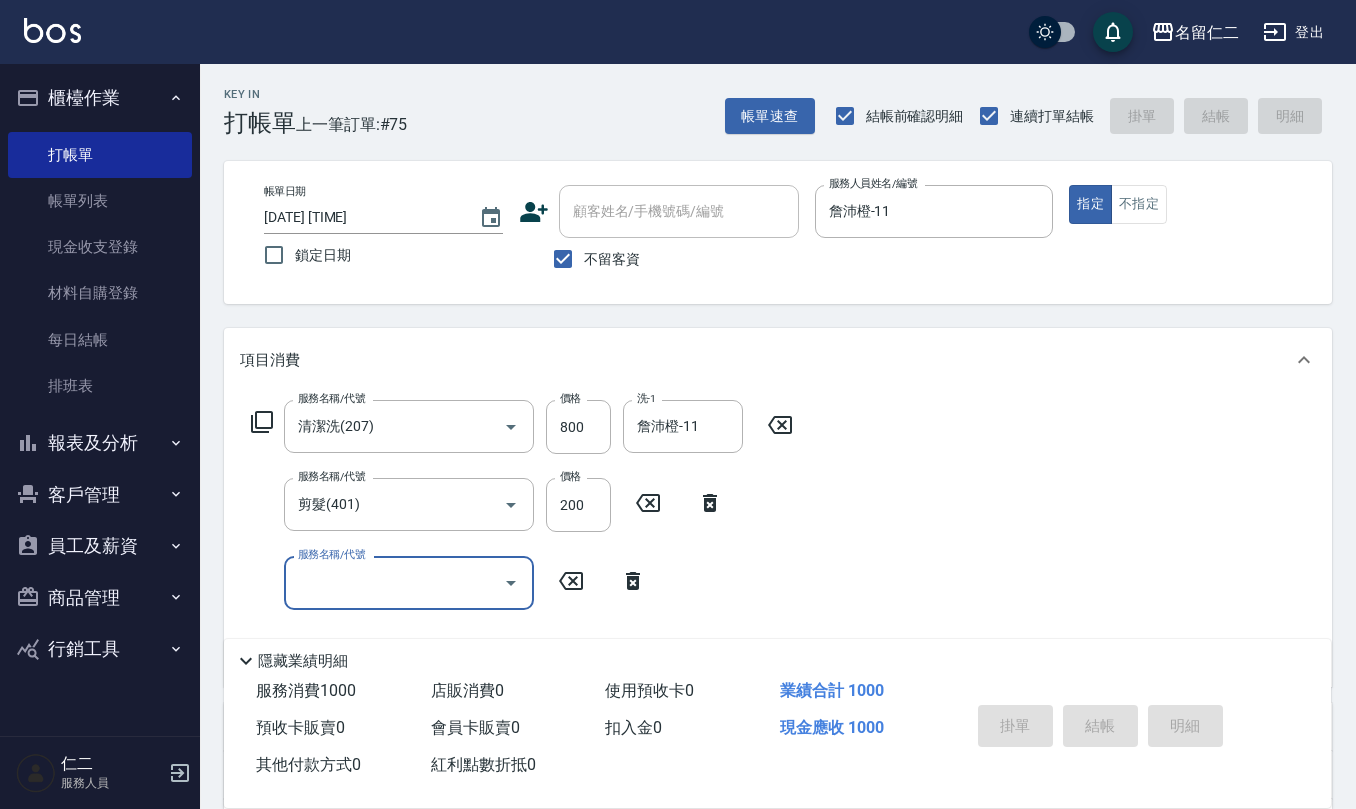 type 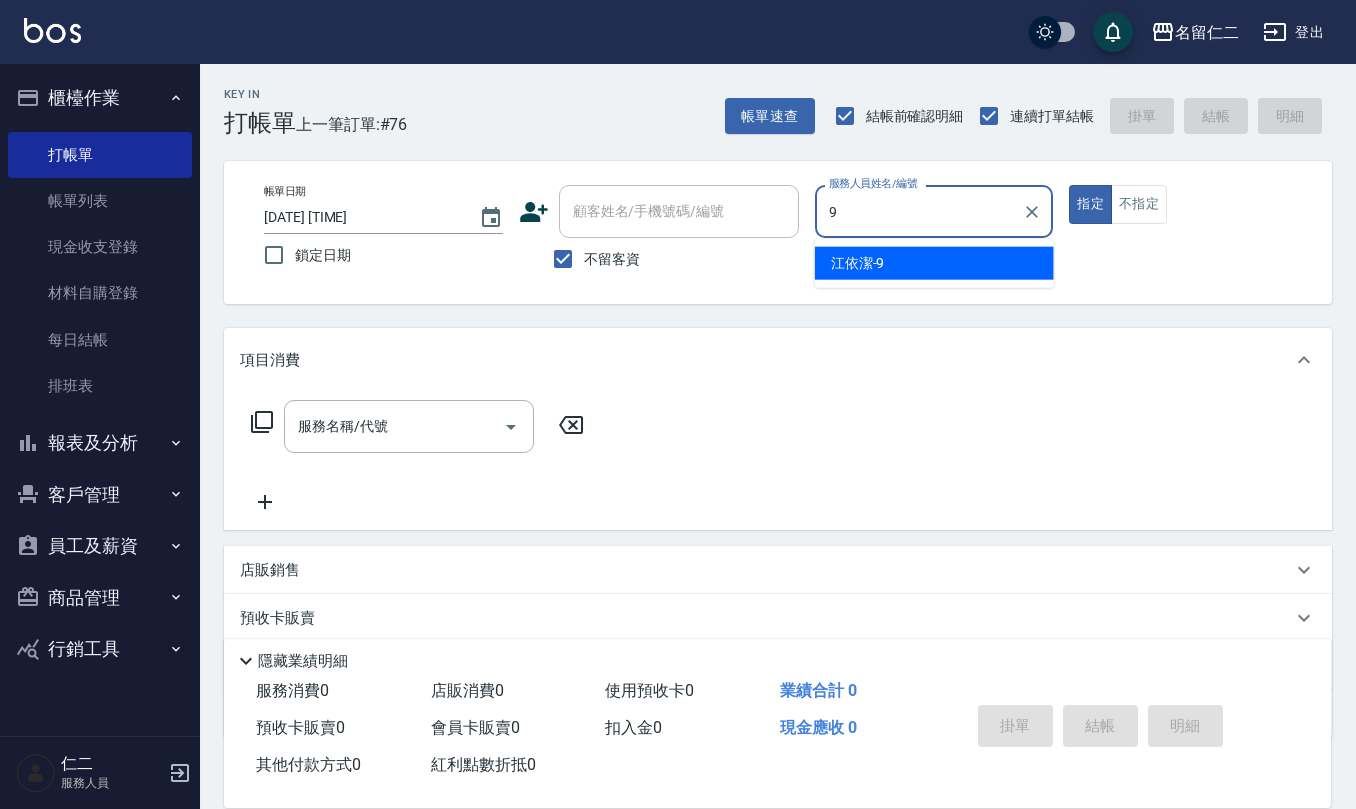 type on "江依潔-9" 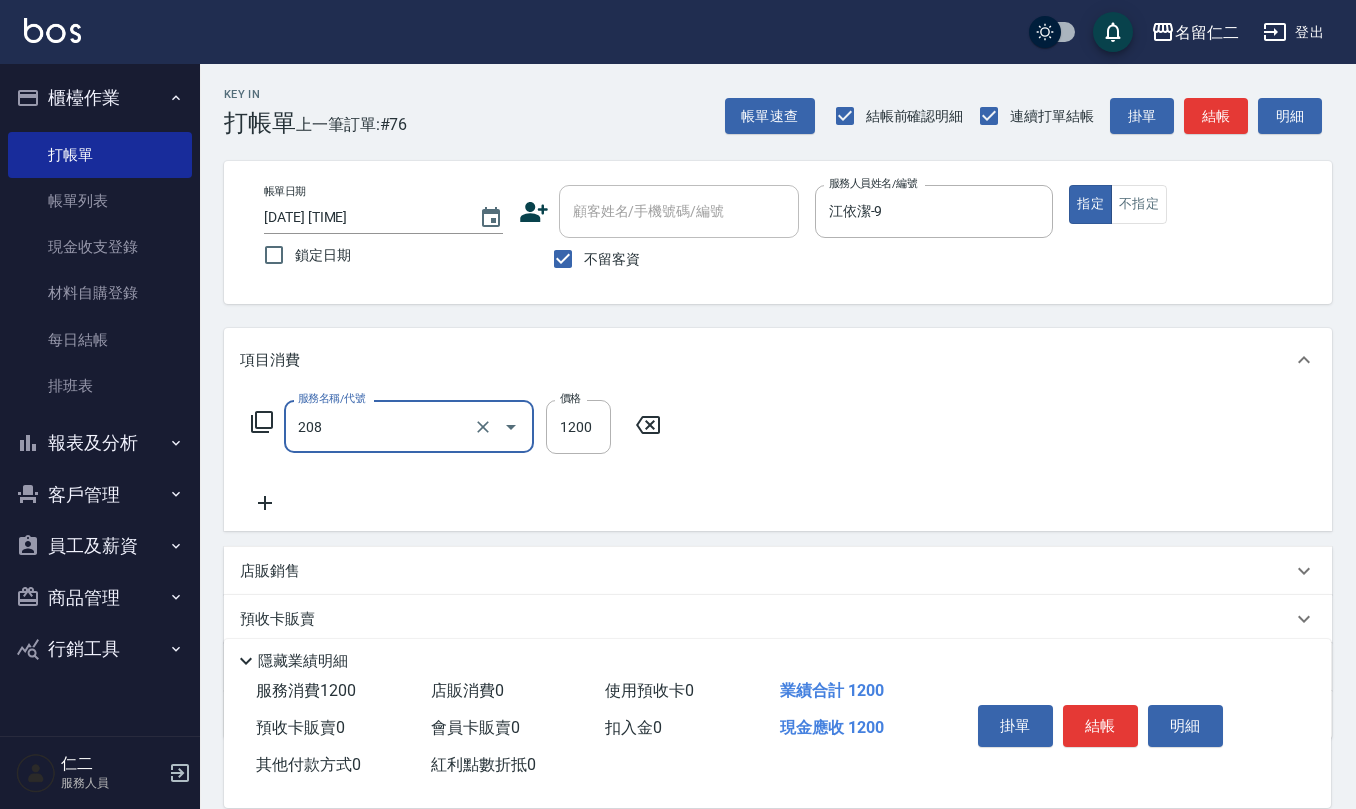 type on "深層洗([NUMBER])" 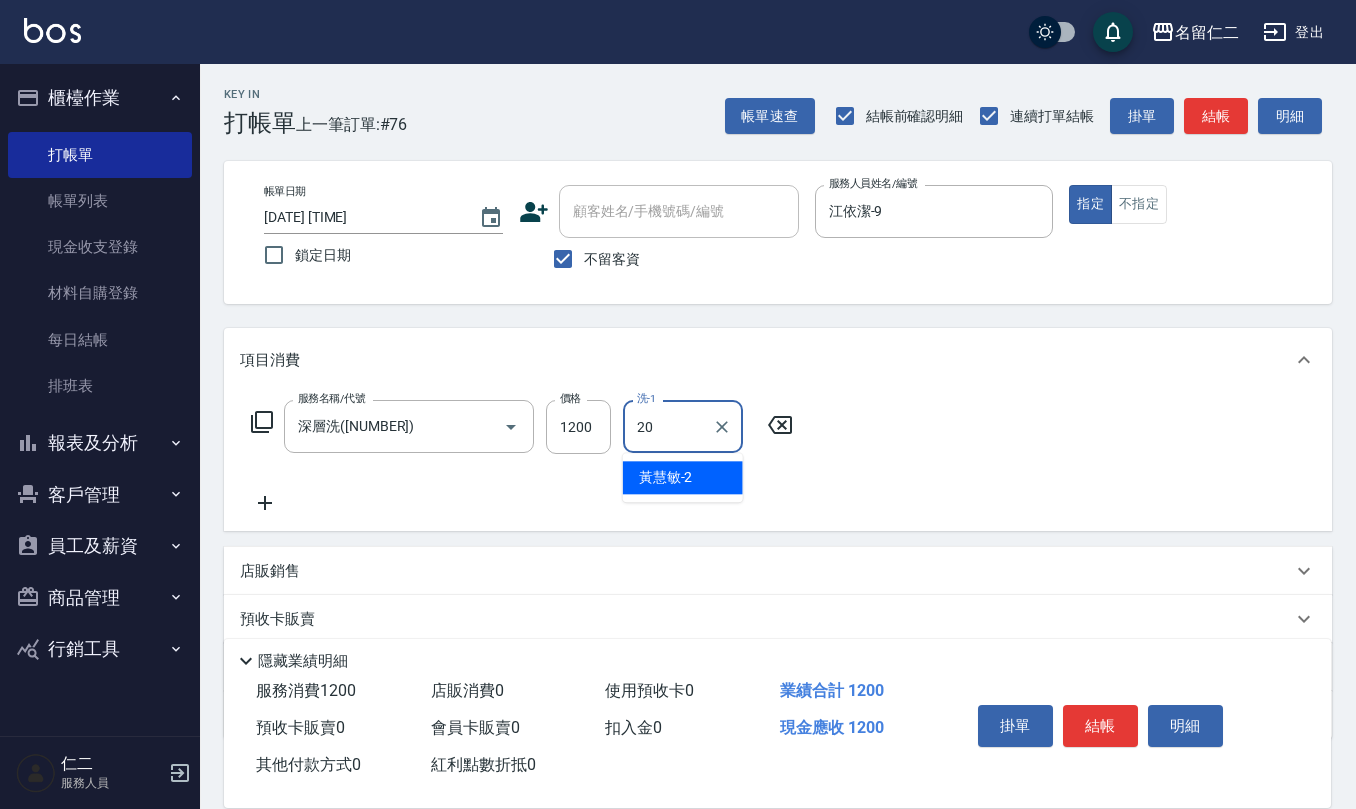 type on "杜芊彤-20" 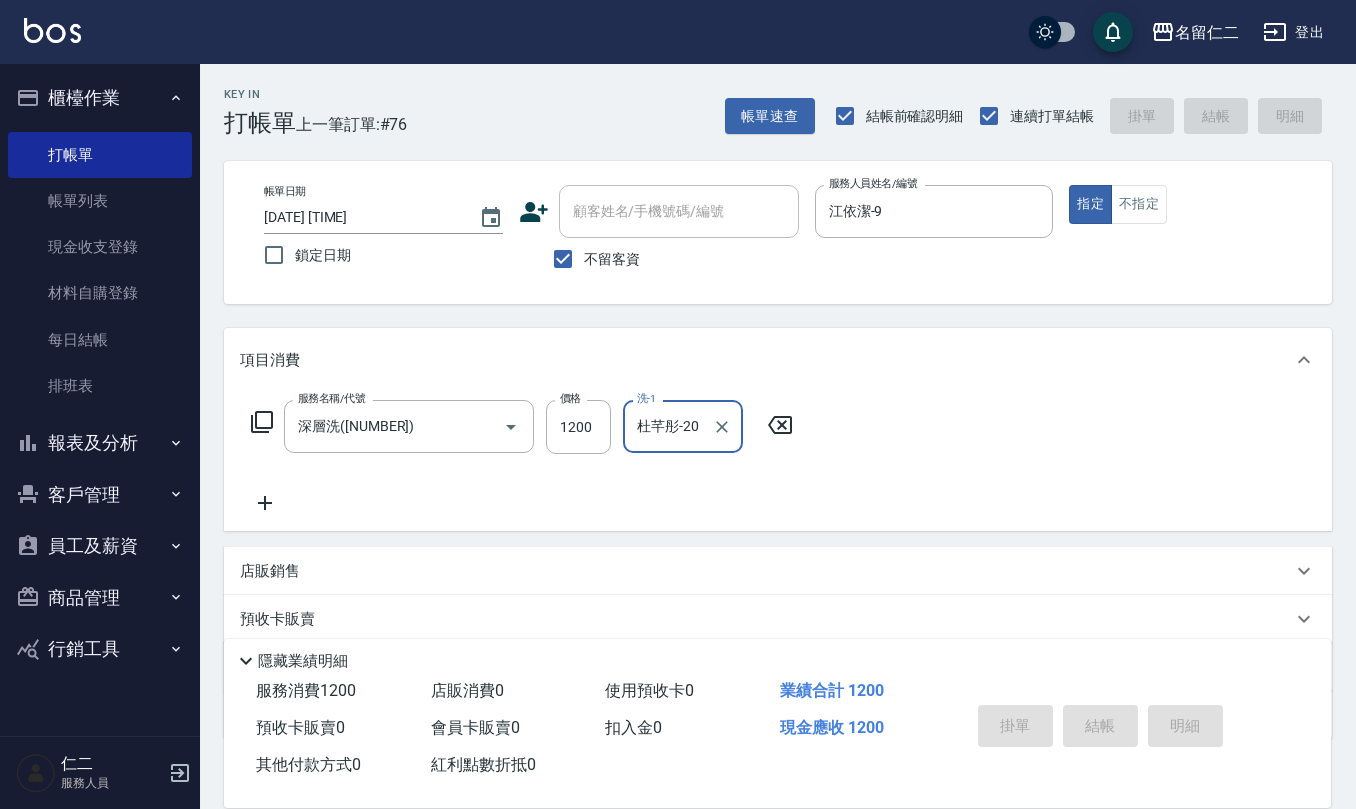 type 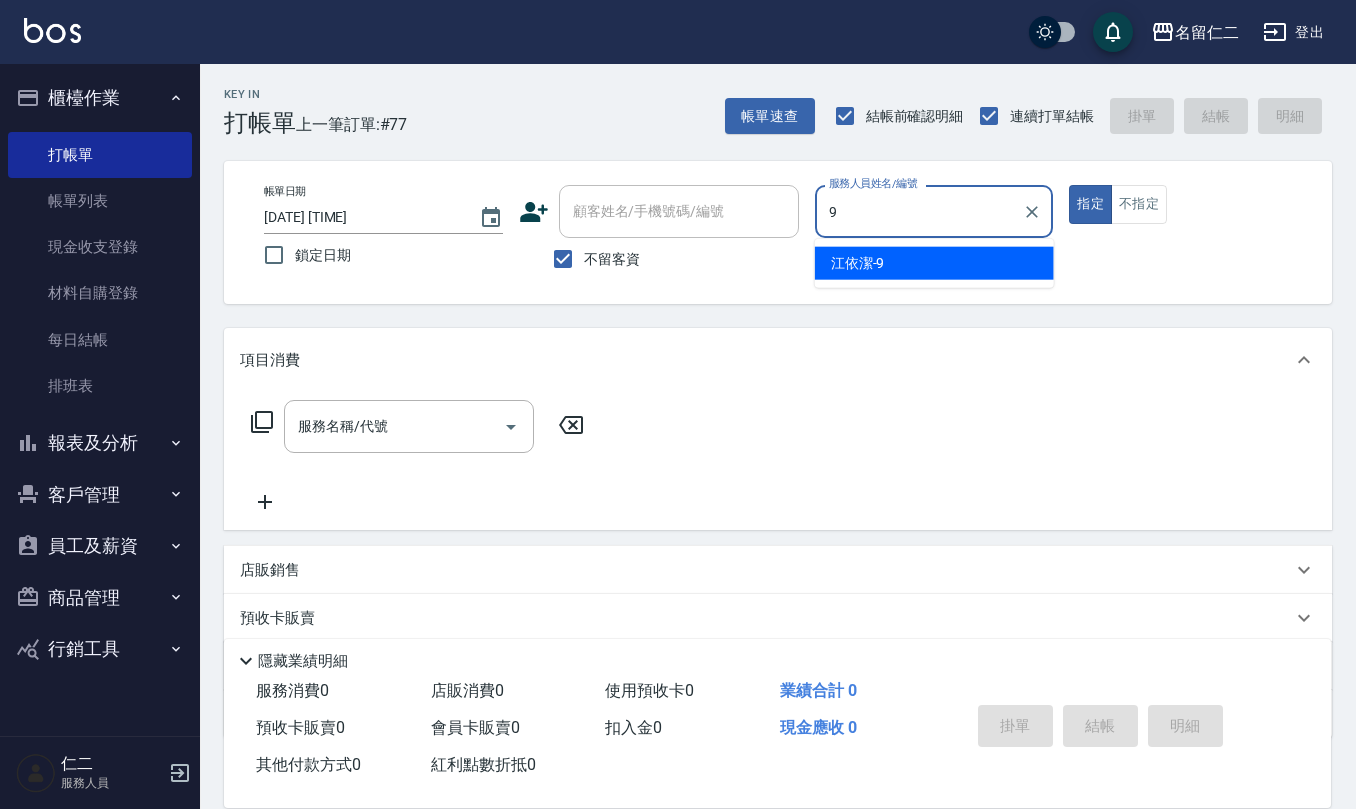 type on "江依潔-9" 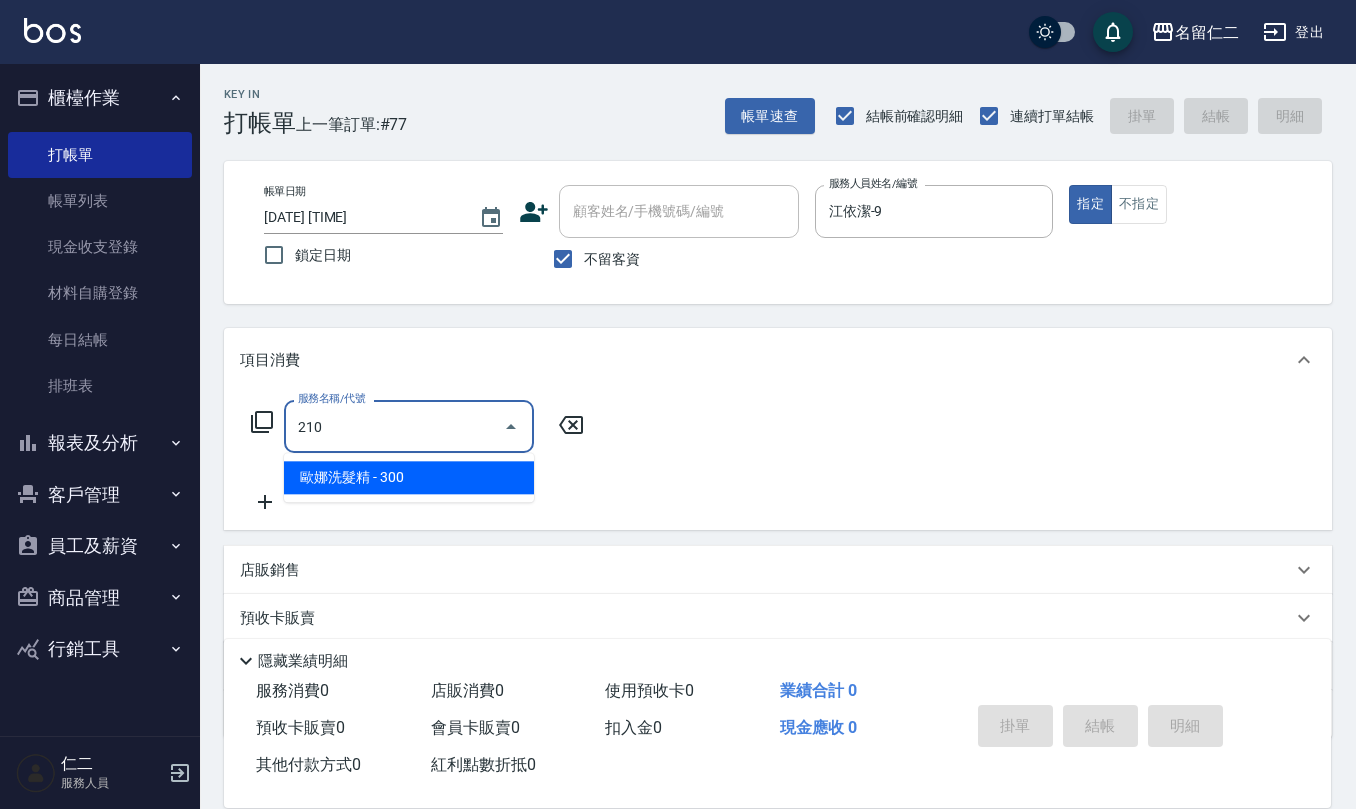 type on "歐娜洗髮精(210)" 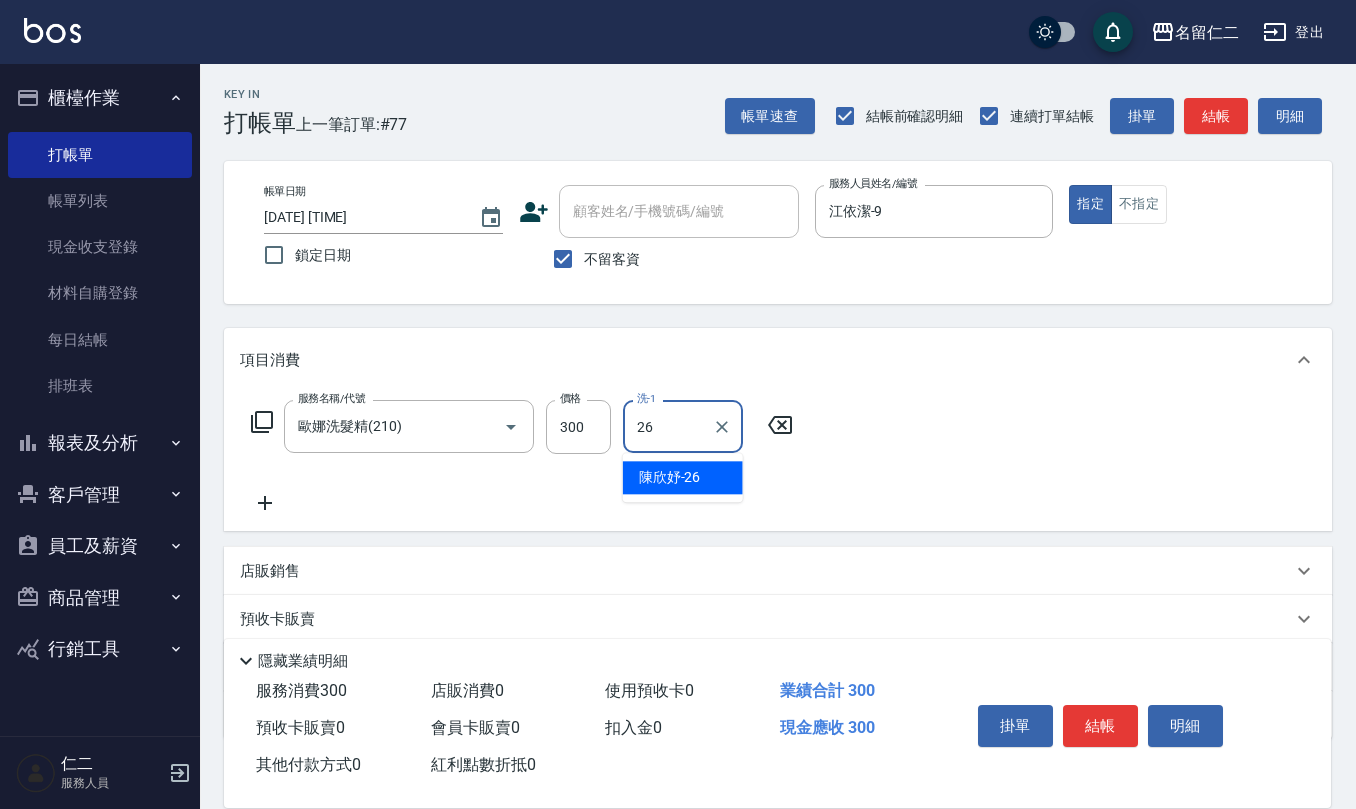 type on "陳欣妤-26" 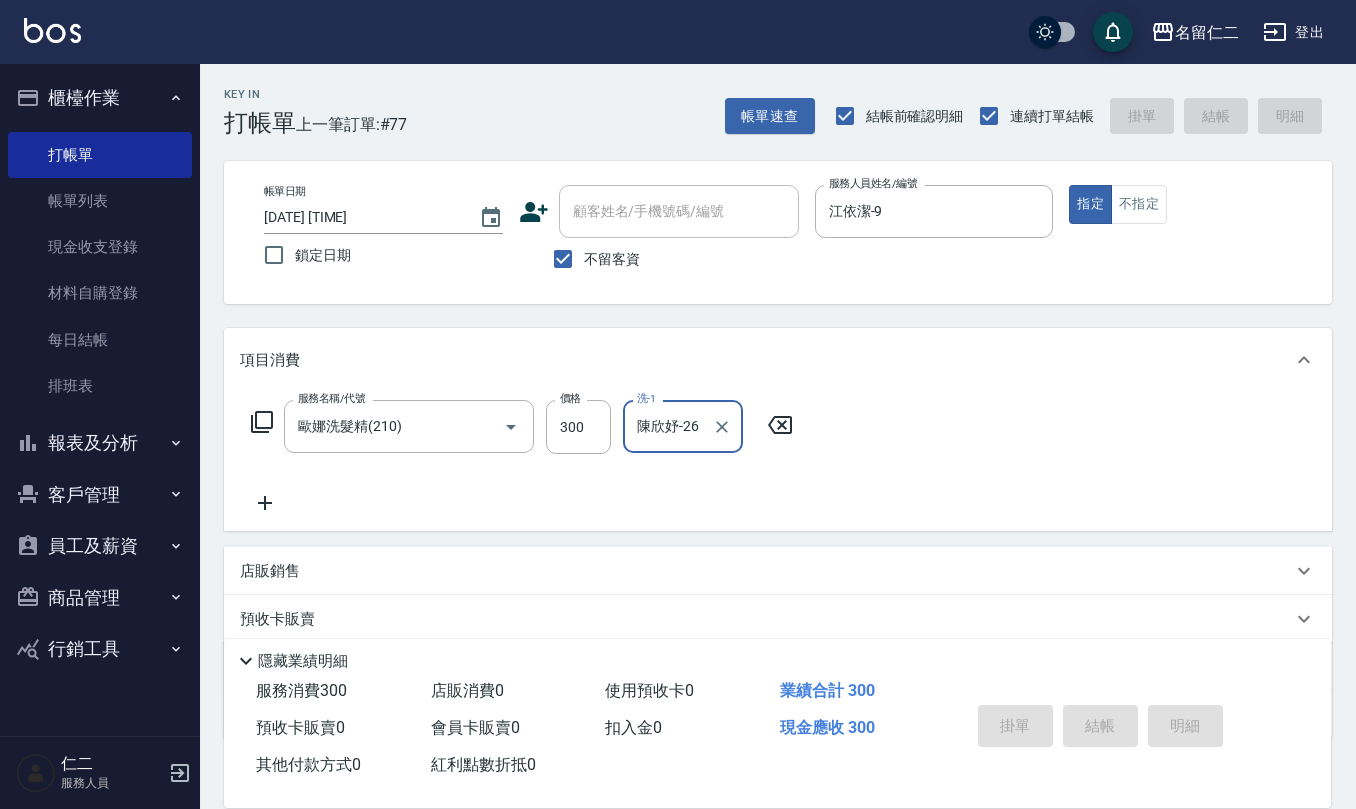 type 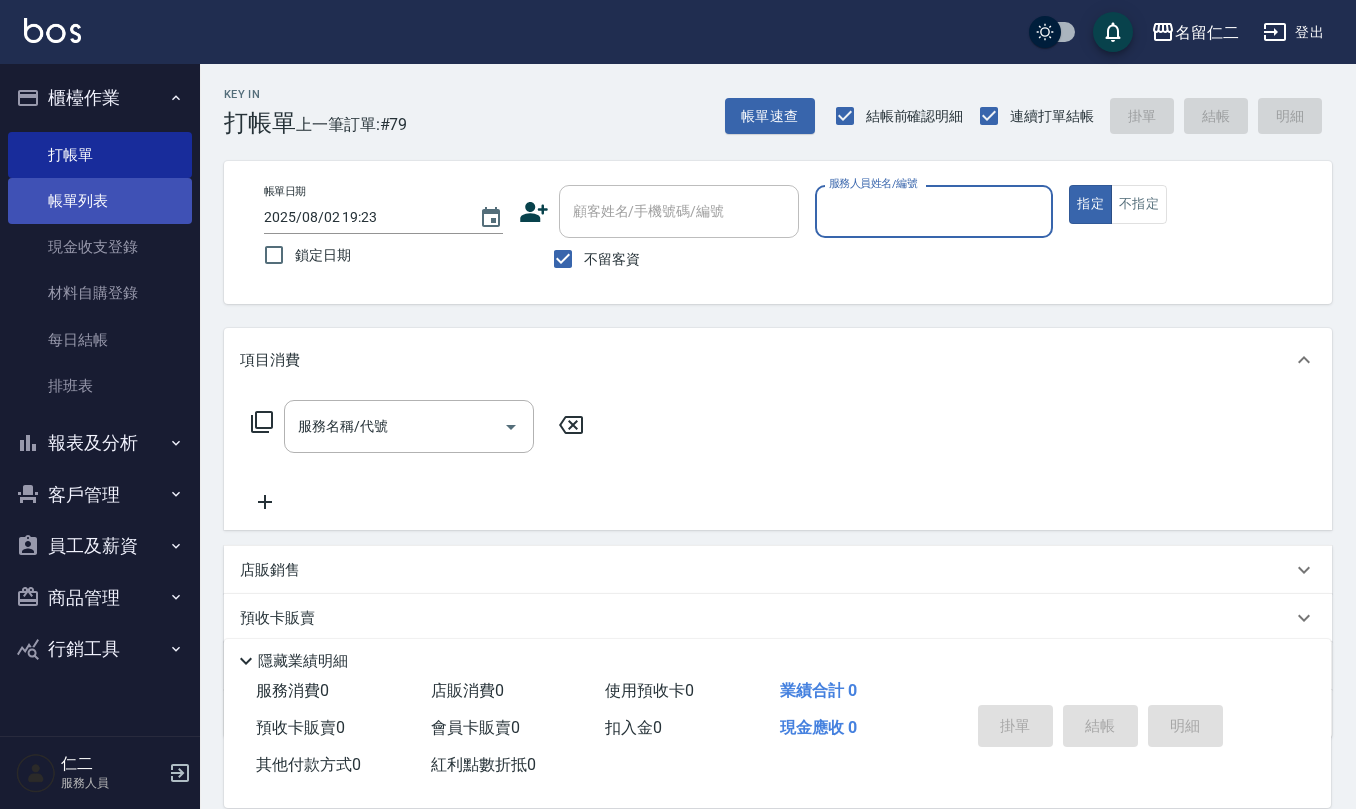 click on "帳單列表" at bounding box center (100, 201) 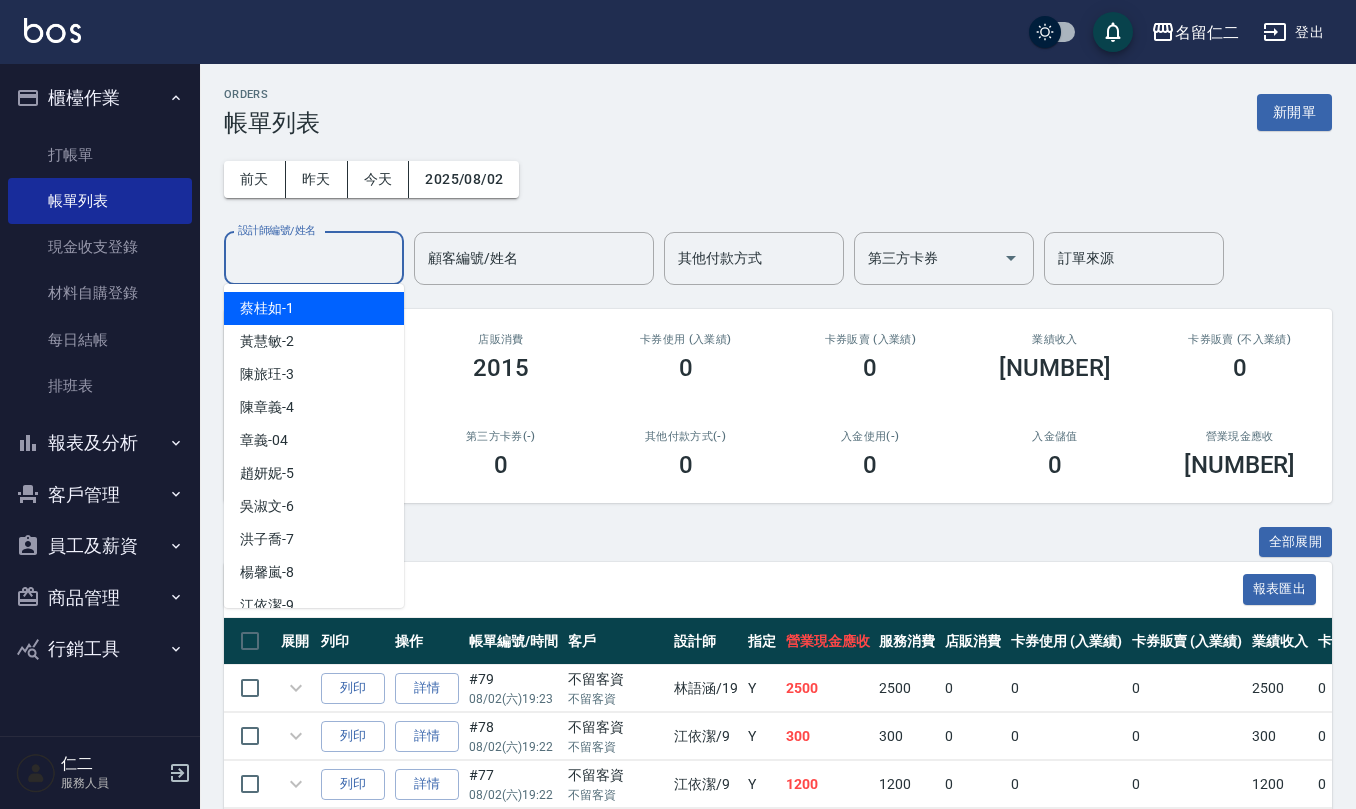 click on "設計師編號/姓名 設計師編號/姓名" at bounding box center (314, 258) 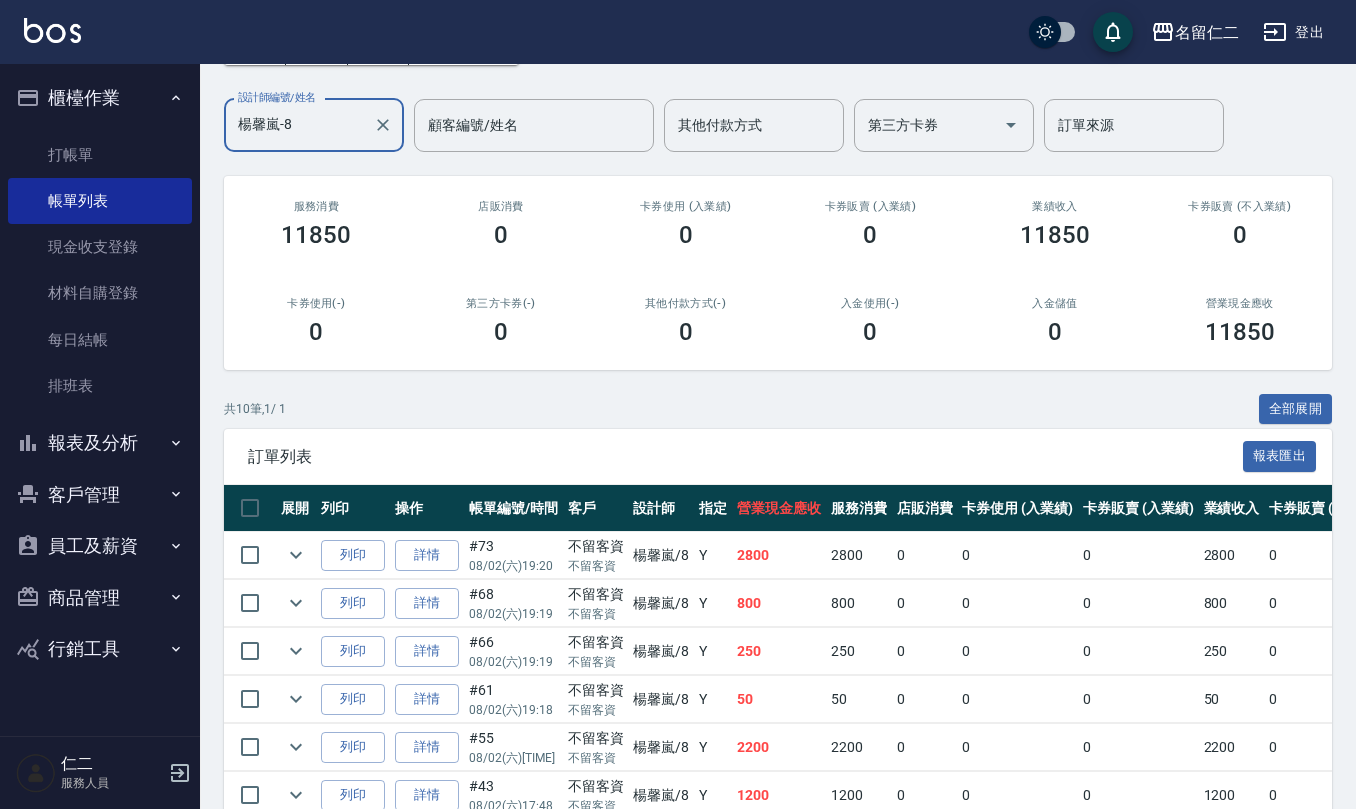 scroll, scrollTop: 266, scrollLeft: 0, axis: vertical 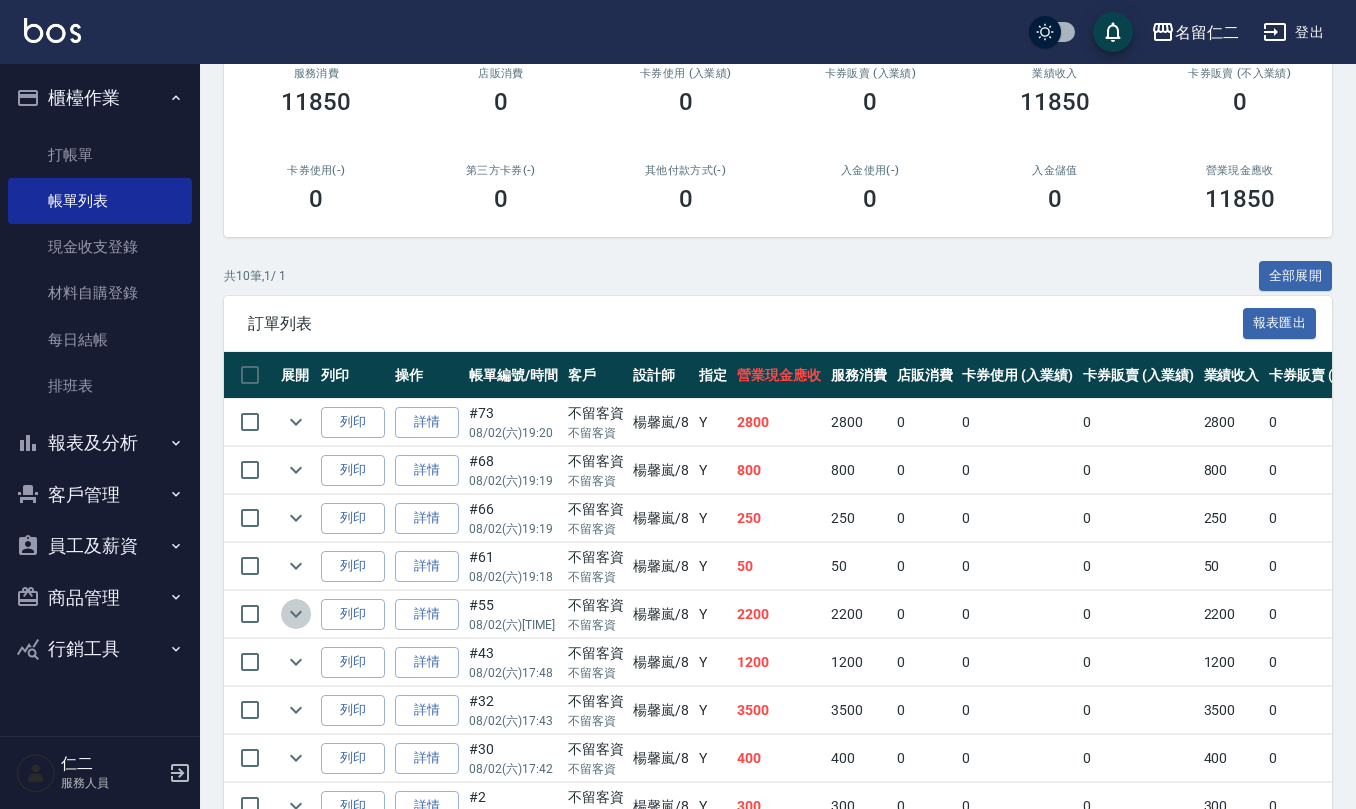 click 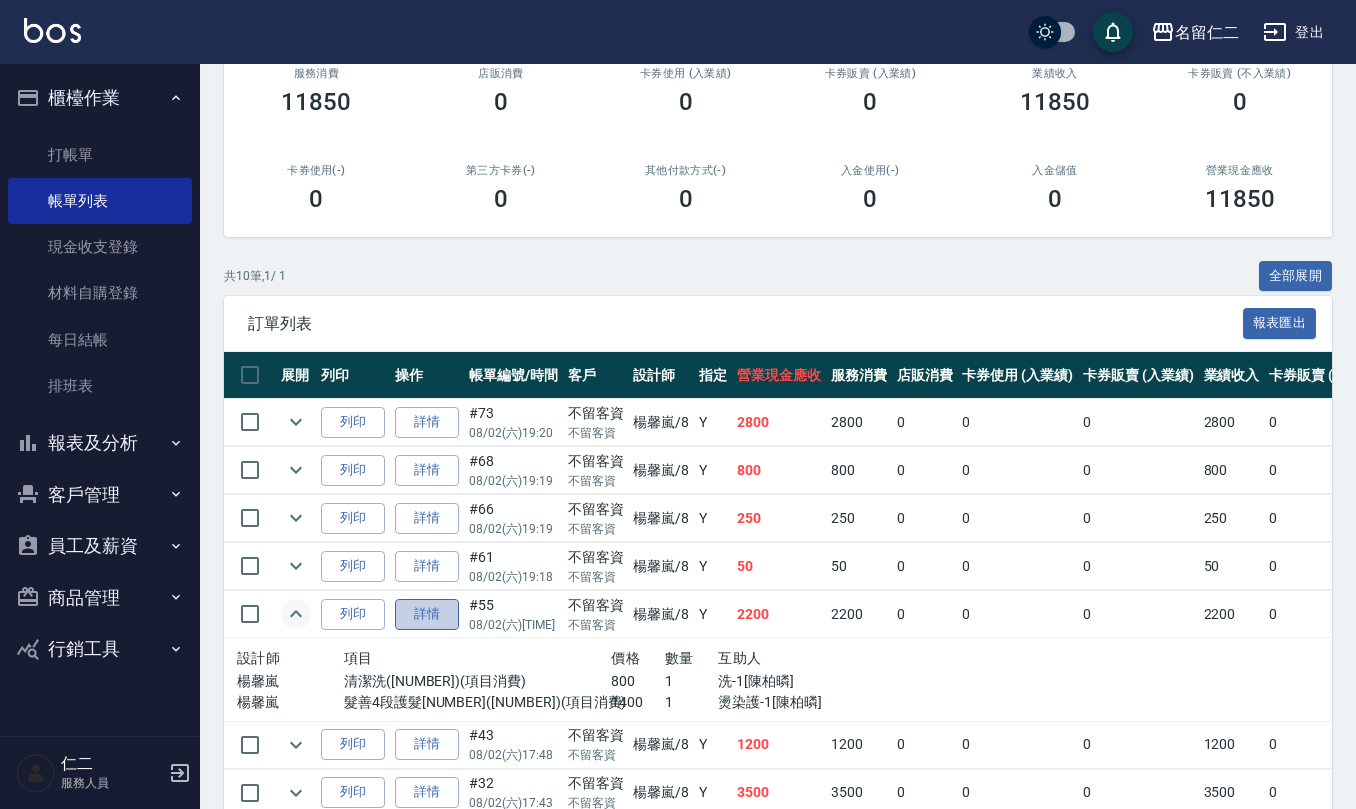 click on "詳情" at bounding box center (427, 614) 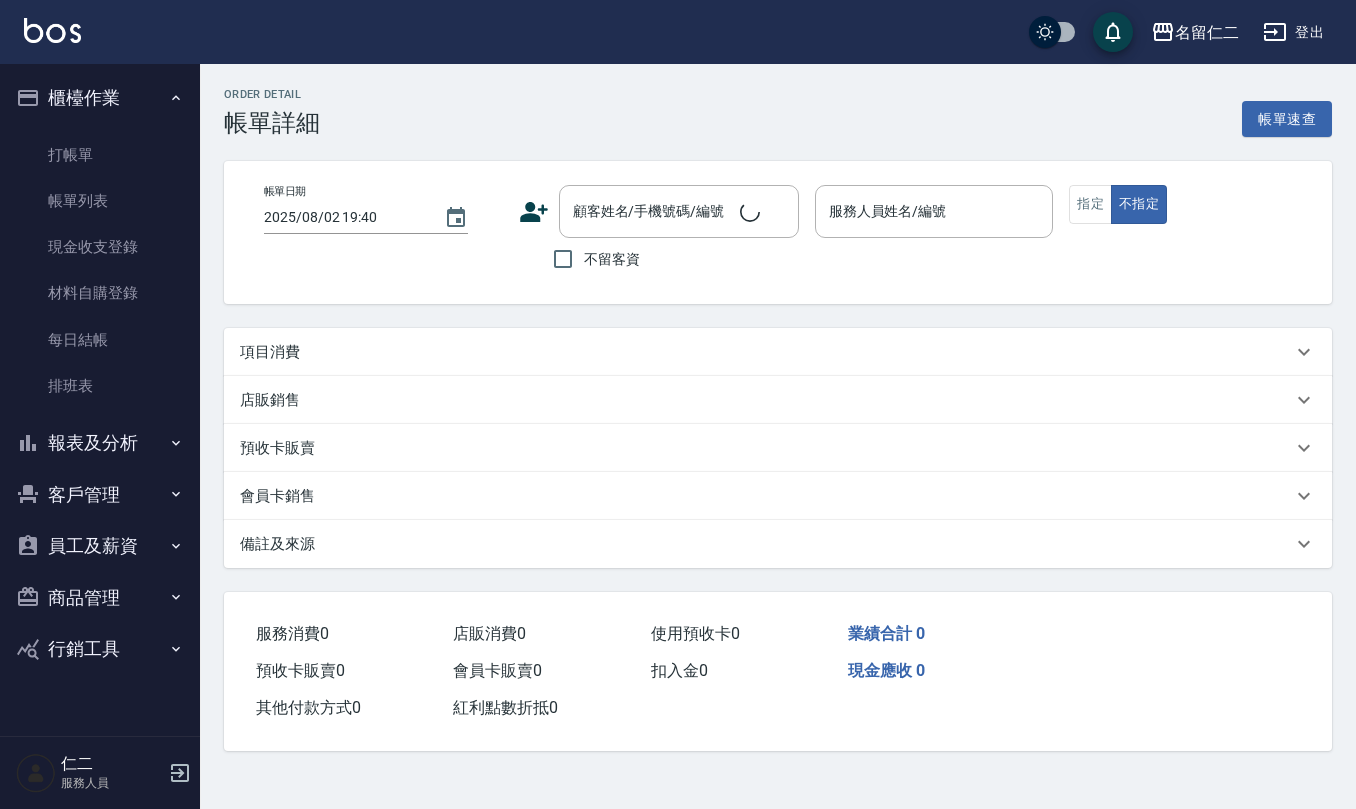 scroll, scrollTop: 0, scrollLeft: 0, axis: both 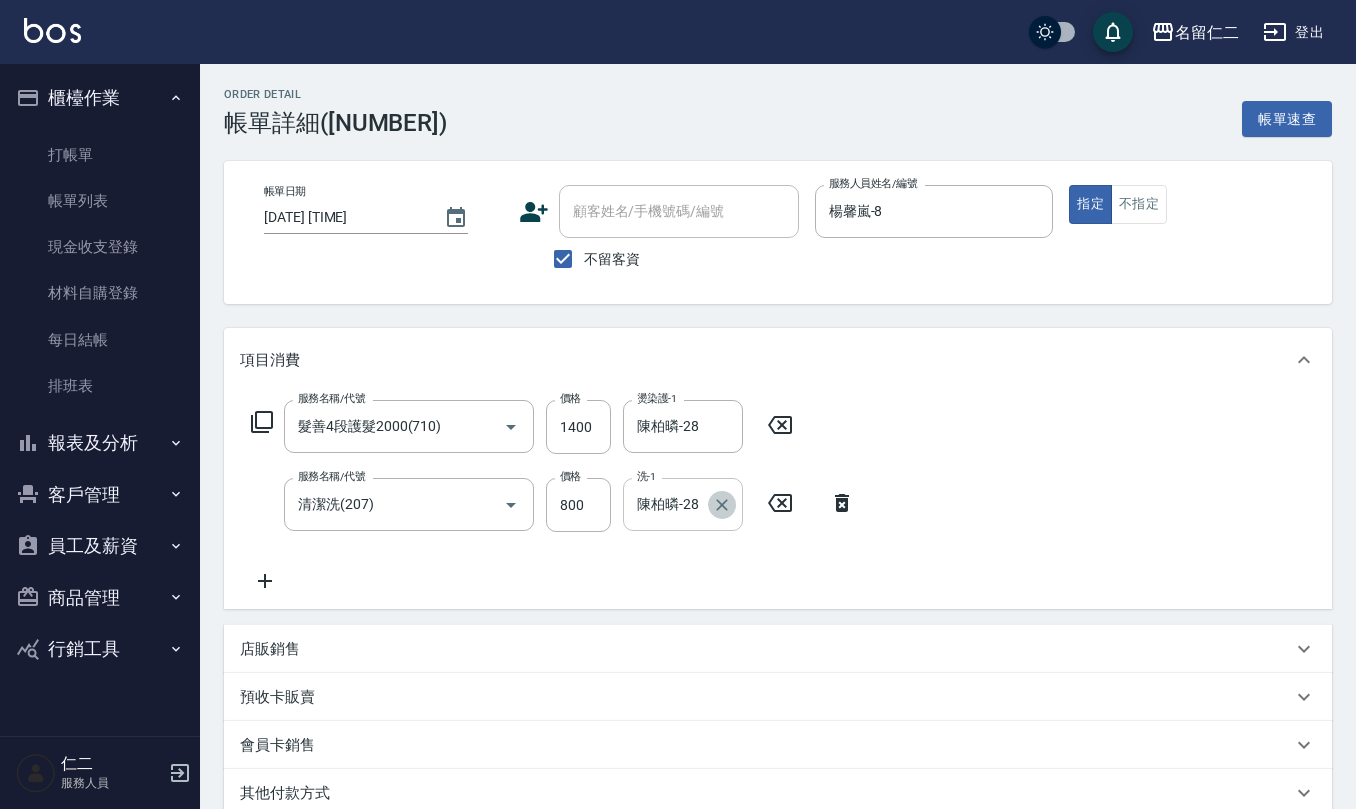 click 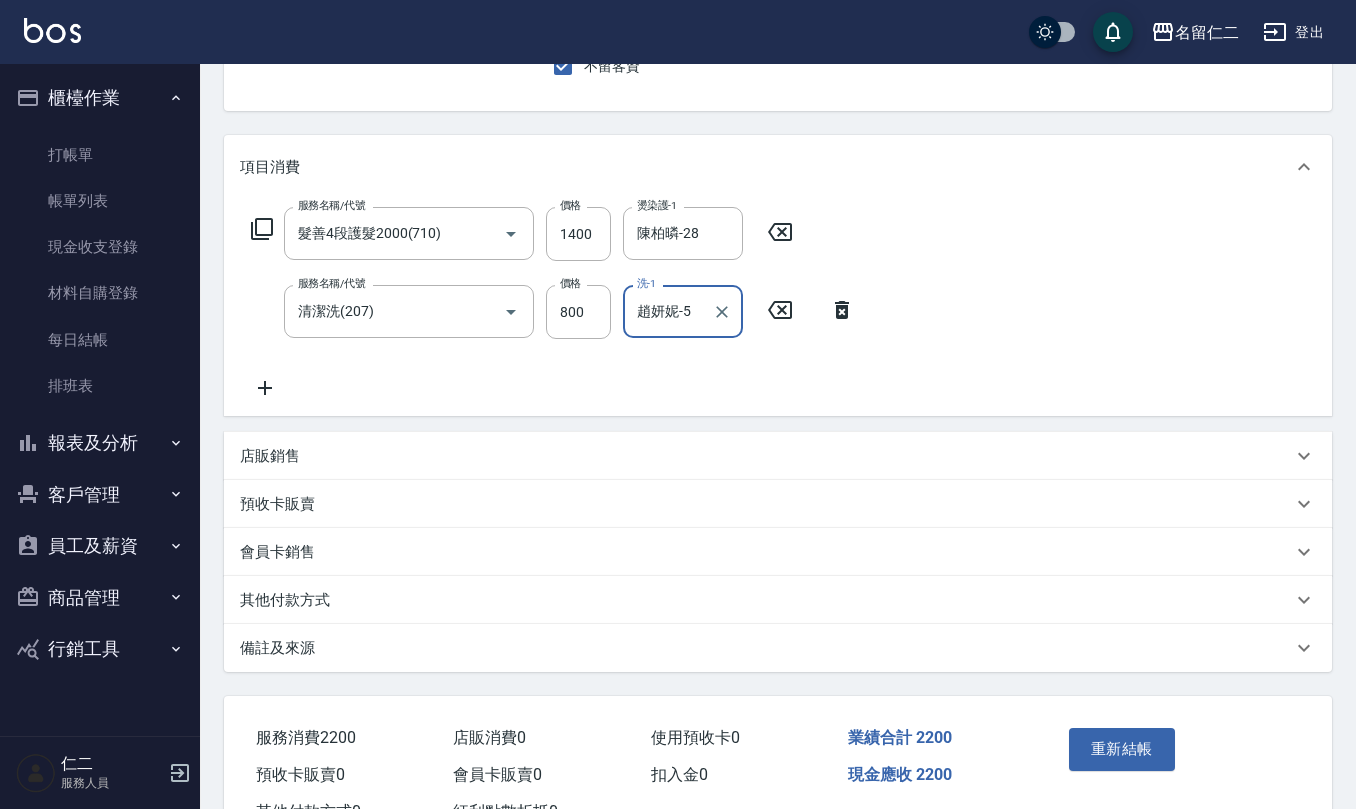 scroll, scrollTop: 268, scrollLeft: 0, axis: vertical 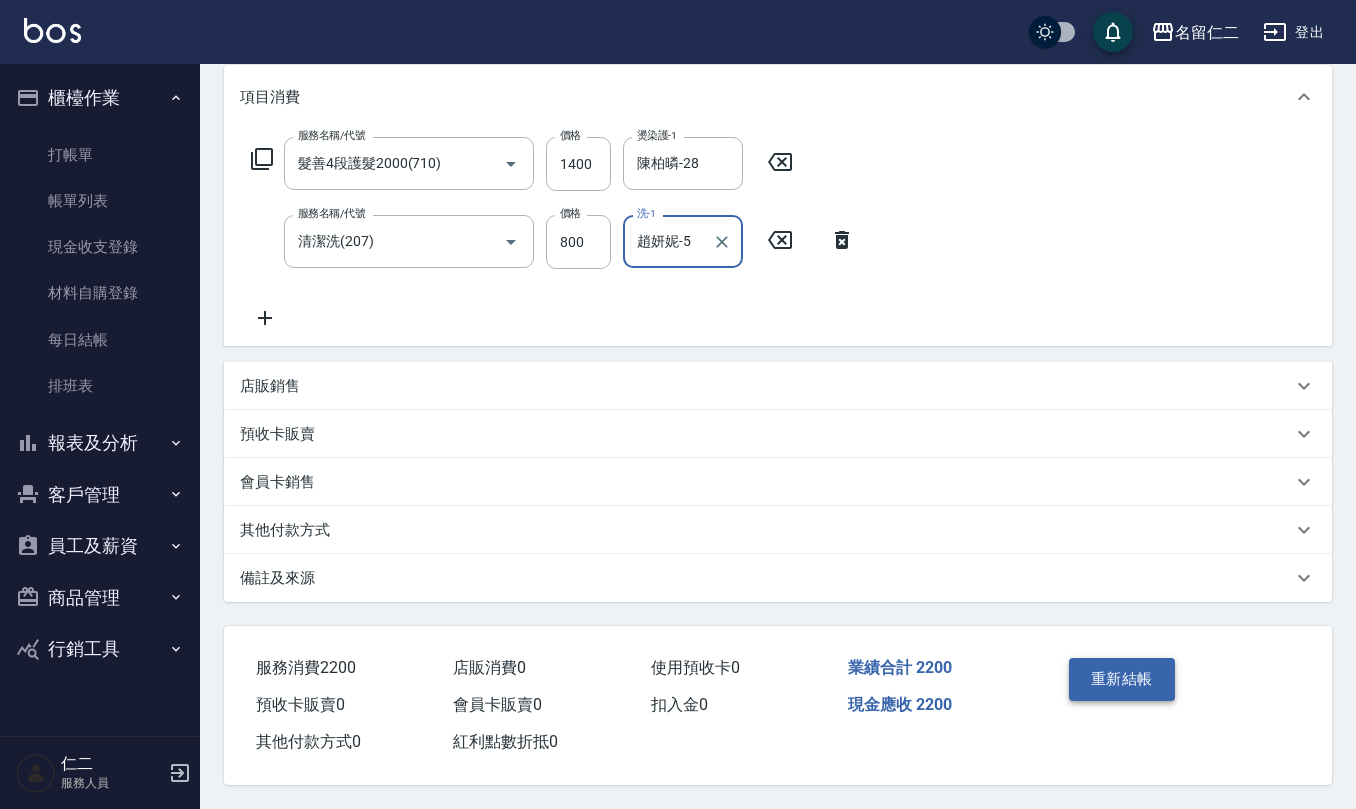 click on "重新結帳" at bounding box center [1122, 679] 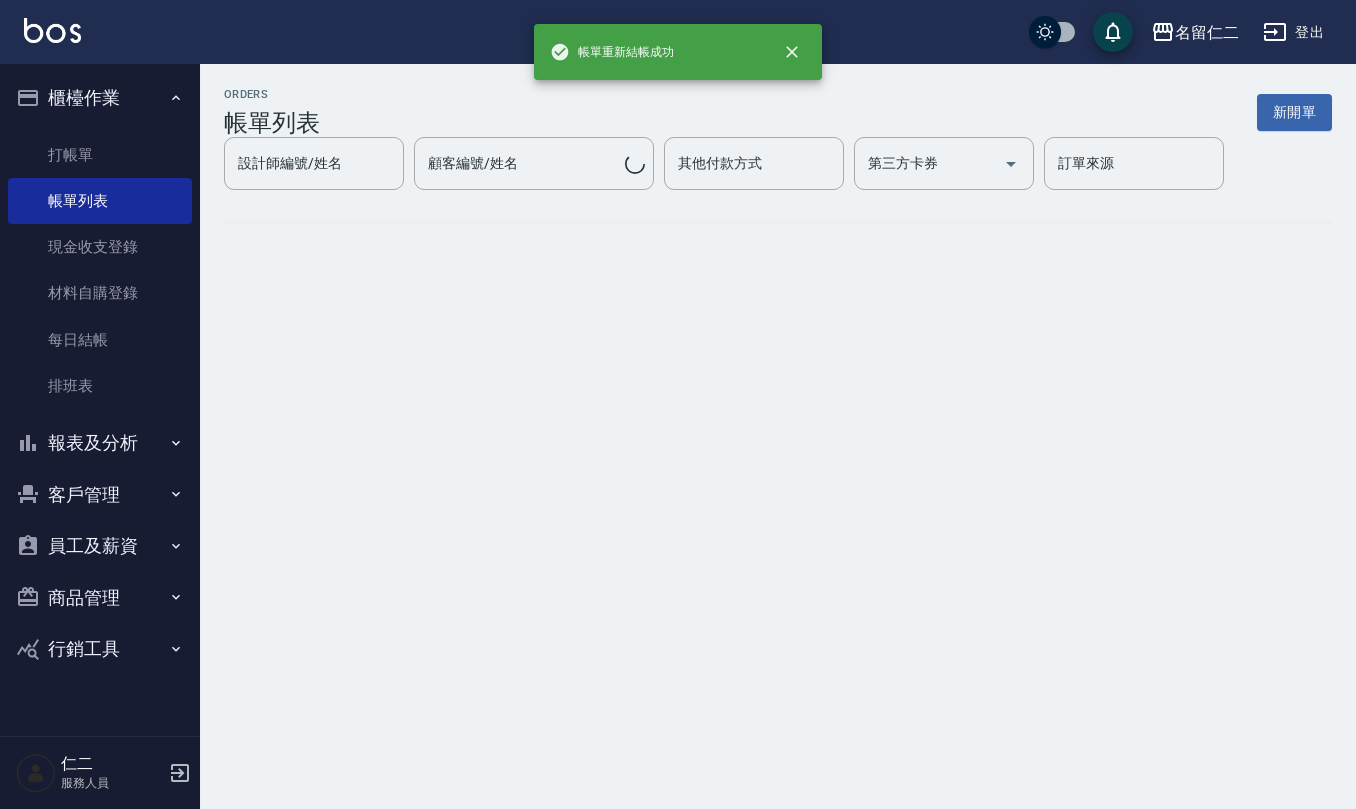scroll, scrollTop: 0, scrollLeft: 0, axis: both 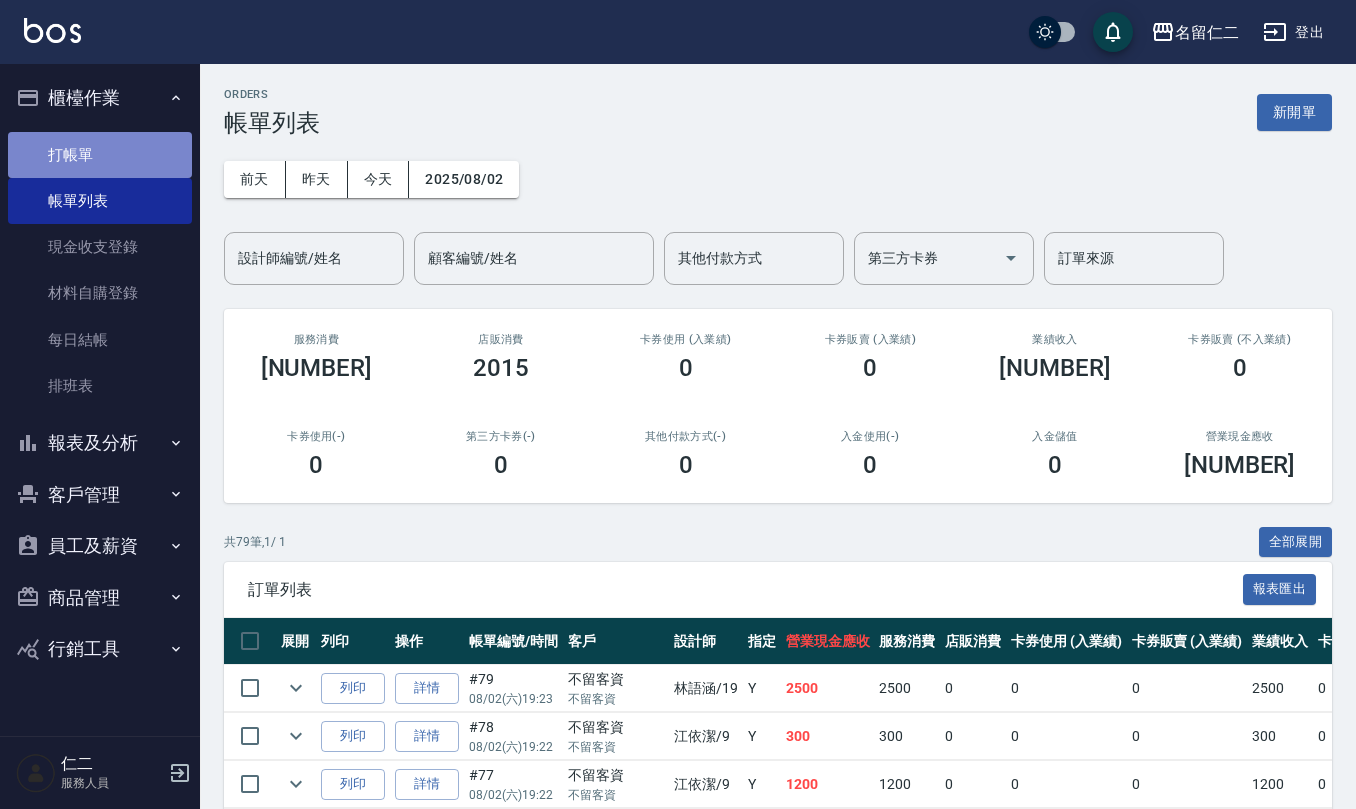 click on "打帳單" at bounding box center [100, 155] 